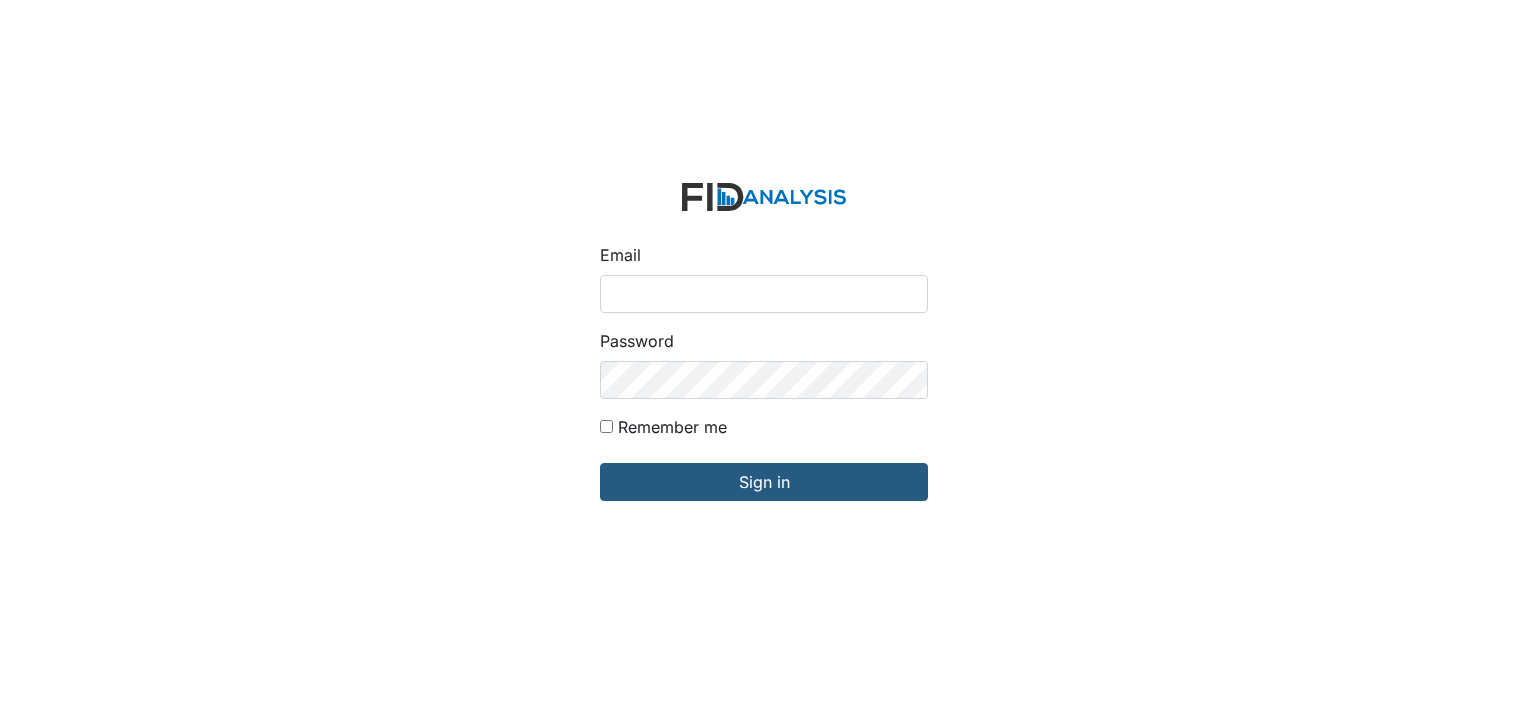 scroll, scrollTop: 0, scrollLeft: 0, axis: both 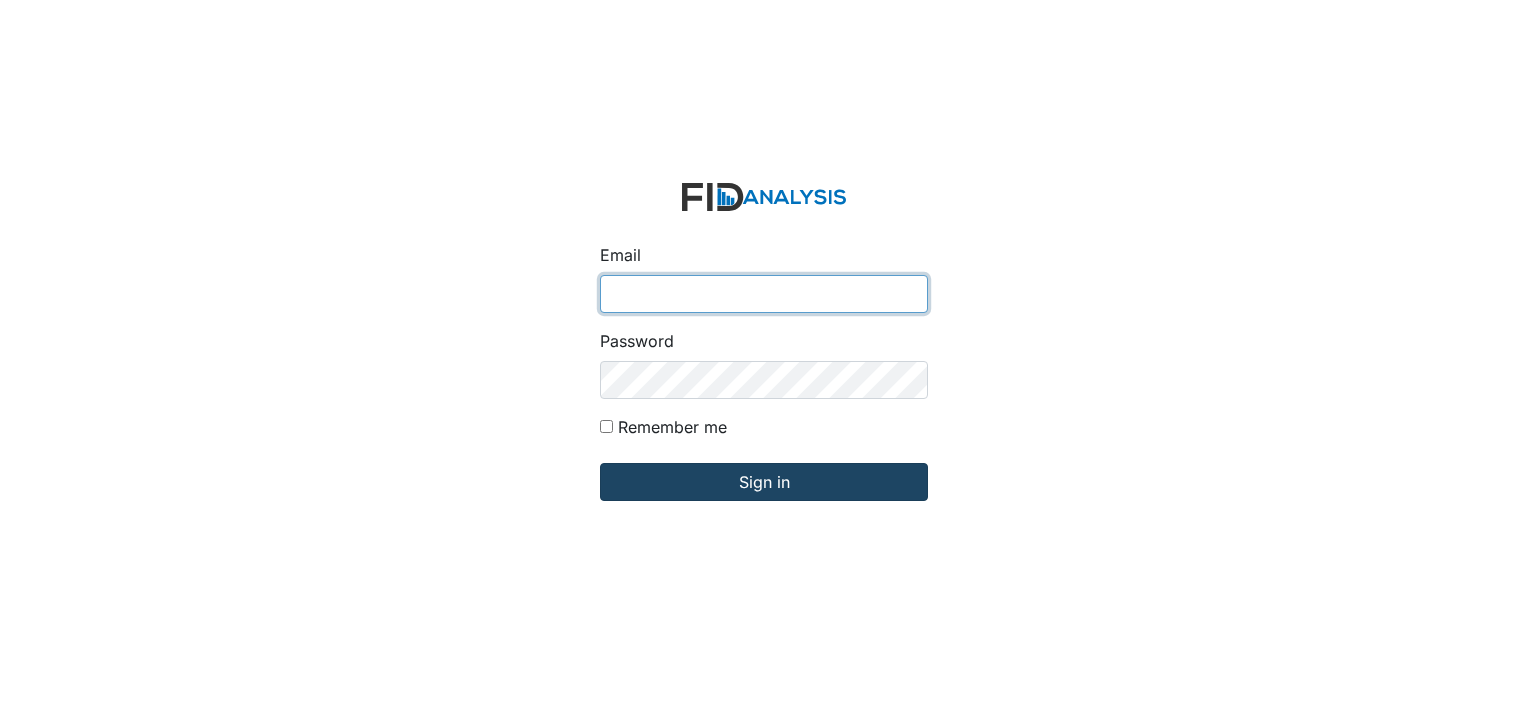 type on "[USERNAME]@example.com" 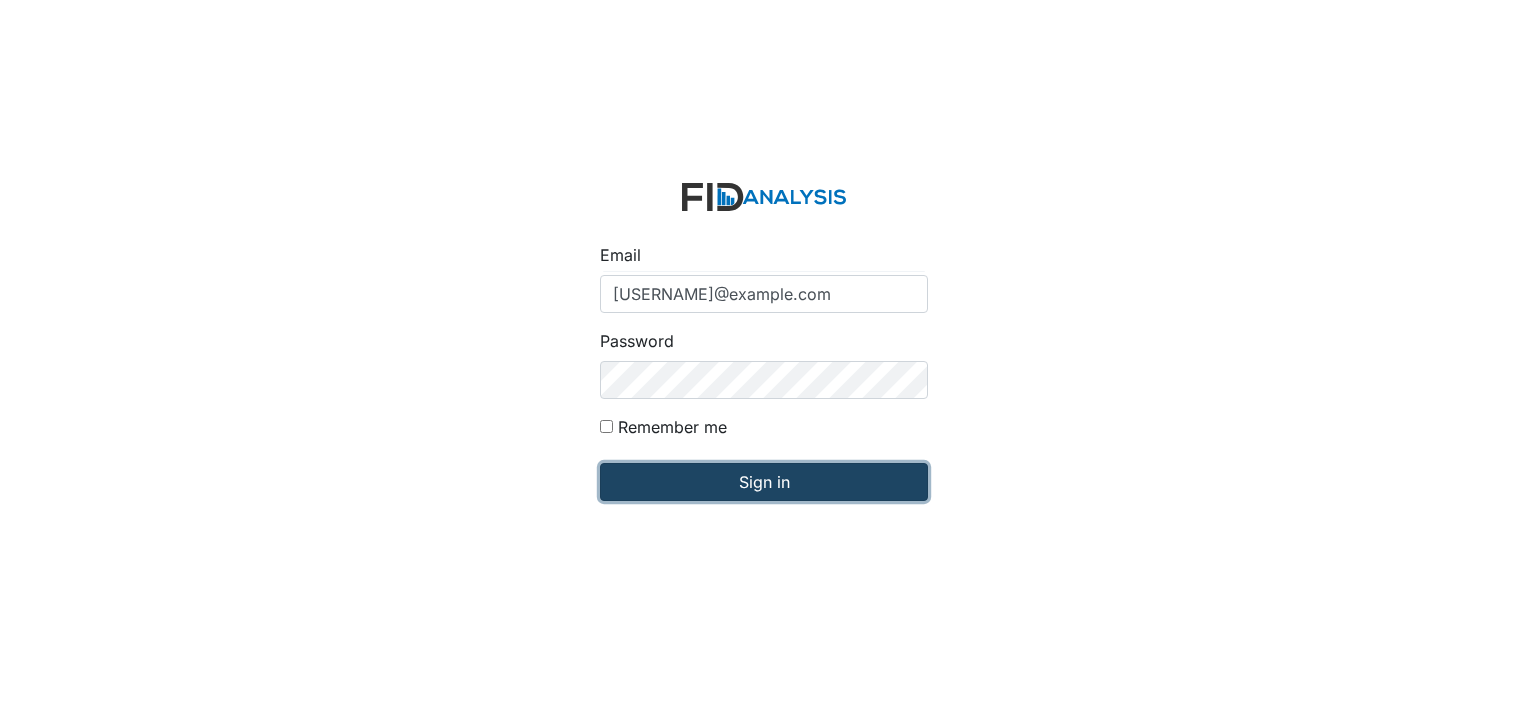 click on "Sign in" at bounding box center (764, 482) 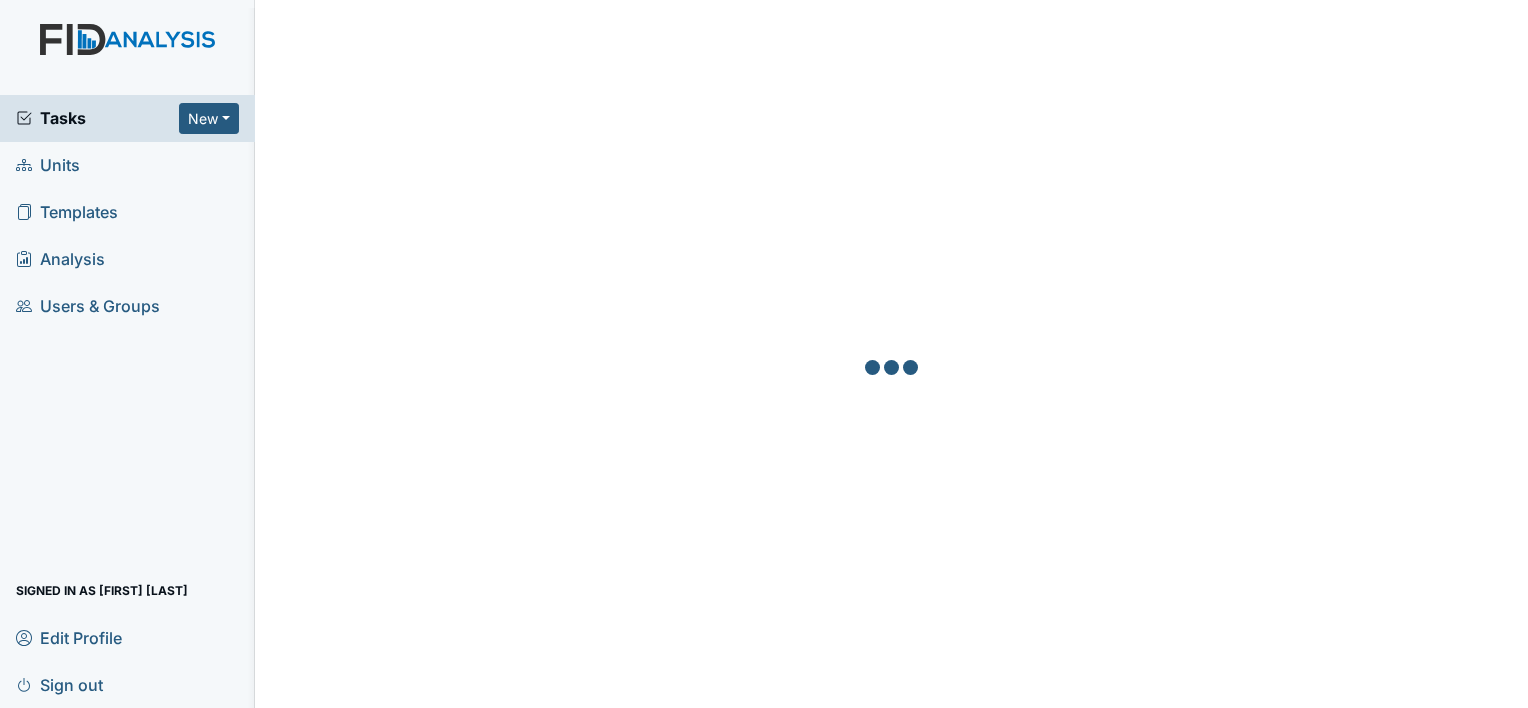 scroll, scrollTop: 0, scrollLeft: 0, axis: both 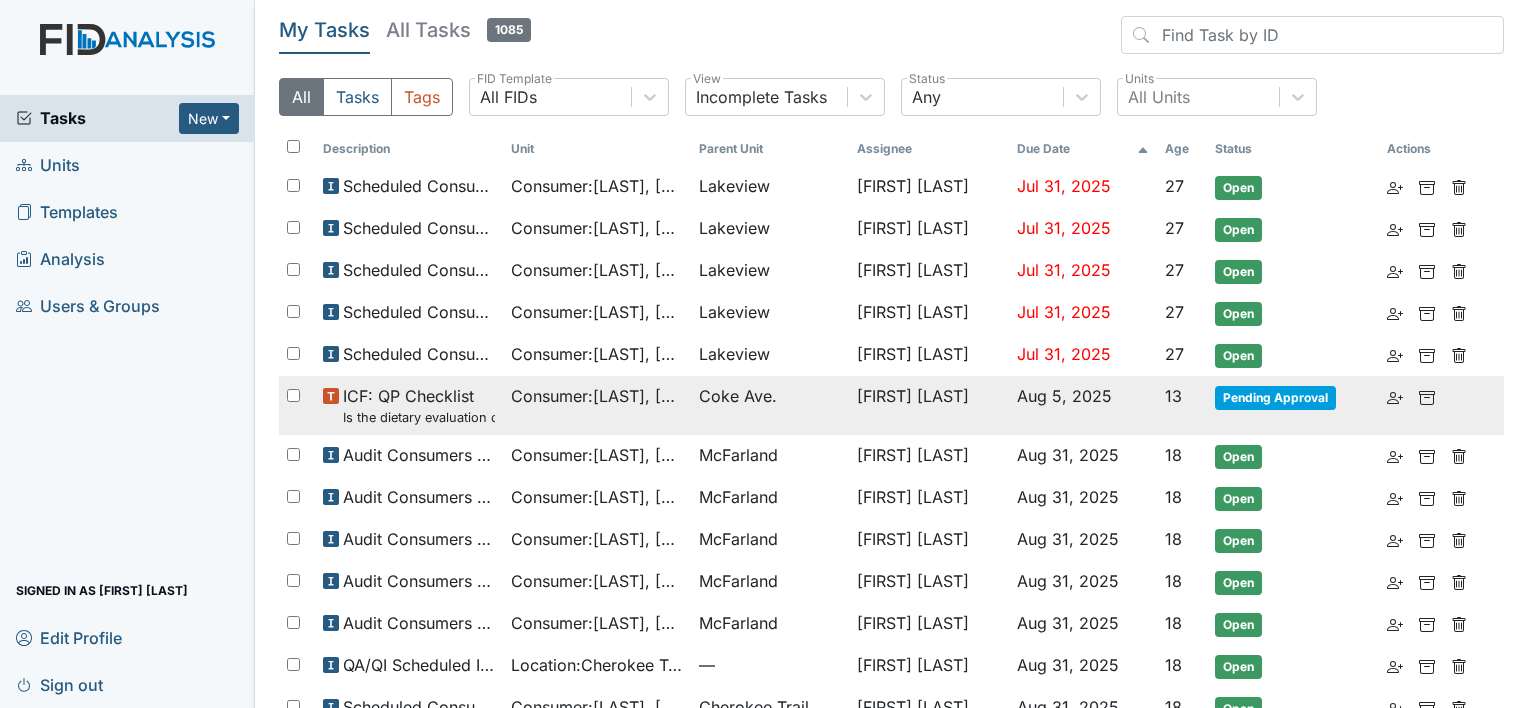 click on "Aug 5, 2025" at bounding box center [1064, 396] 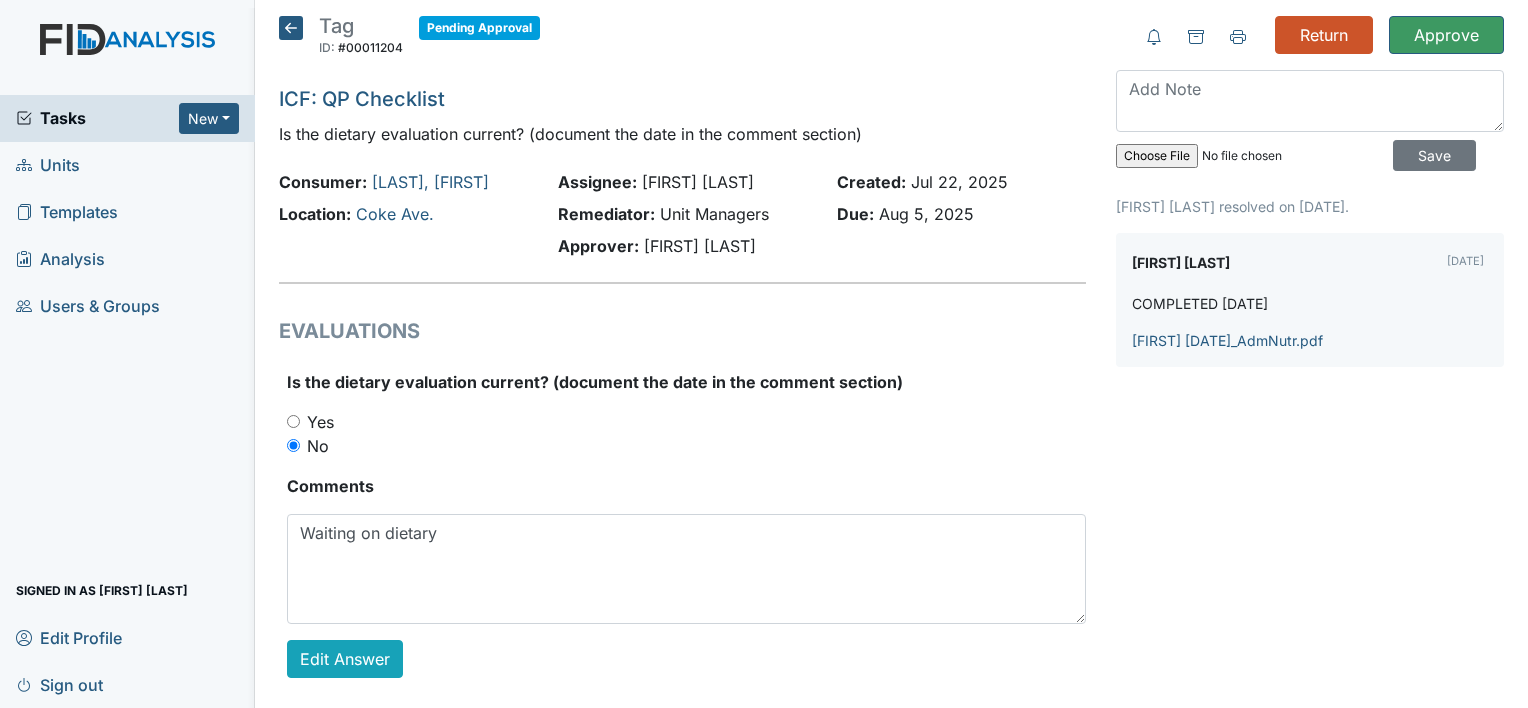 scroll, scrollTop: 0, scrollLeft: 0, axis: both 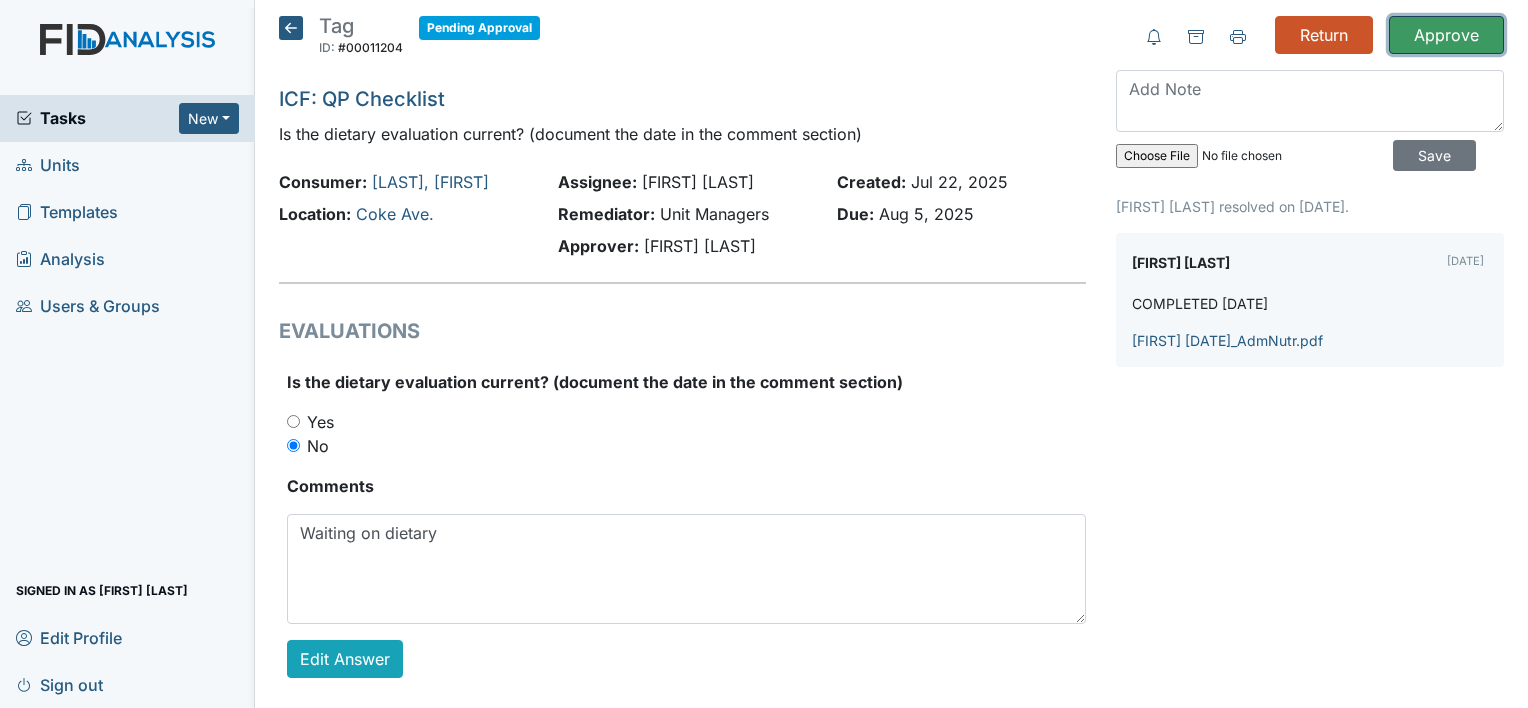 click on "Approve" at bounding box center (1446, 35) 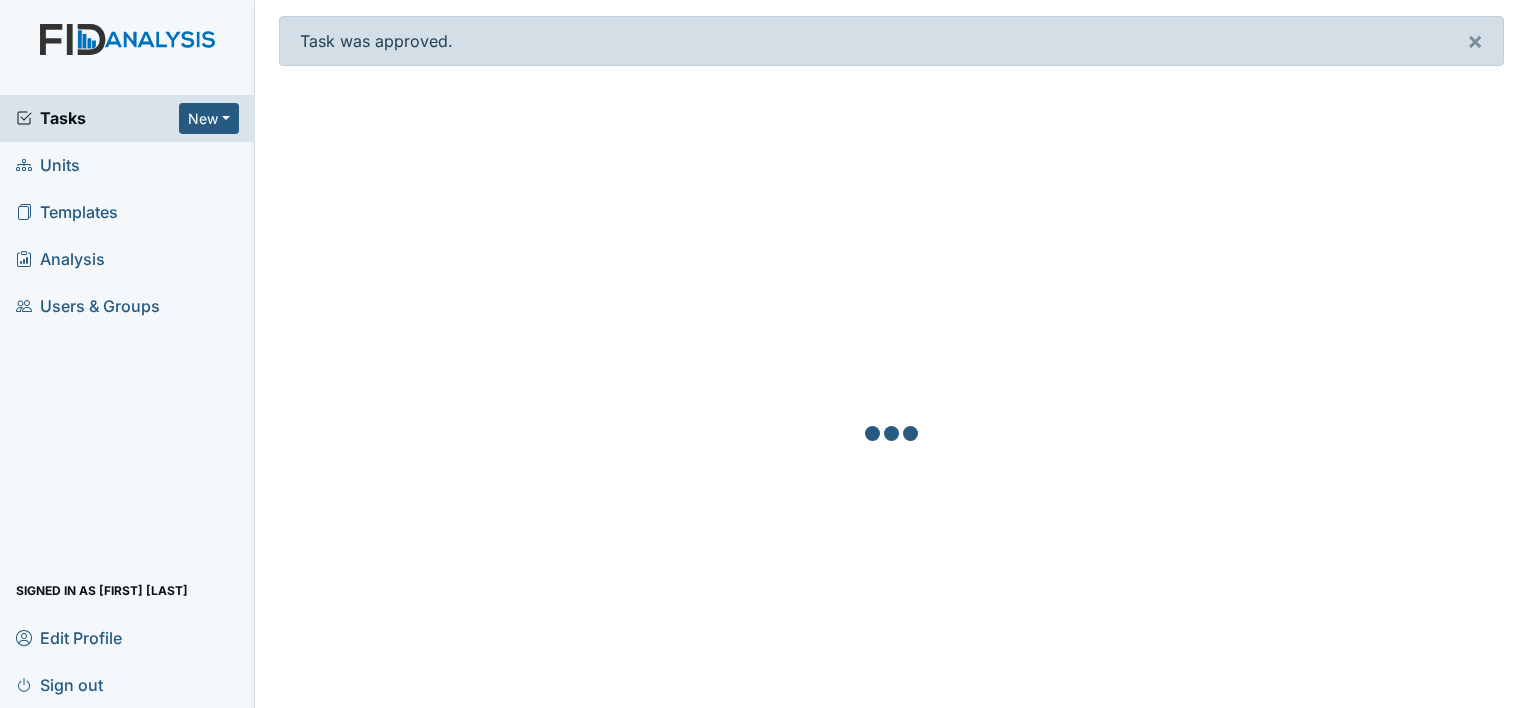scroll, scrollTop: 0, scrollLeft: 0, axis: both 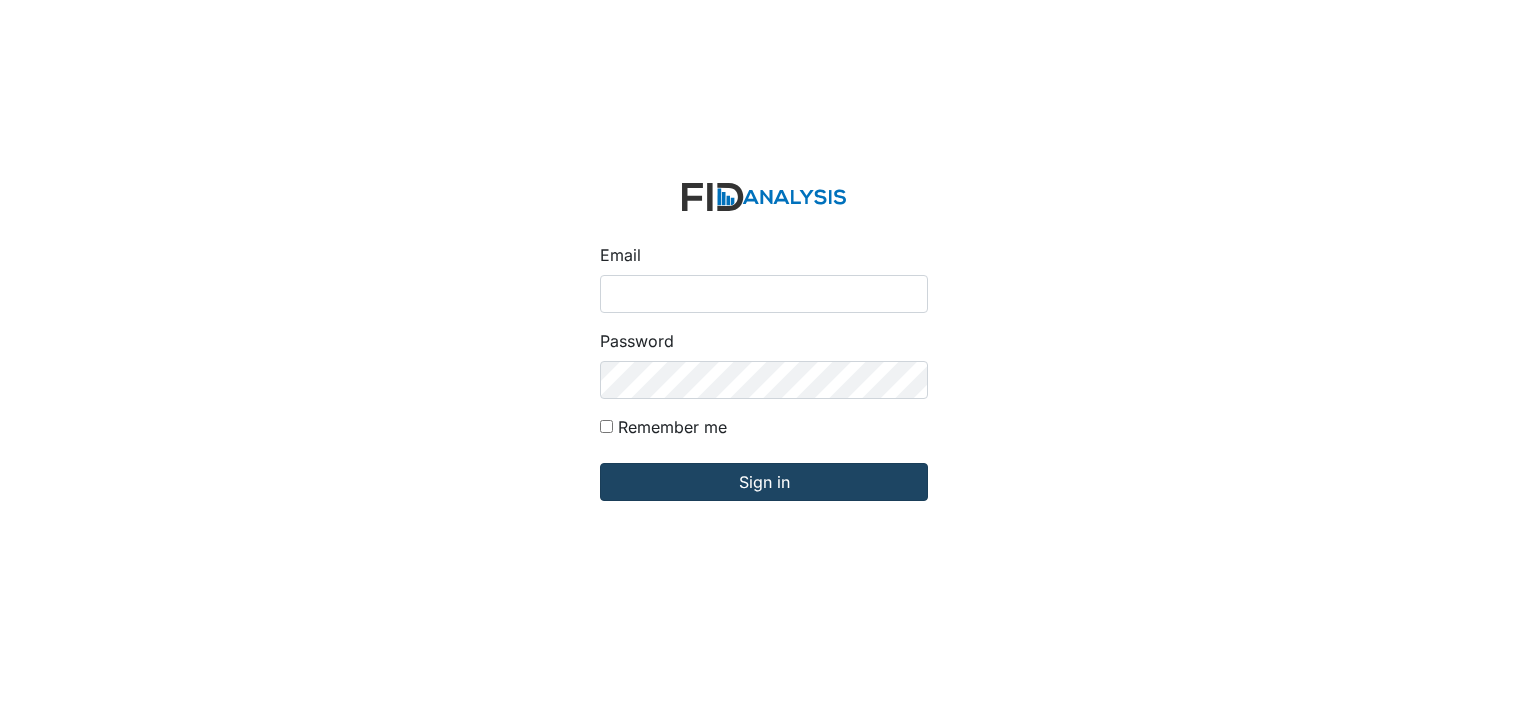 type on "[USERNAME]@example.com" 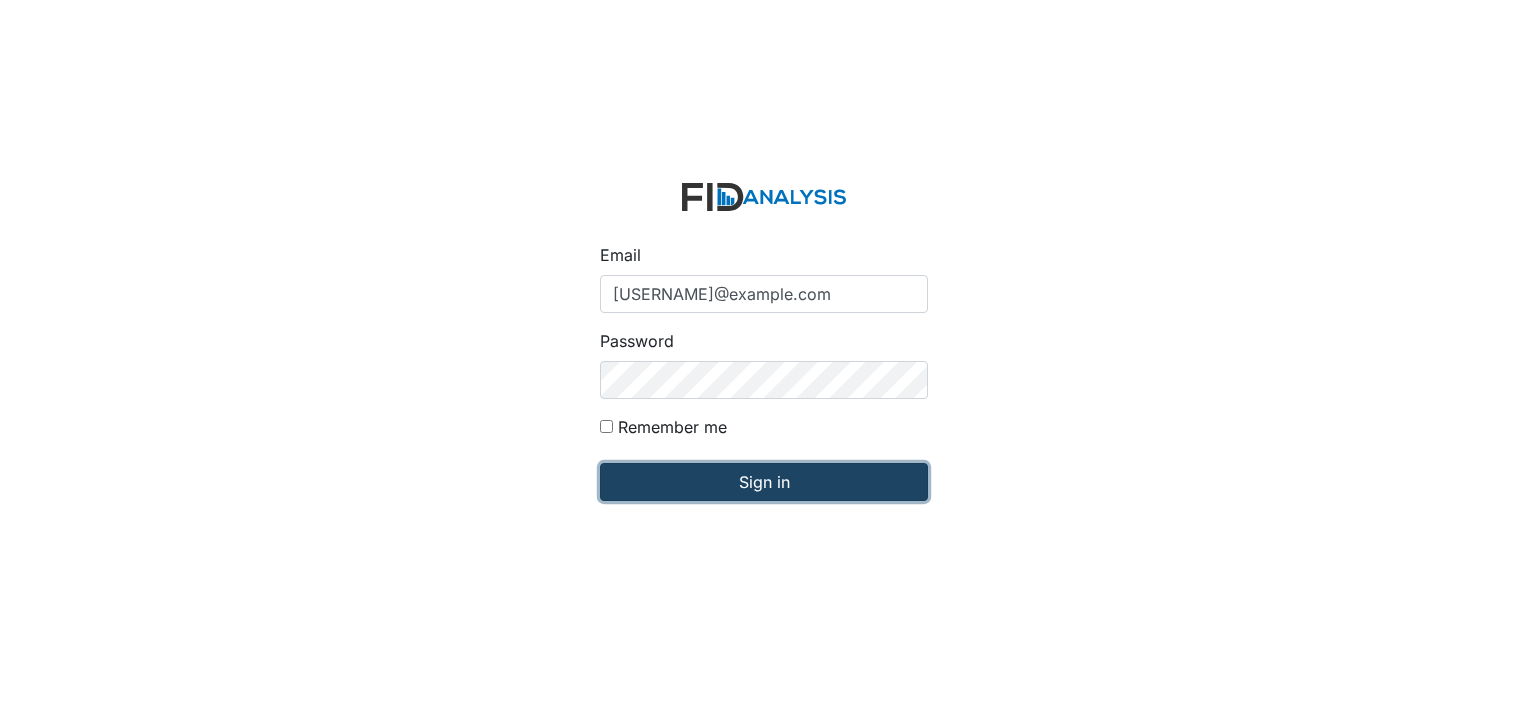 click on "Sign in" at bounding box center (764, 482) 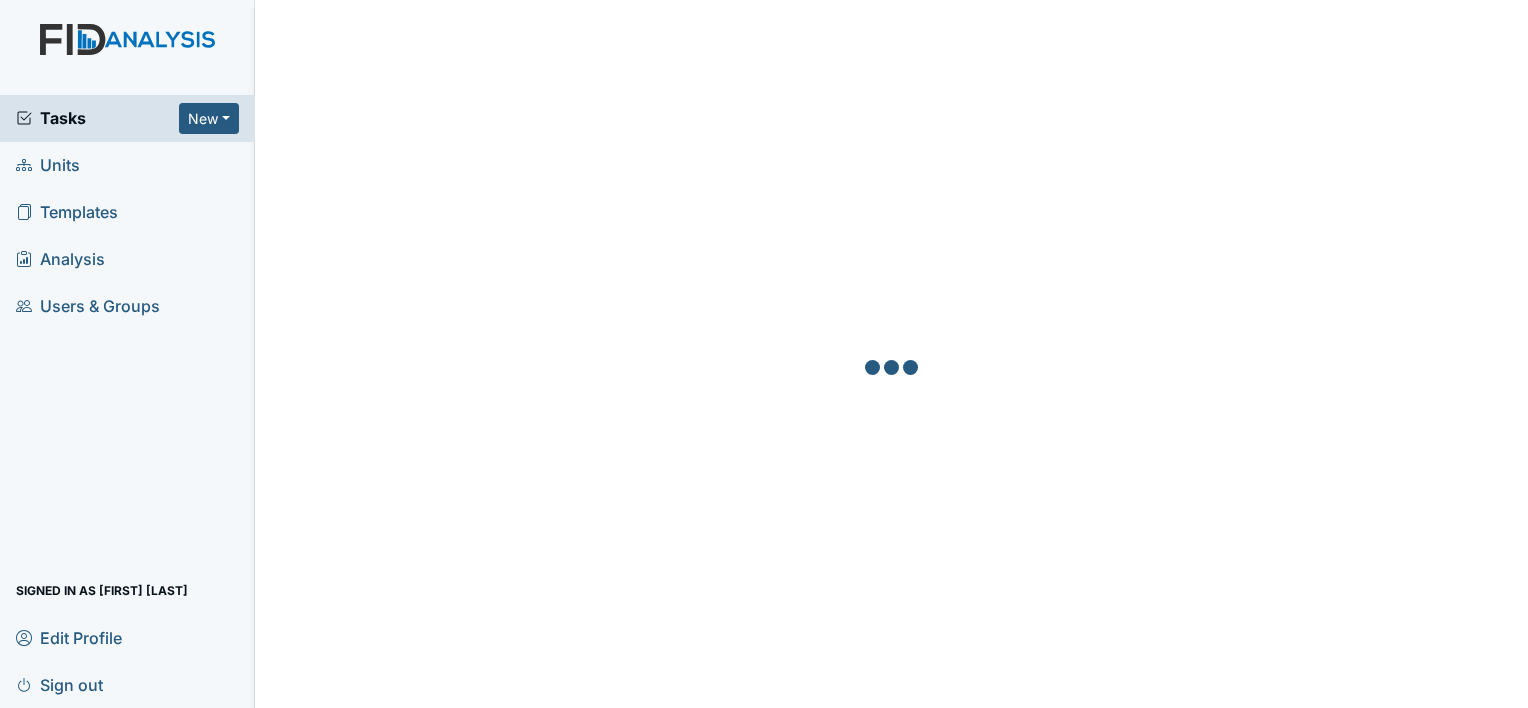 scroll, scrollTop: 0, scrollLeft: 0, axis: both 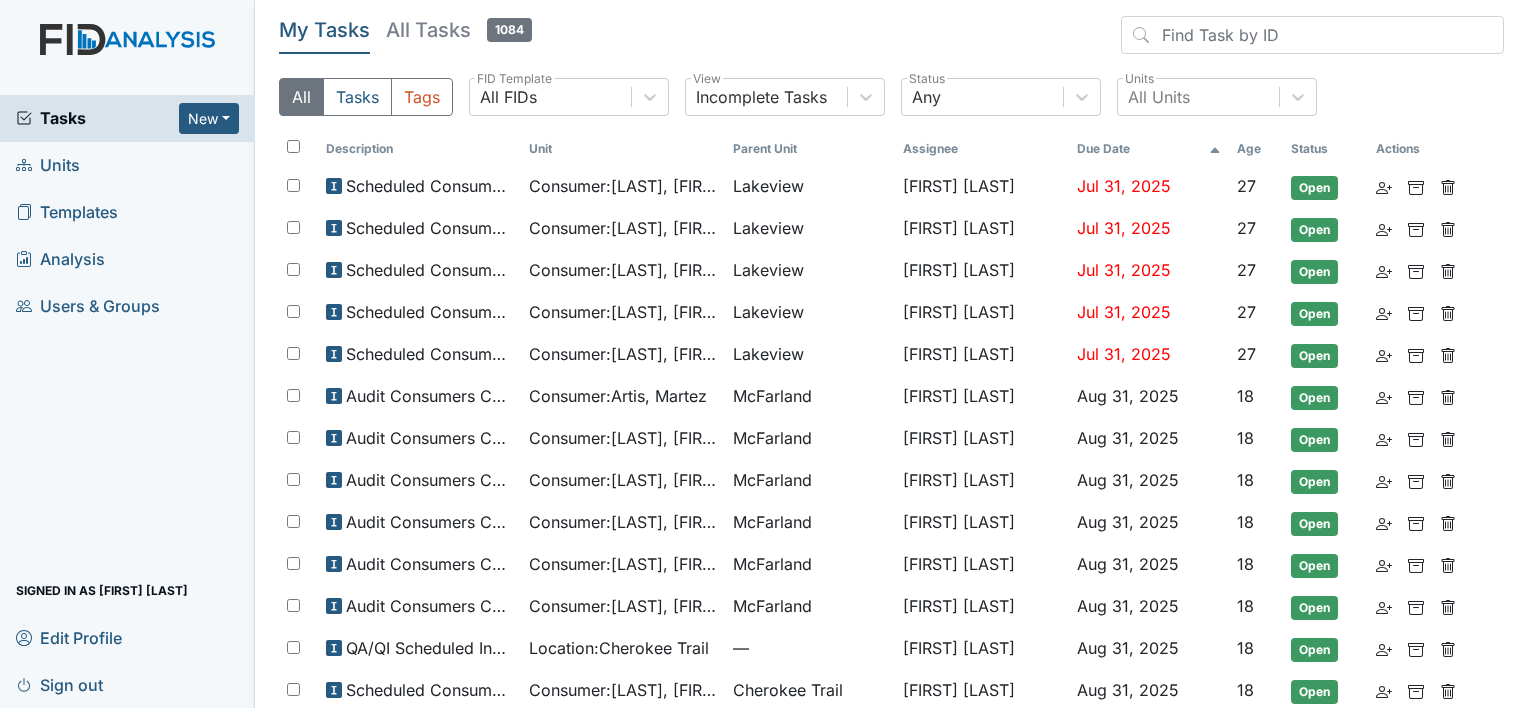 click on "Units" at bounding box center [48, 165] 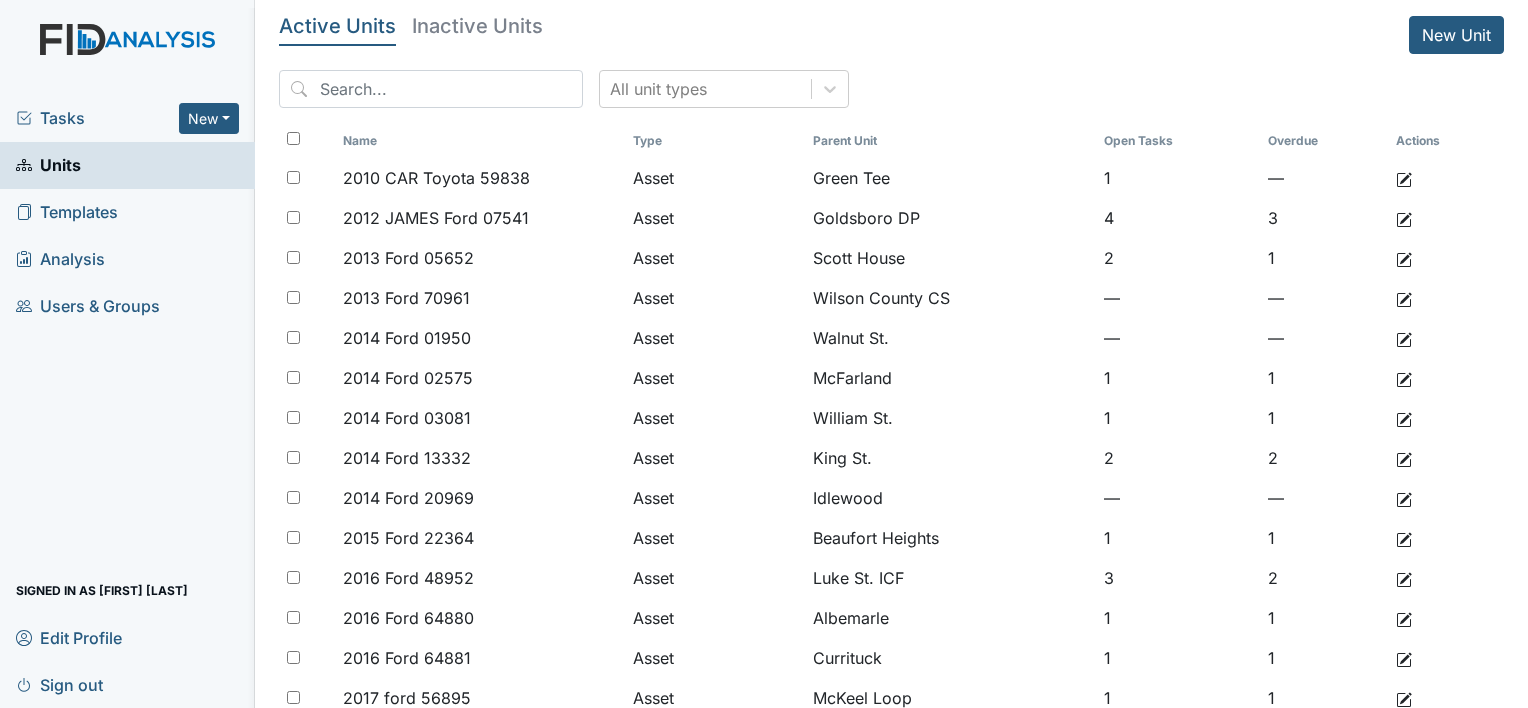 scroll, scrollTop: 0, scrollLeft: 0, axis: both 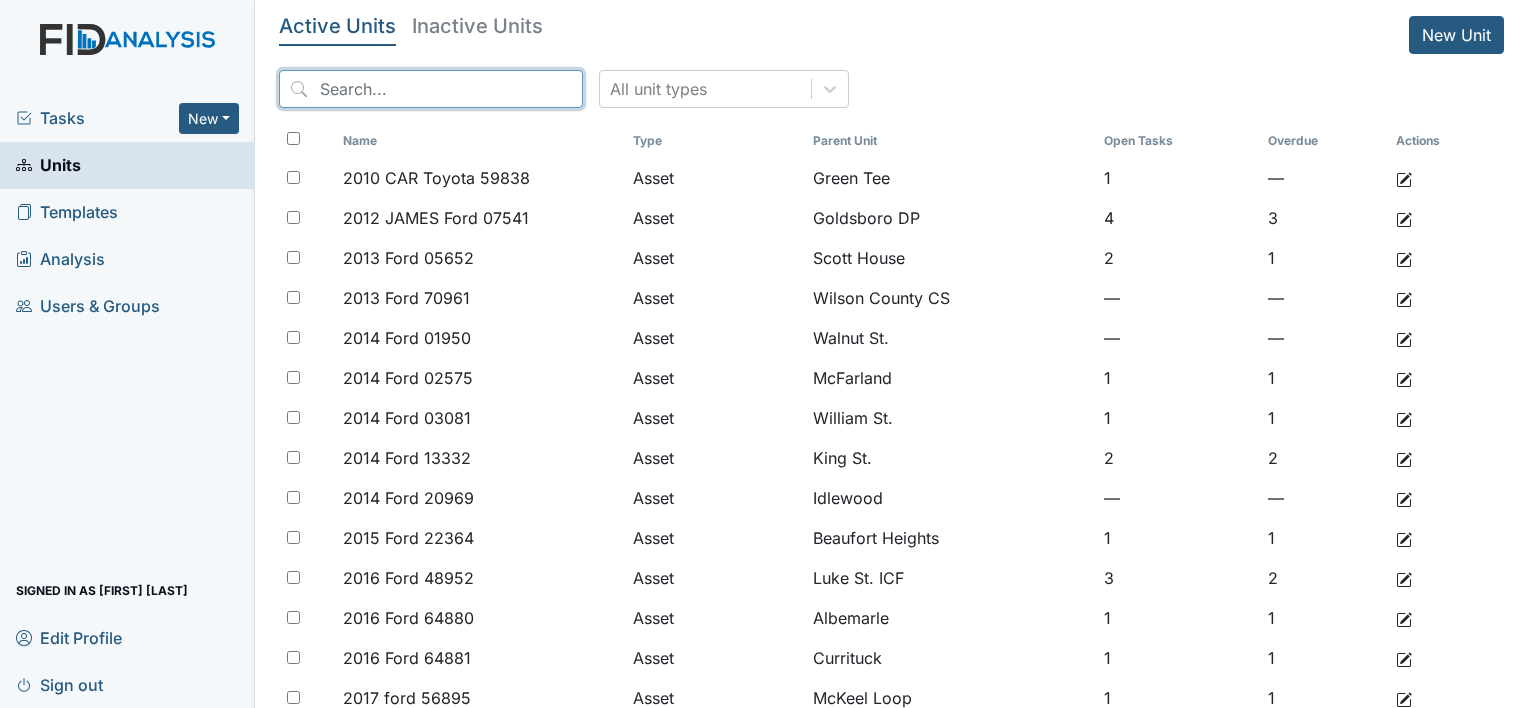 drag, startPoint x: 336, startPoint y: 98, endPoint x: 340, endPoint y: 85, distance: 13.601471 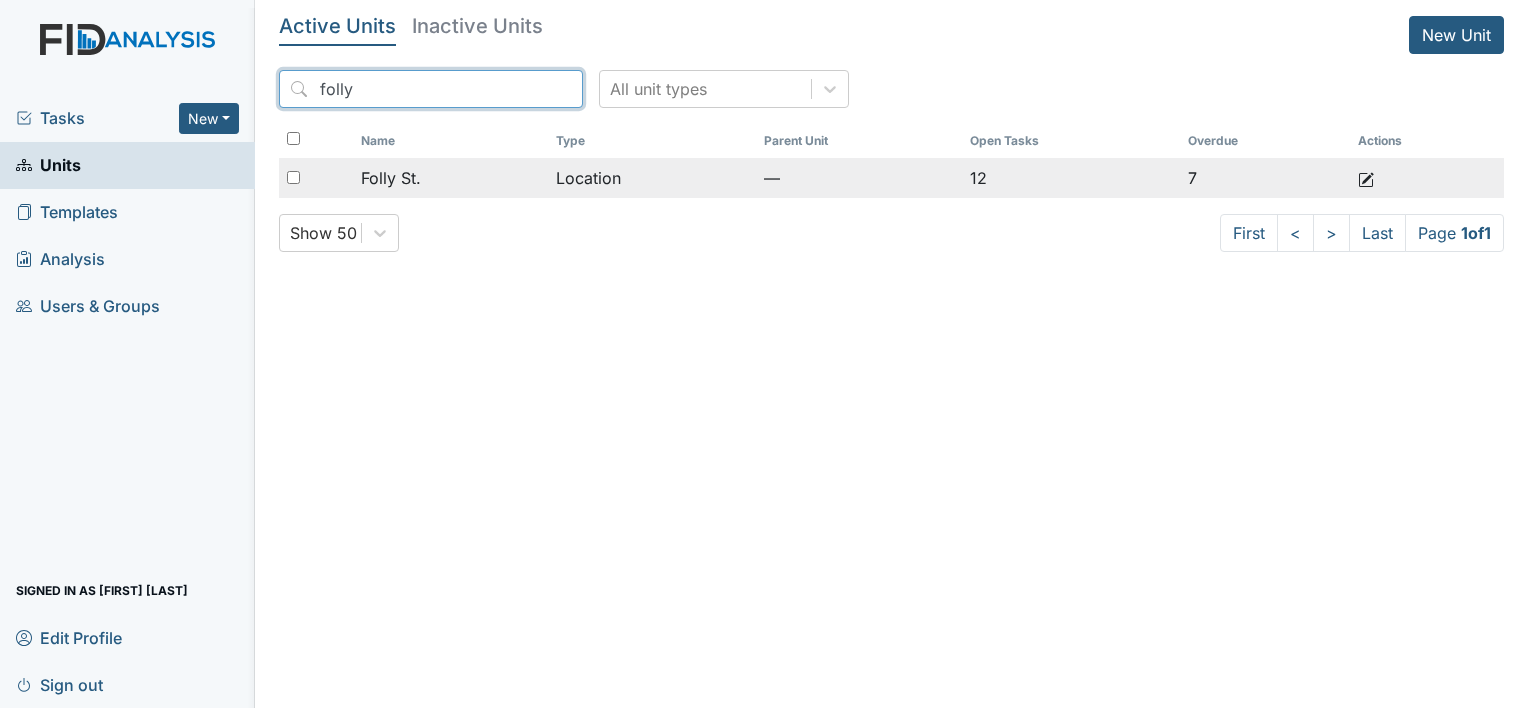 type on "folly" 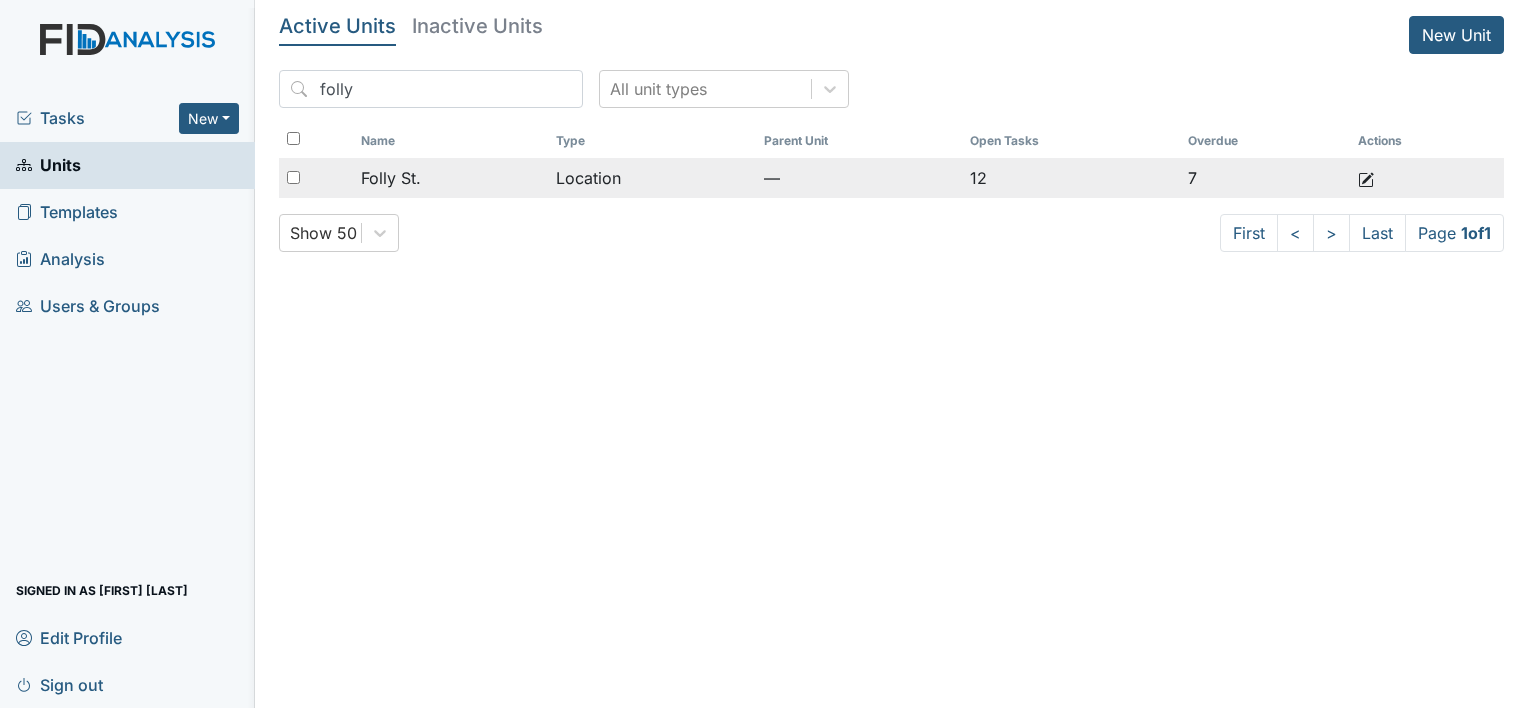 click on "Folly St." at bounding box center [450, 178] 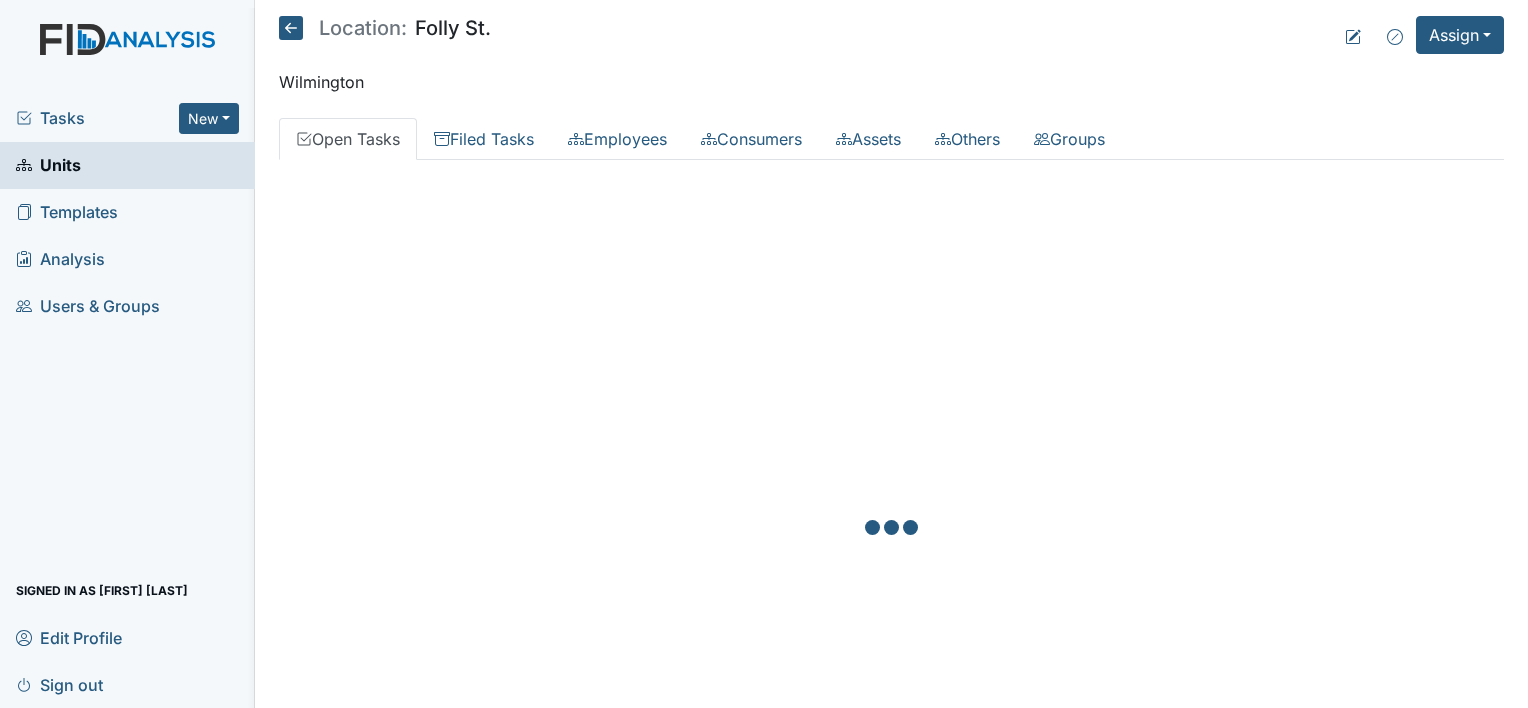 scroll, scrollTop: 0, scrollLeft: 0, axis: both 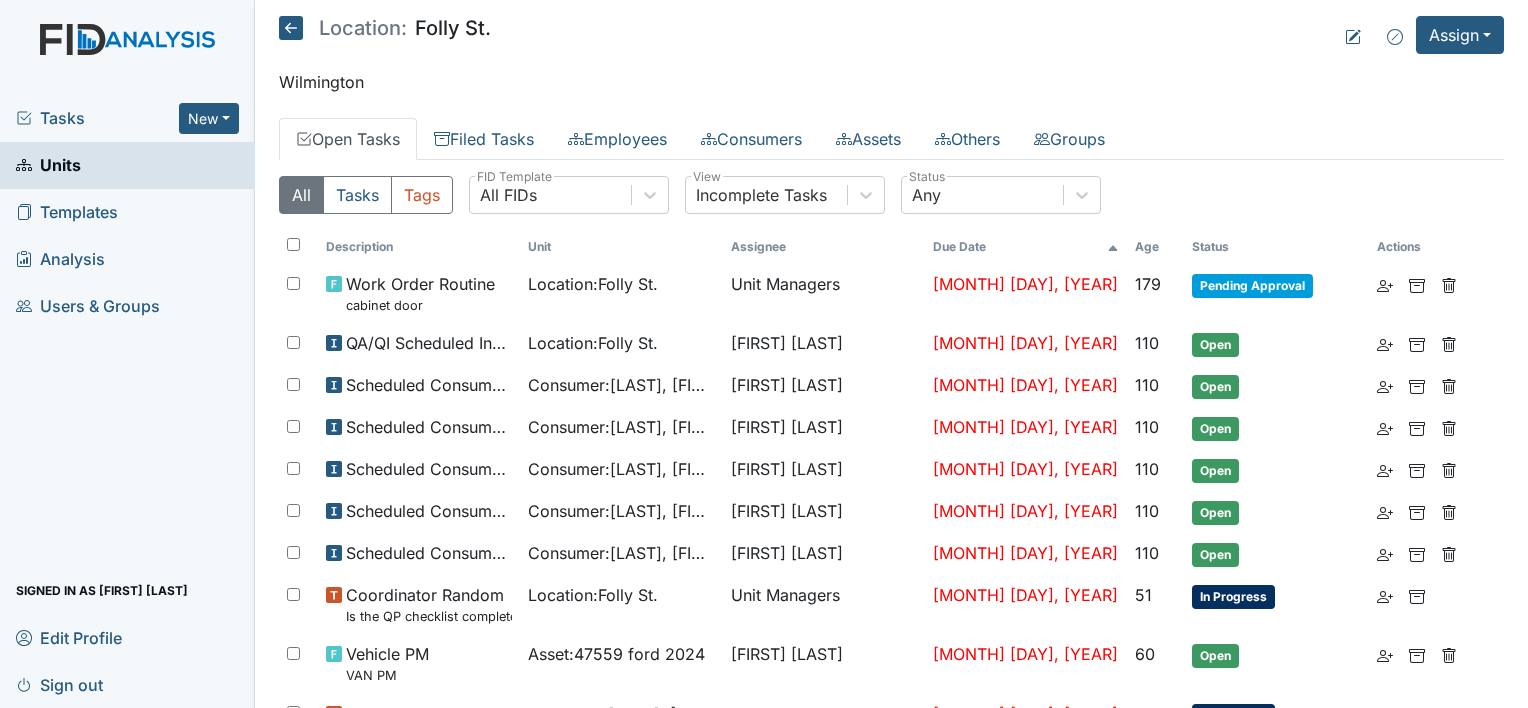 click on "Open Tasks" at bounding box center (348, 139) 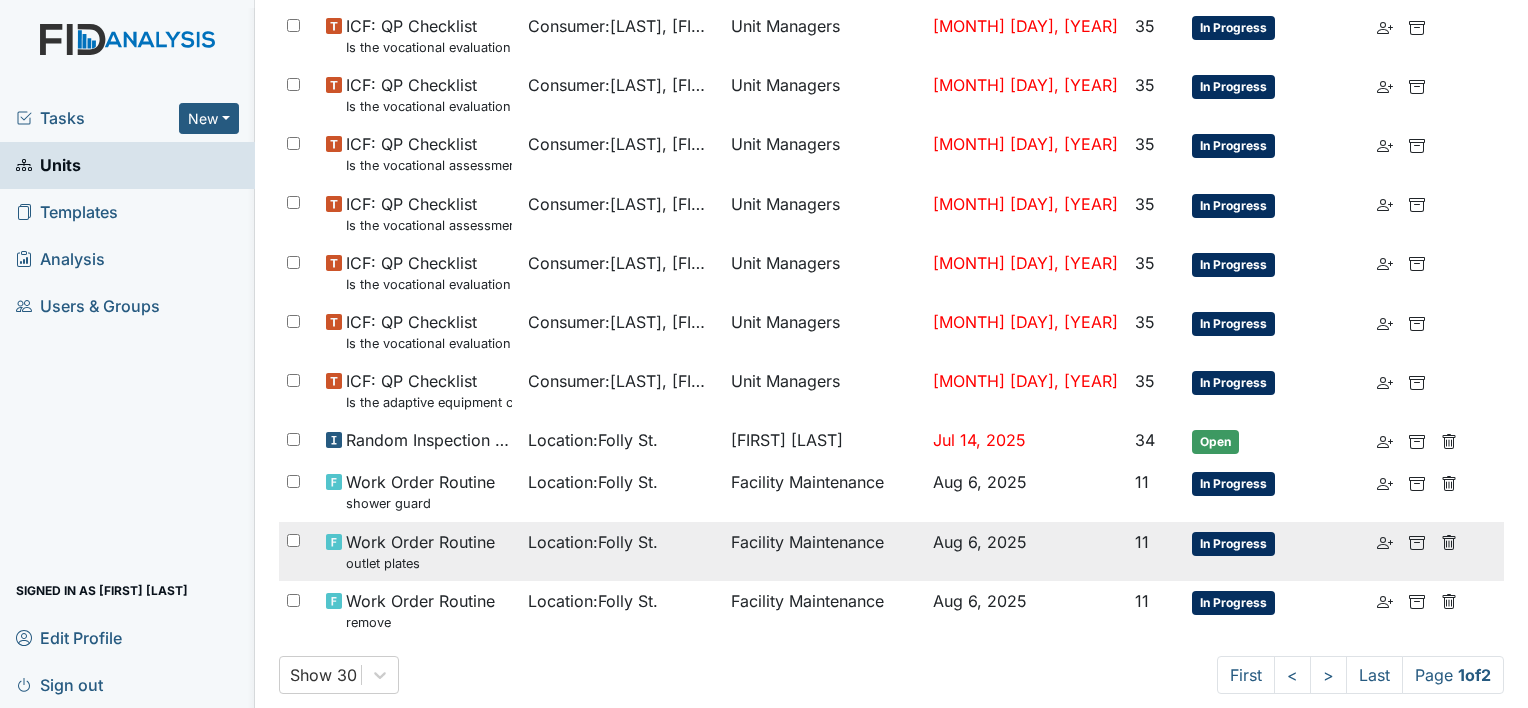 scroll, scrollTop: 1271, scrollLeft: 0, axis: vertical 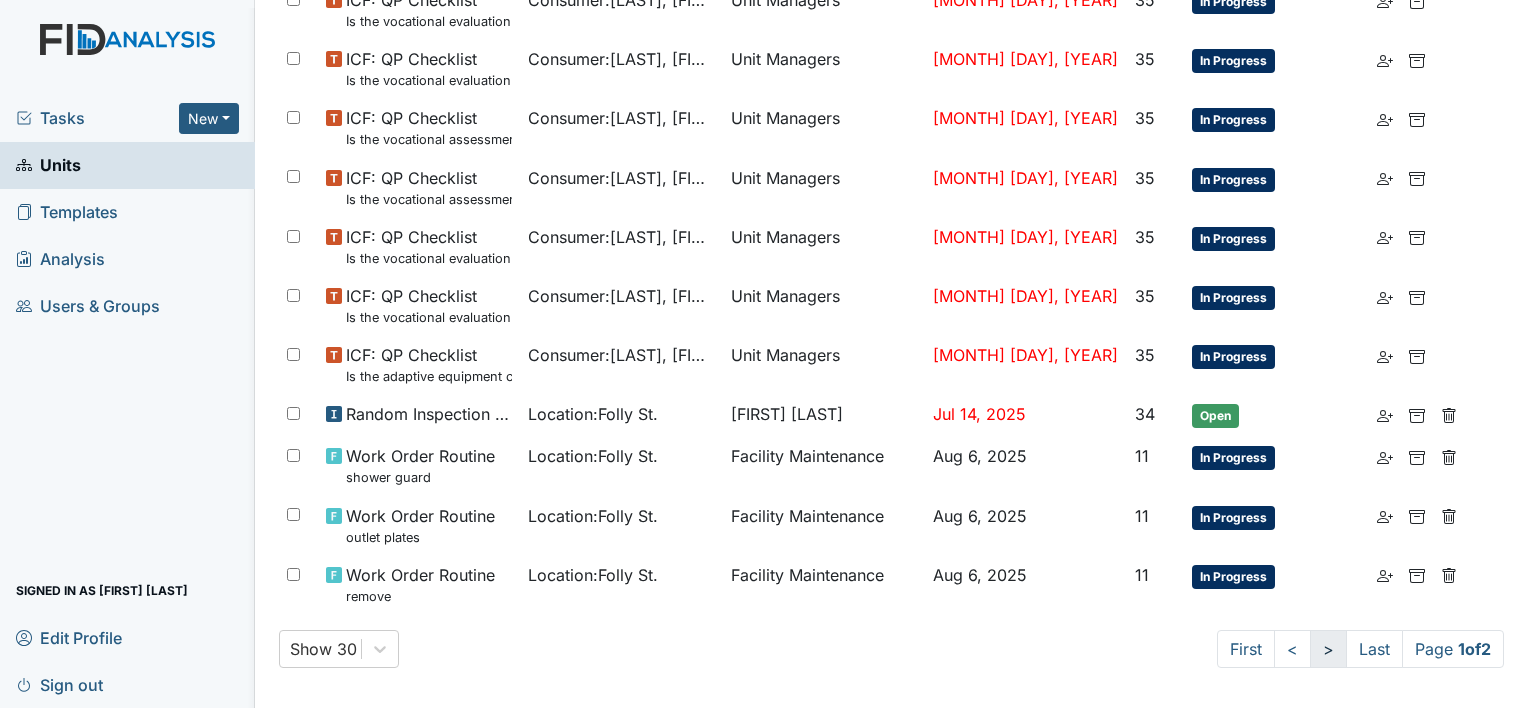 click on ">" at bounding box center [1328, 649] 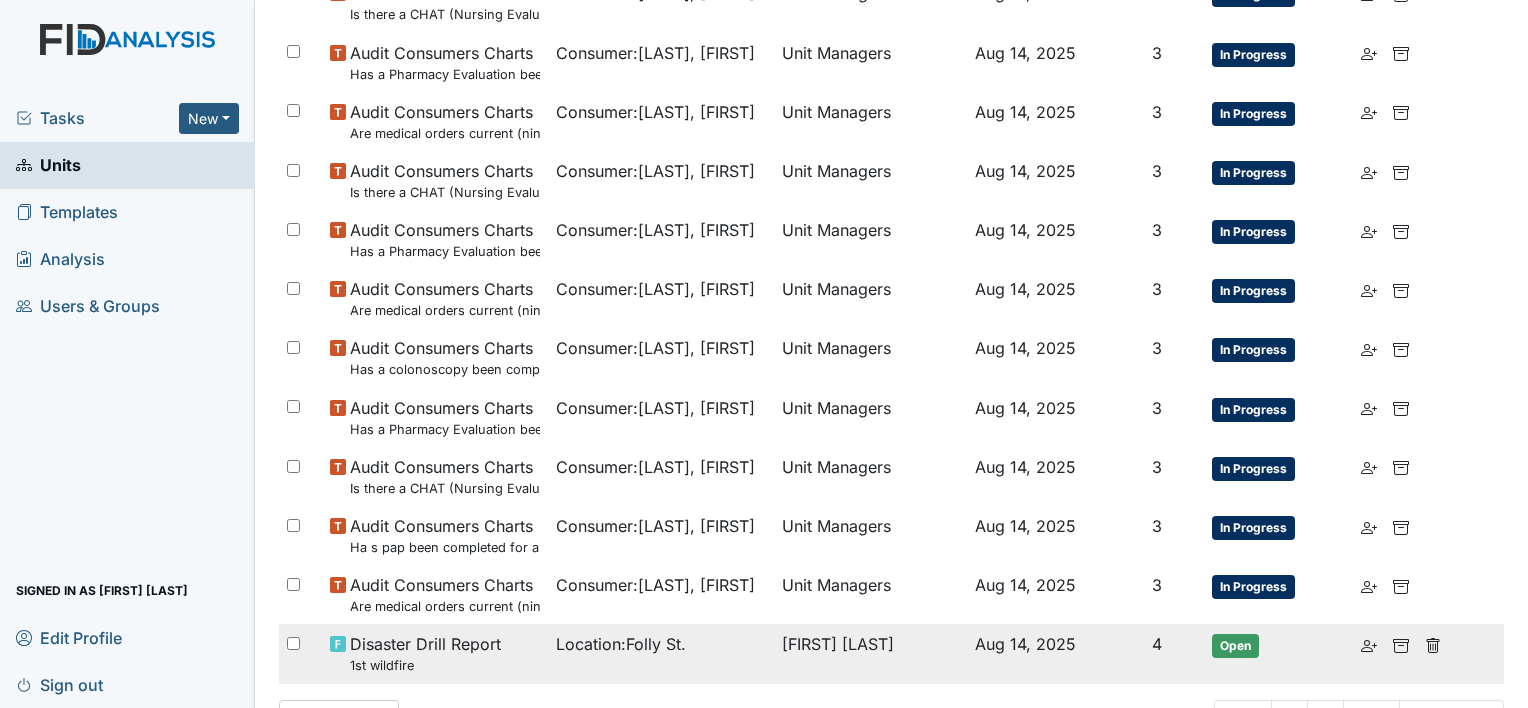 scroll, scrollTop: 823, scrollLeft: 0, axis: vertical 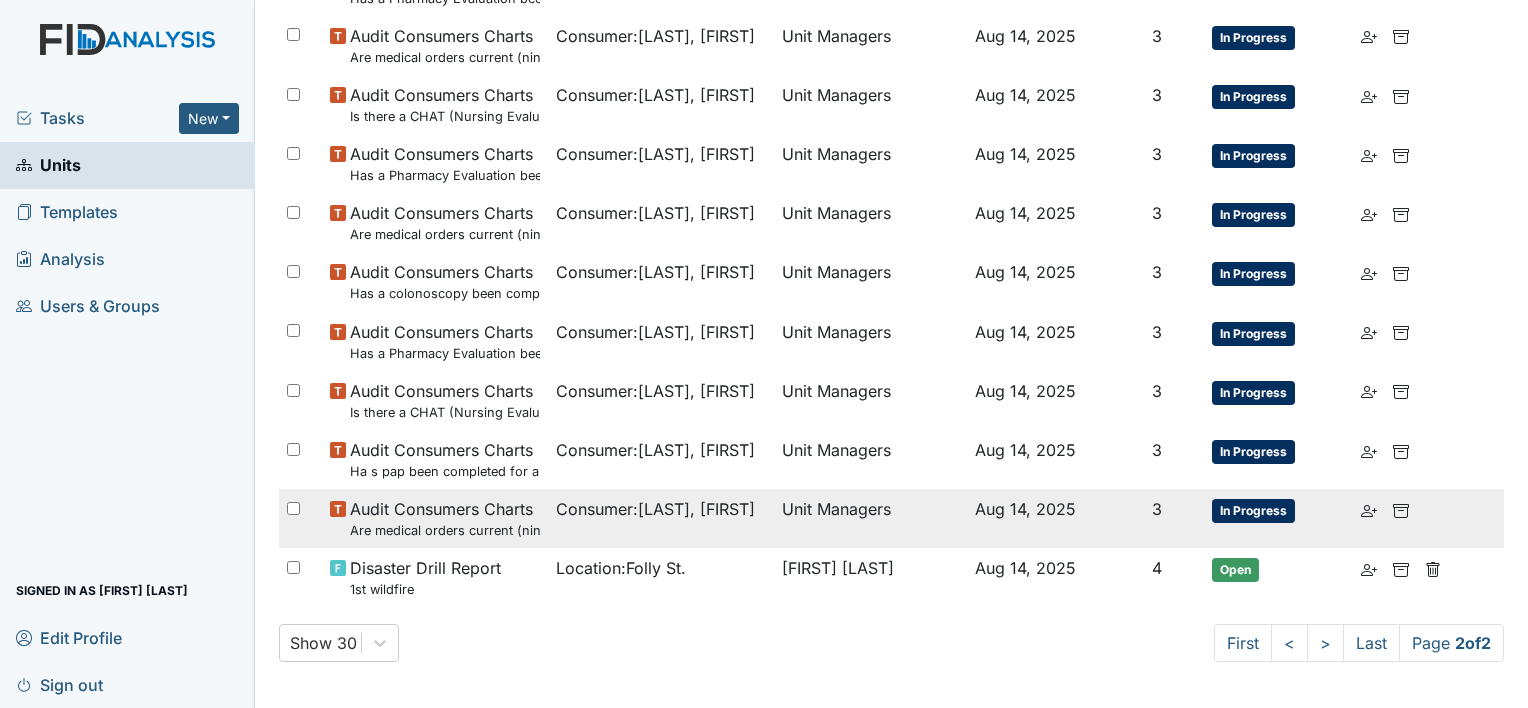 click on "Consumer :  Stone, Nancy" at bounding box center (655, 509) 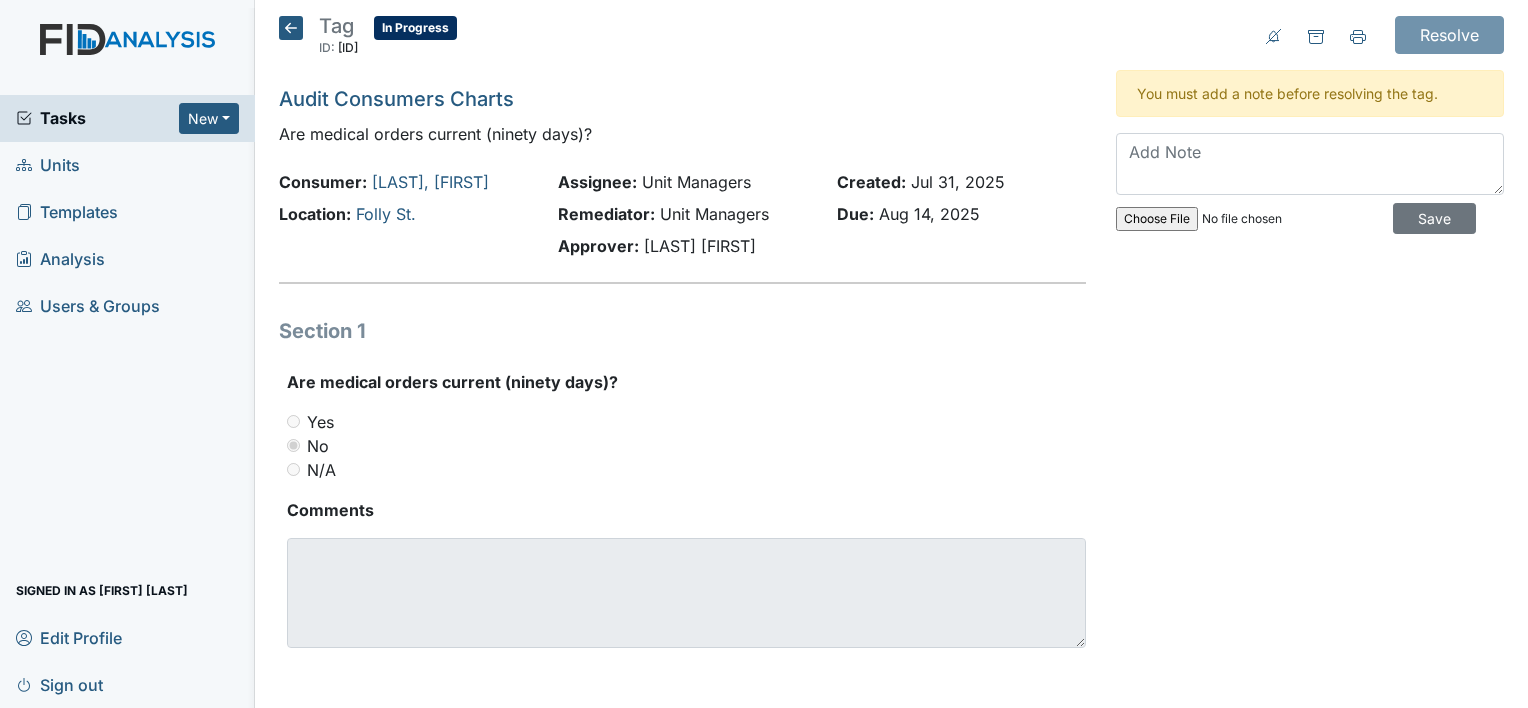 scroll, scrollTop: 0, scrollLeft: 0, axis: both 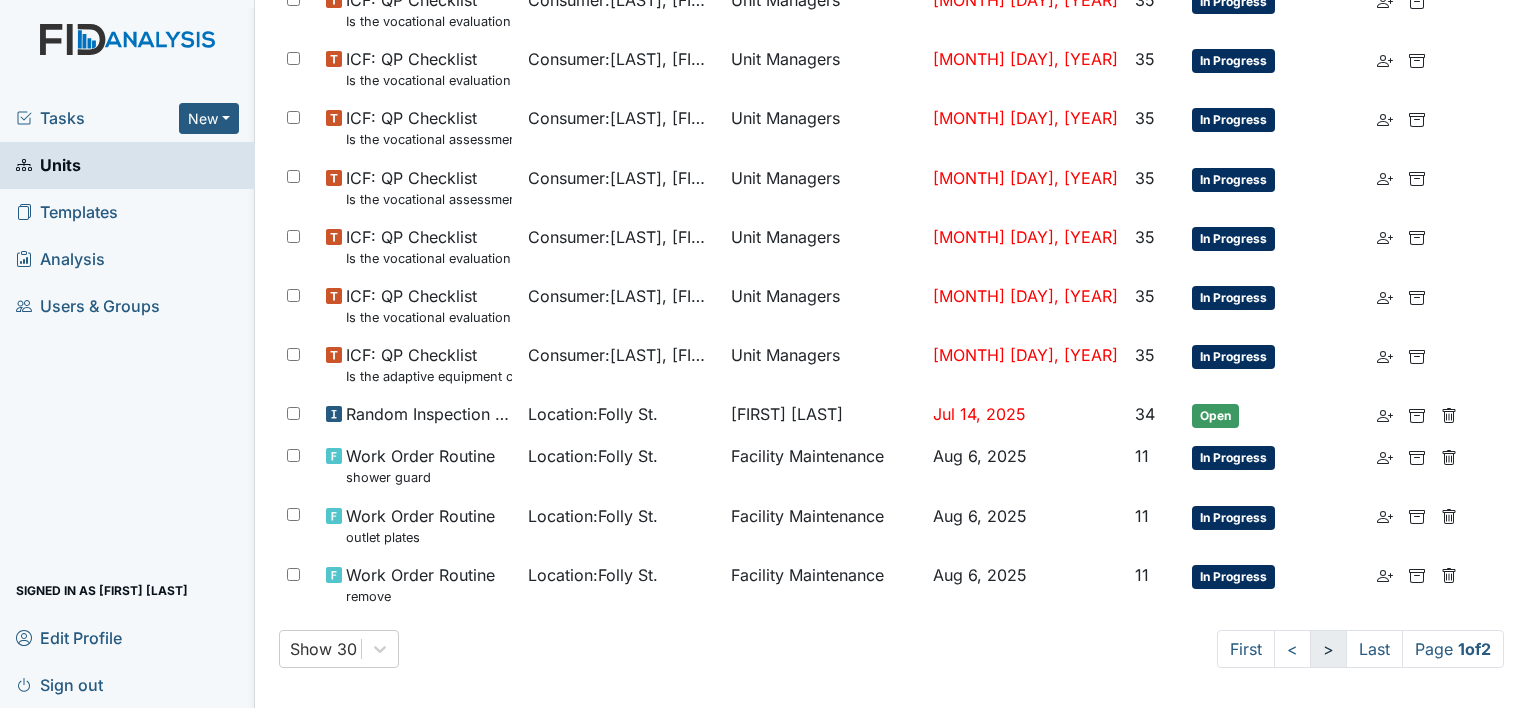 click on ">" at bounding box center (1328, 649) 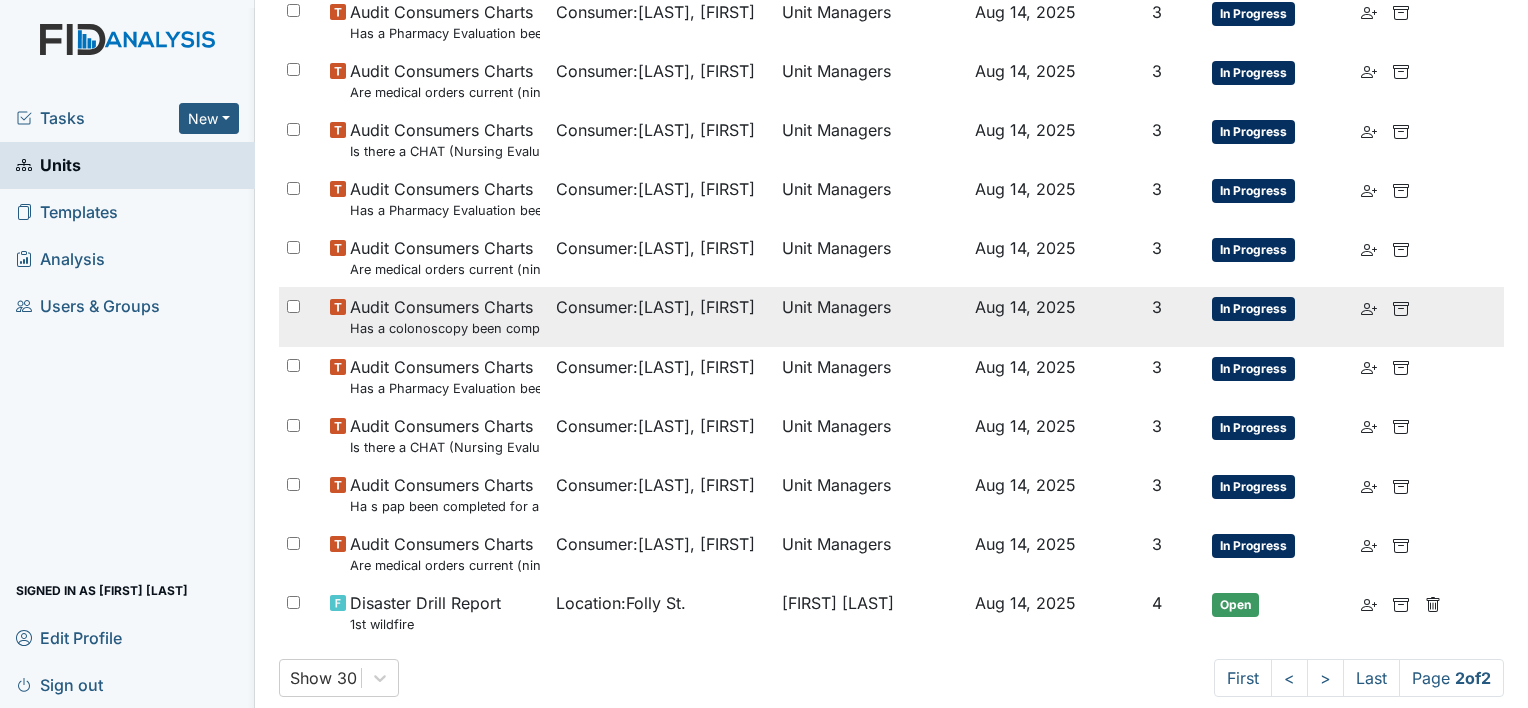 scroll, scrollTop: 823, scrollLeft: 0, axis: vertical 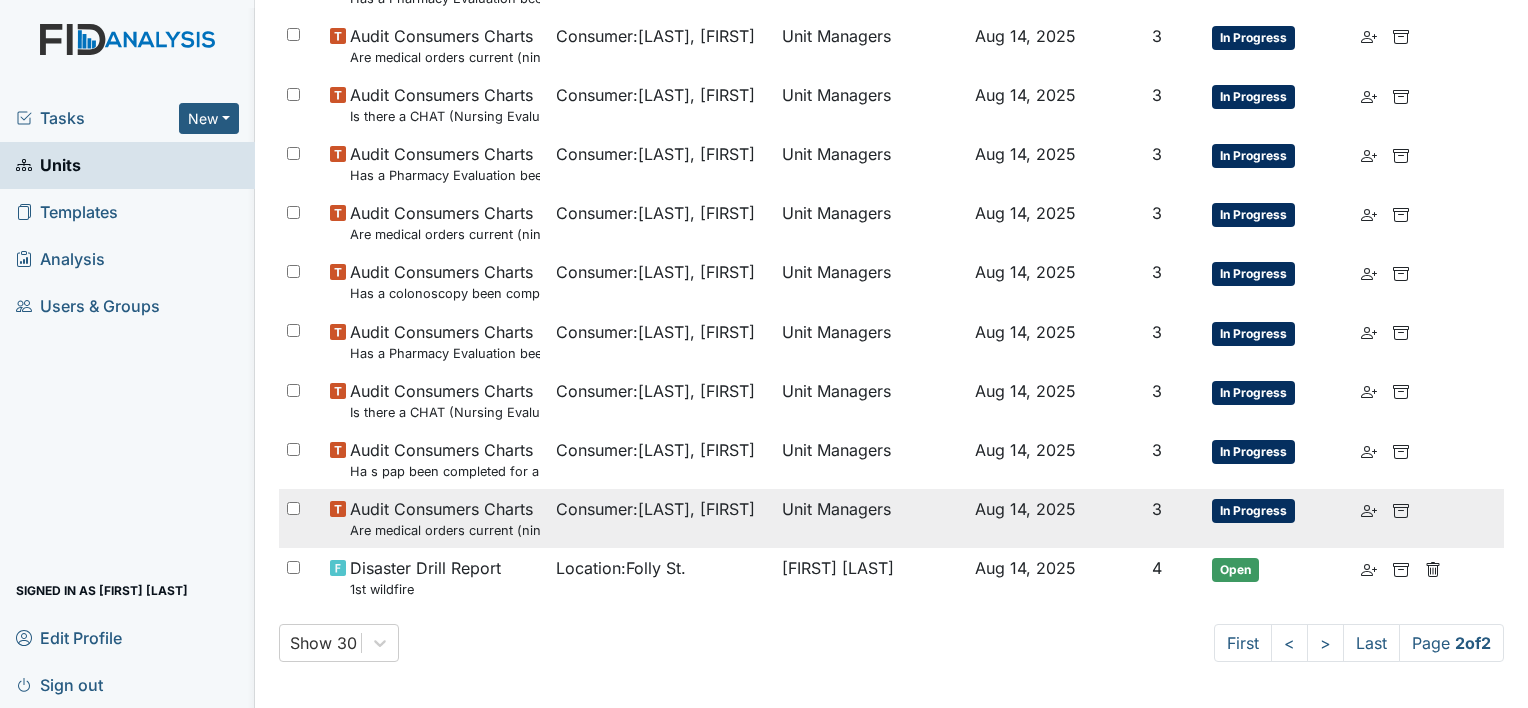click at bounding box center (293, 508) 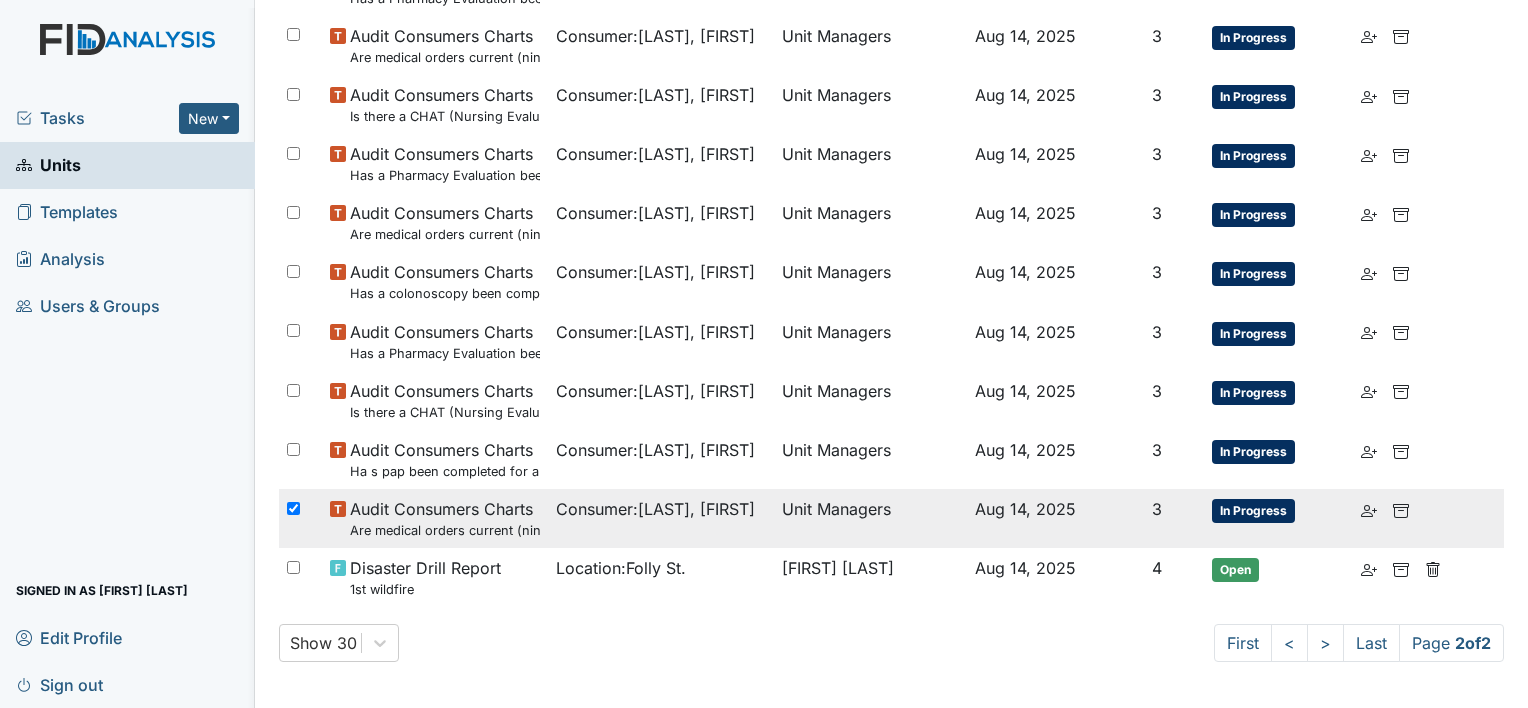 checkbox on "true" 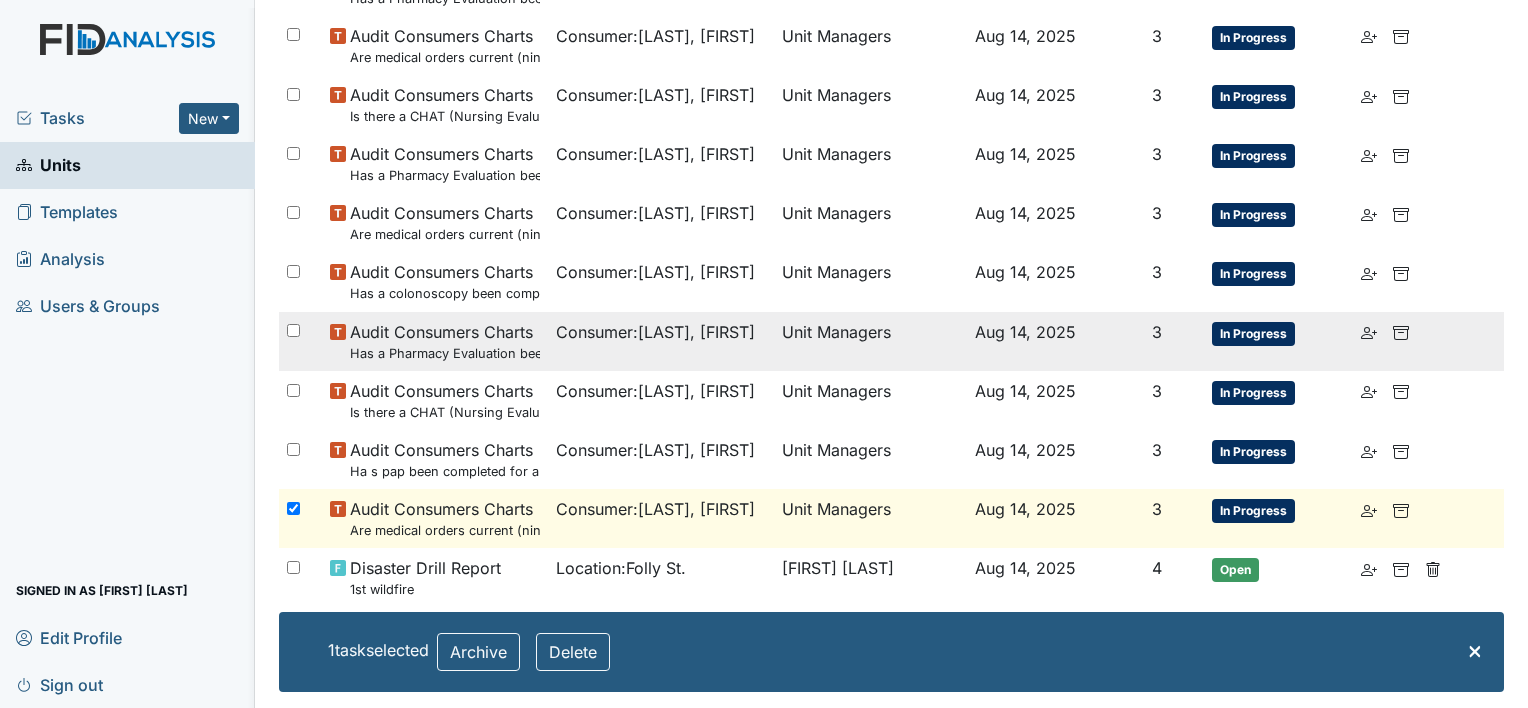 click at bounding box center (301, 332) 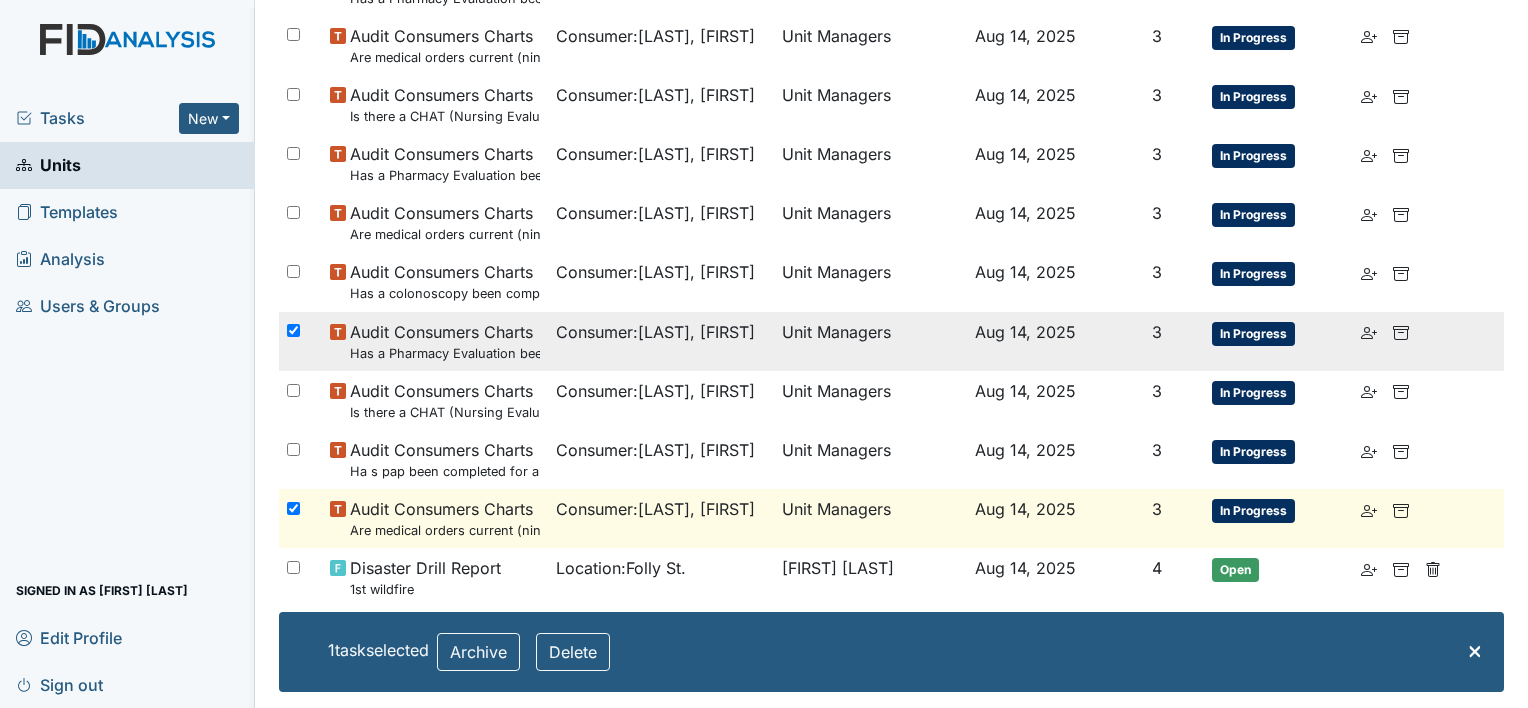 checkbox on "true" 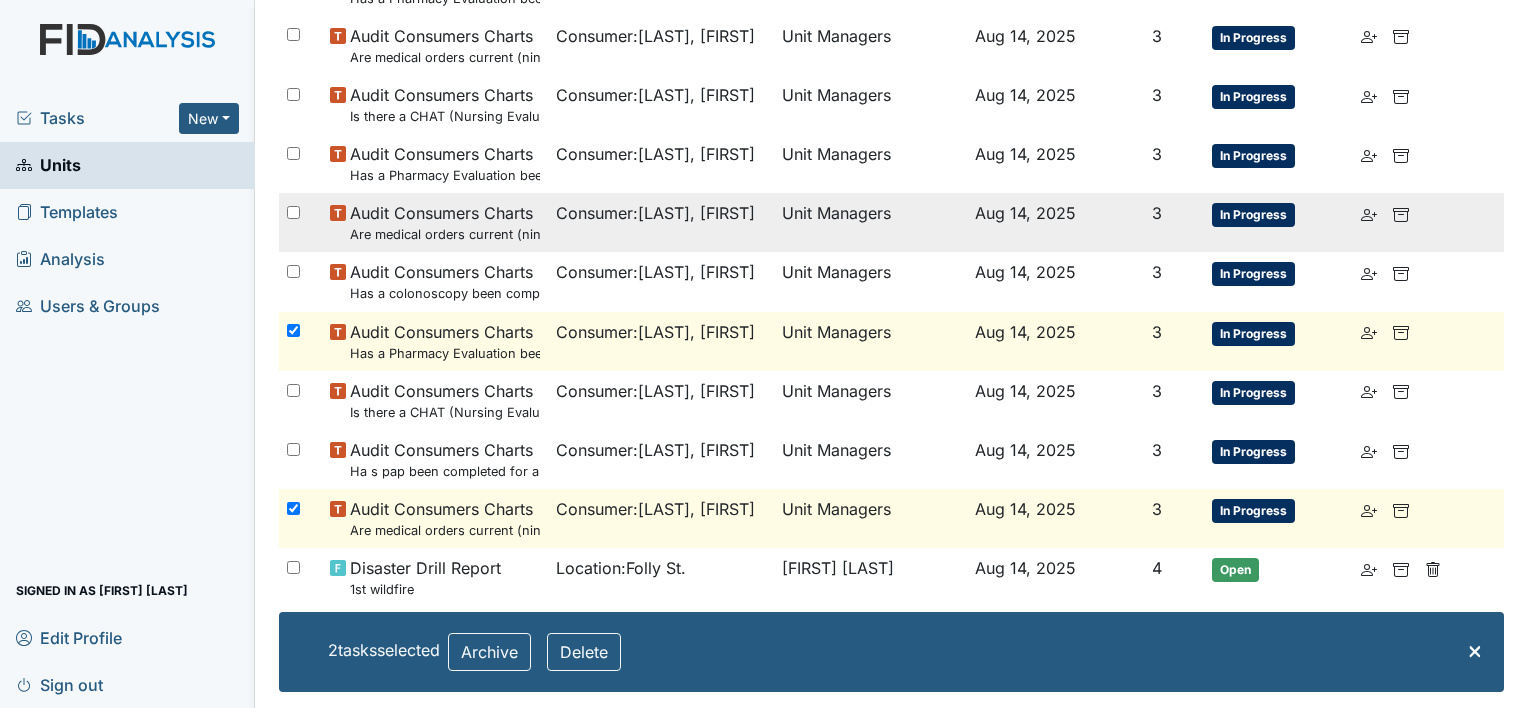 click at bounding box center (293, 212) 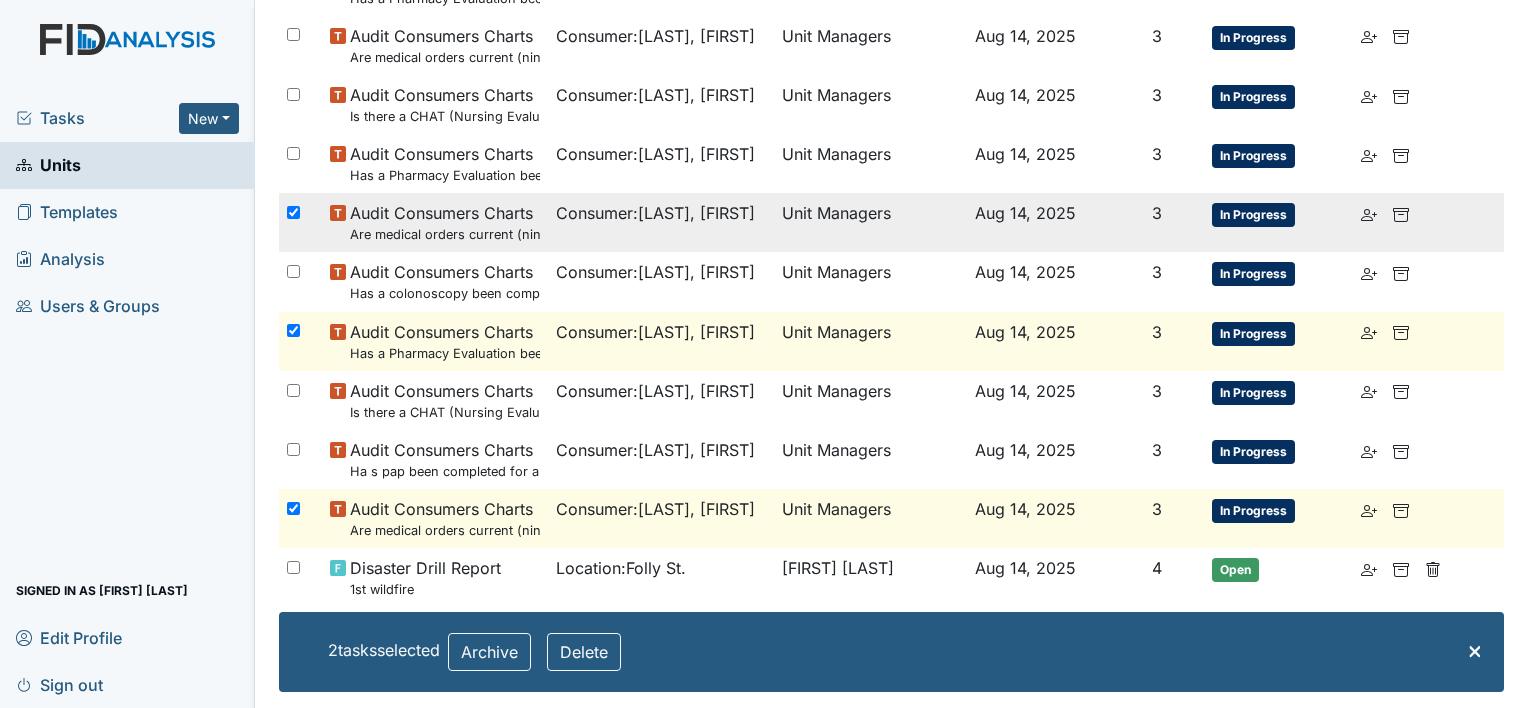 checkbox on "true" 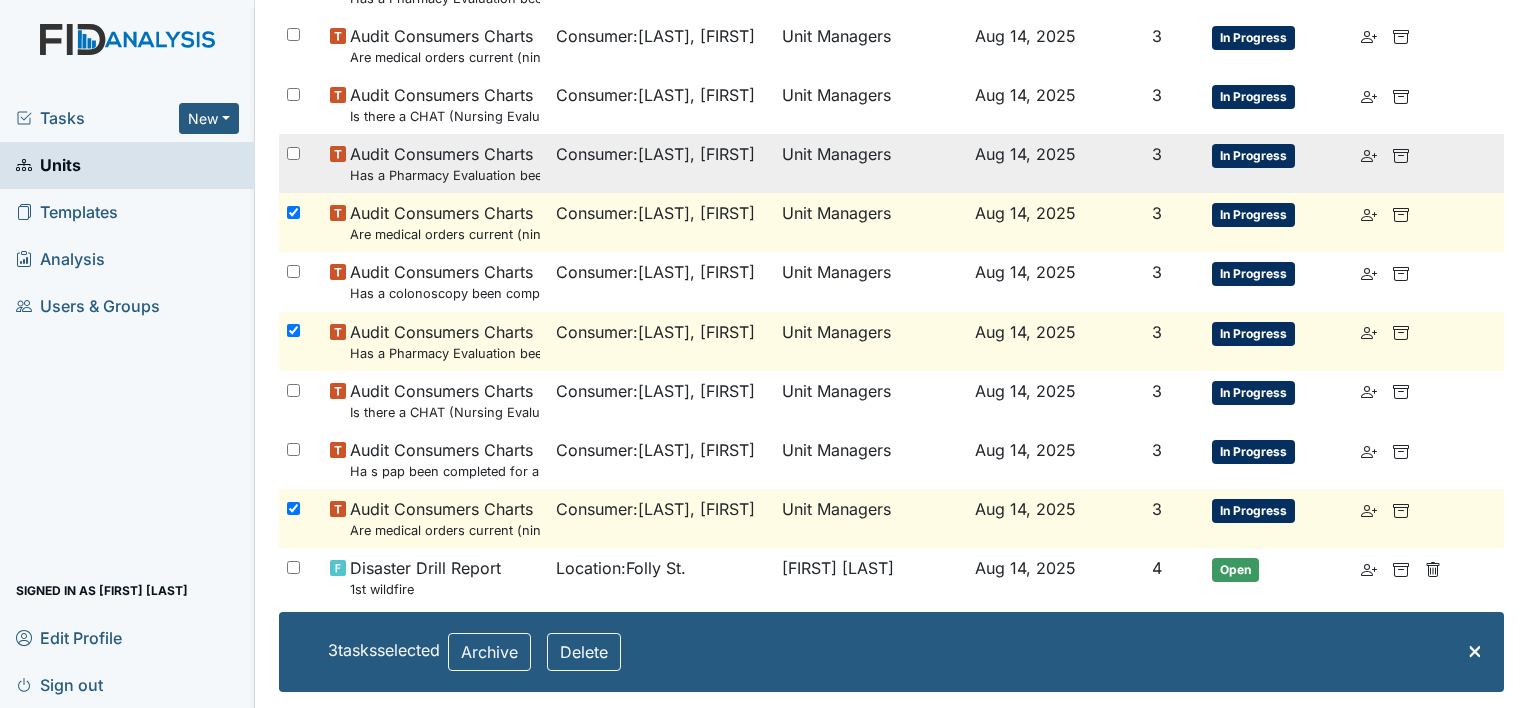 click at bounding box center (301, 154) 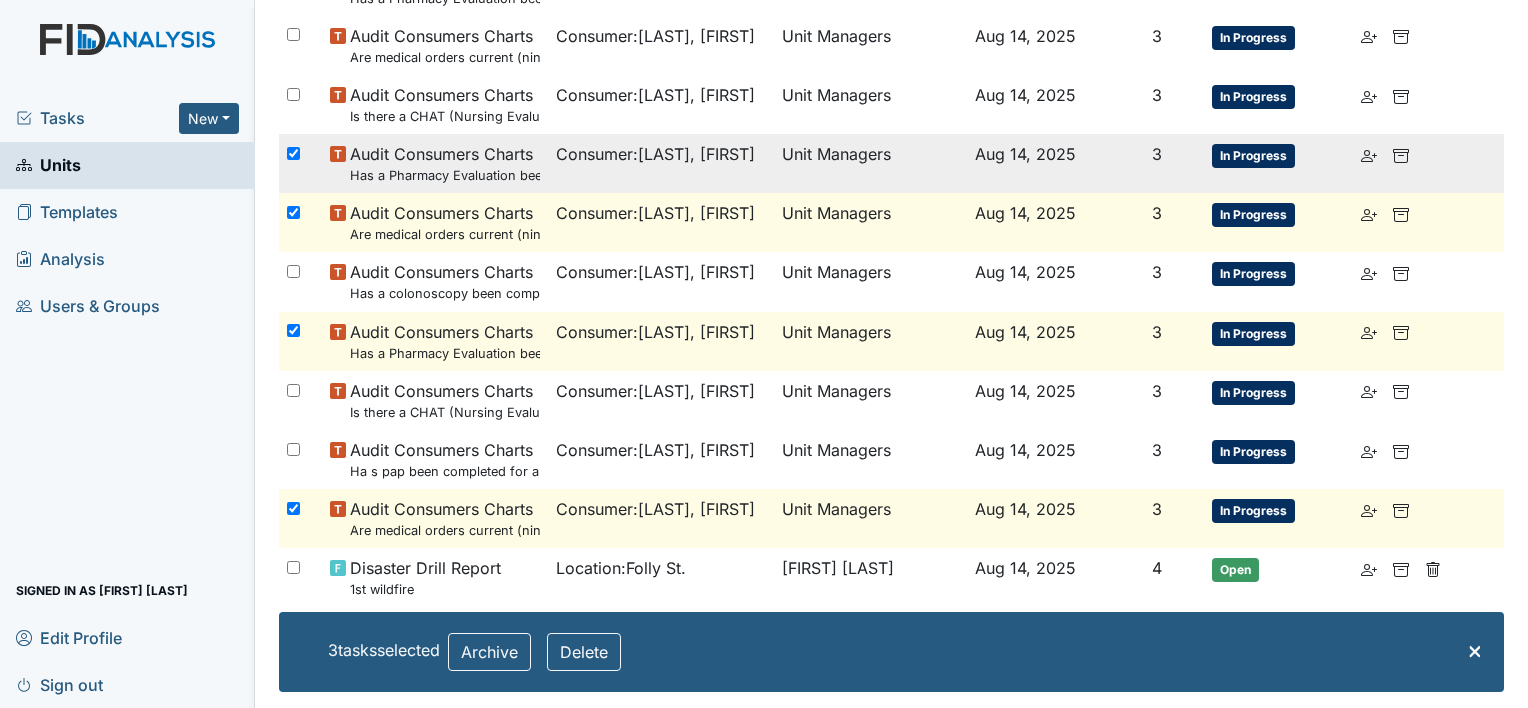 checkbox on "true" 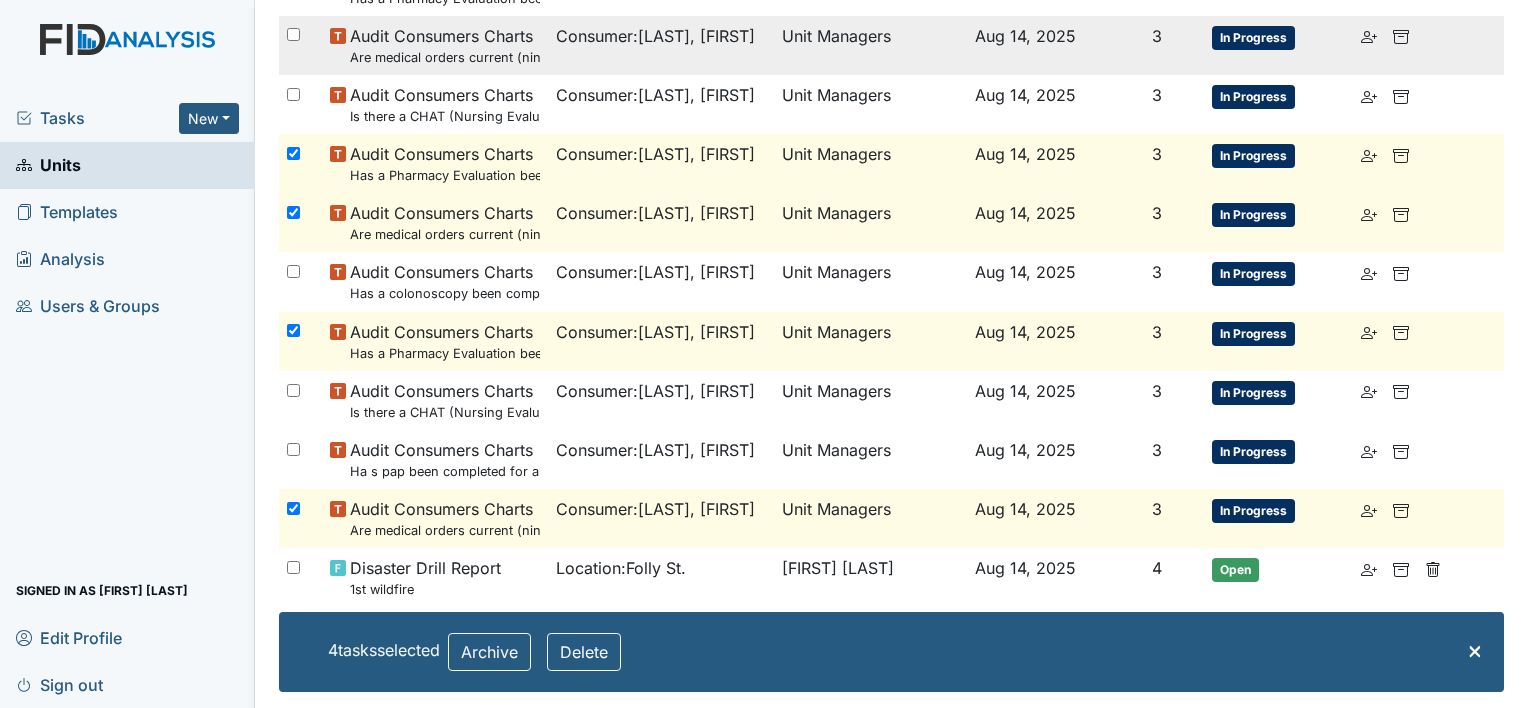 click at bounding box center [301, 36] 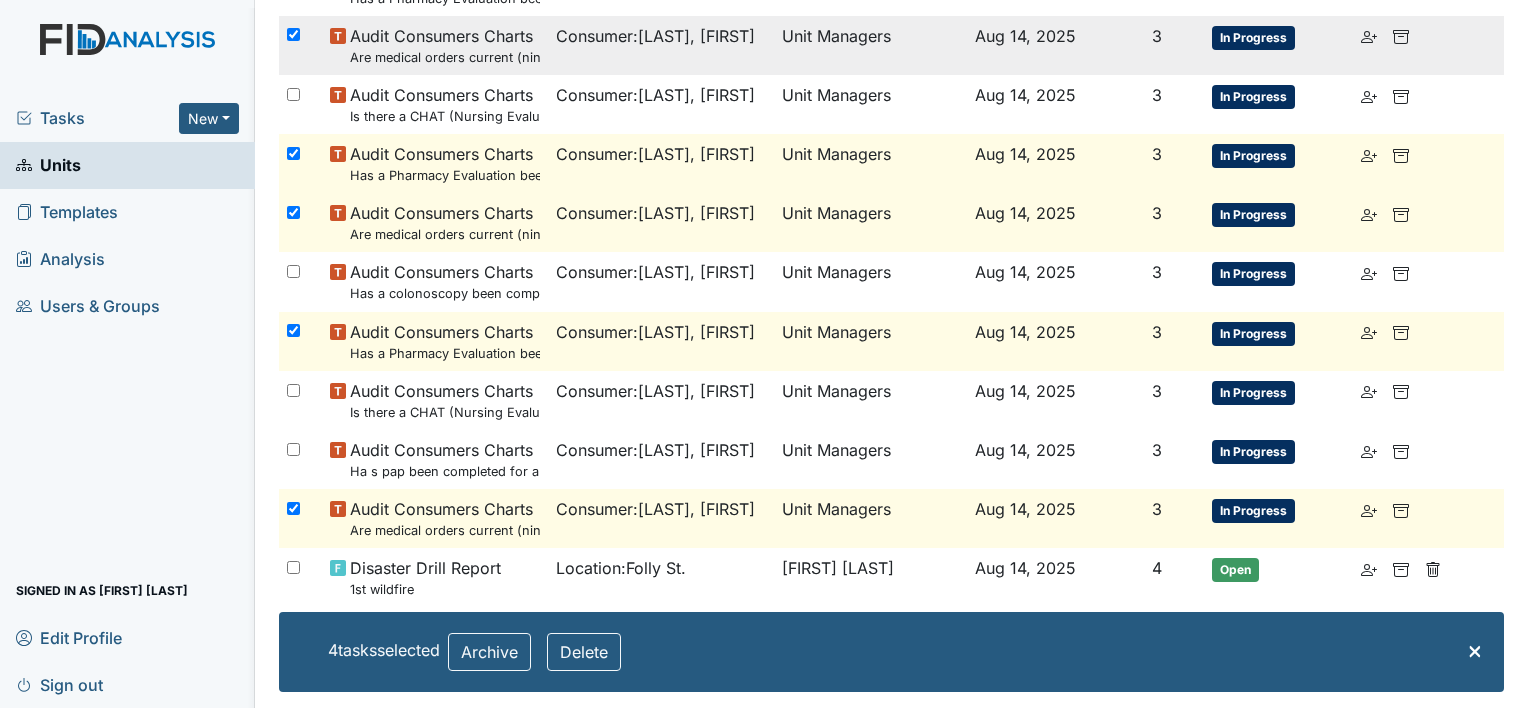 checkbox on "true" 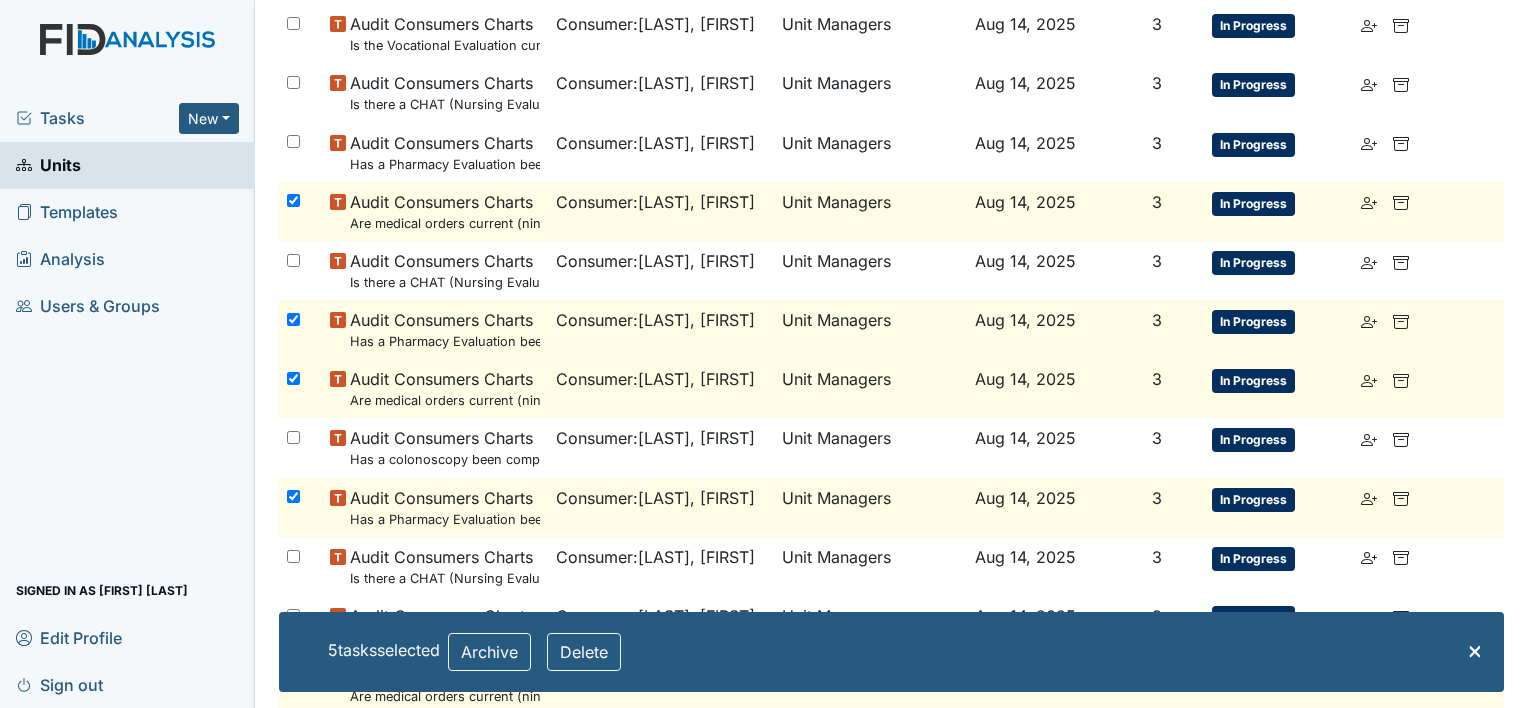 scroll, scrollTop: 623, scrollLeft: 0, axis: vertical 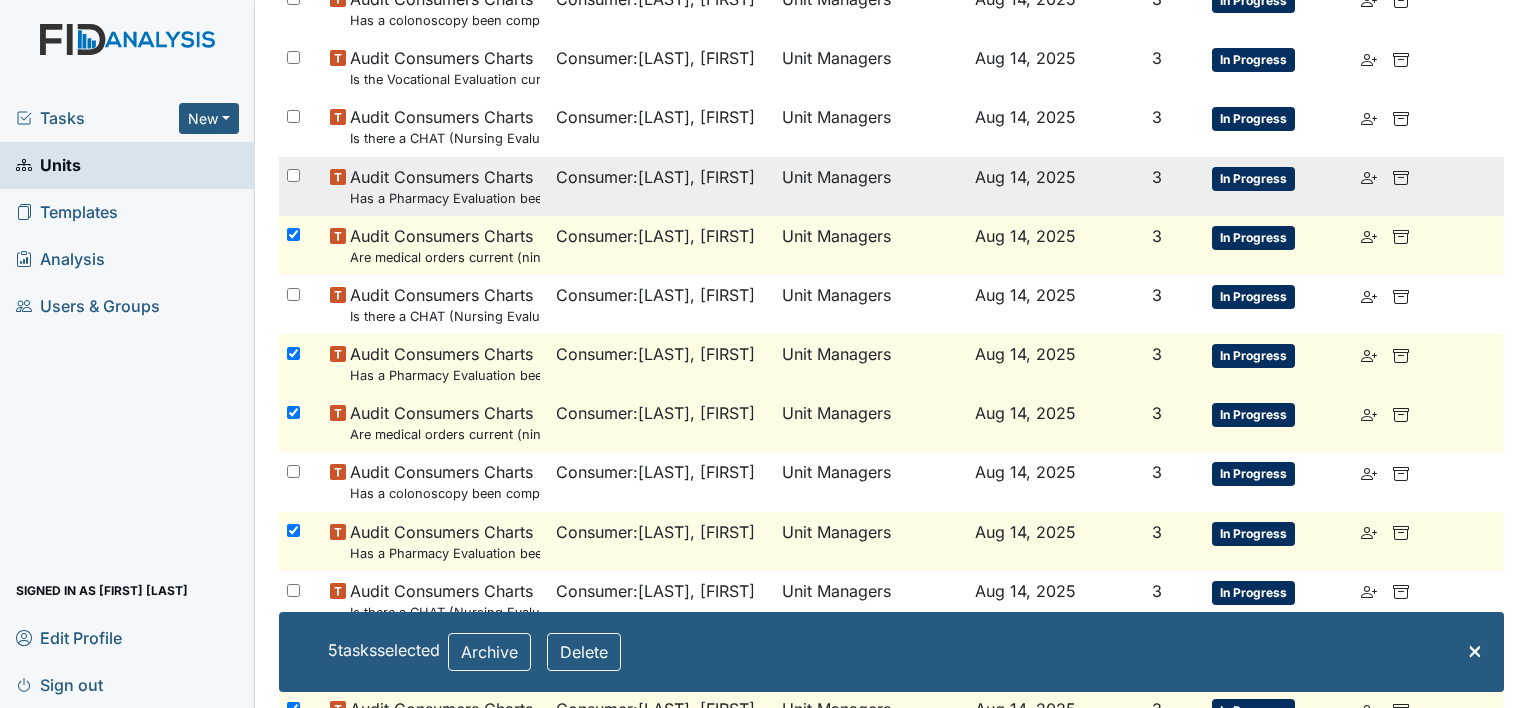 click at bounding box center (301, 177) 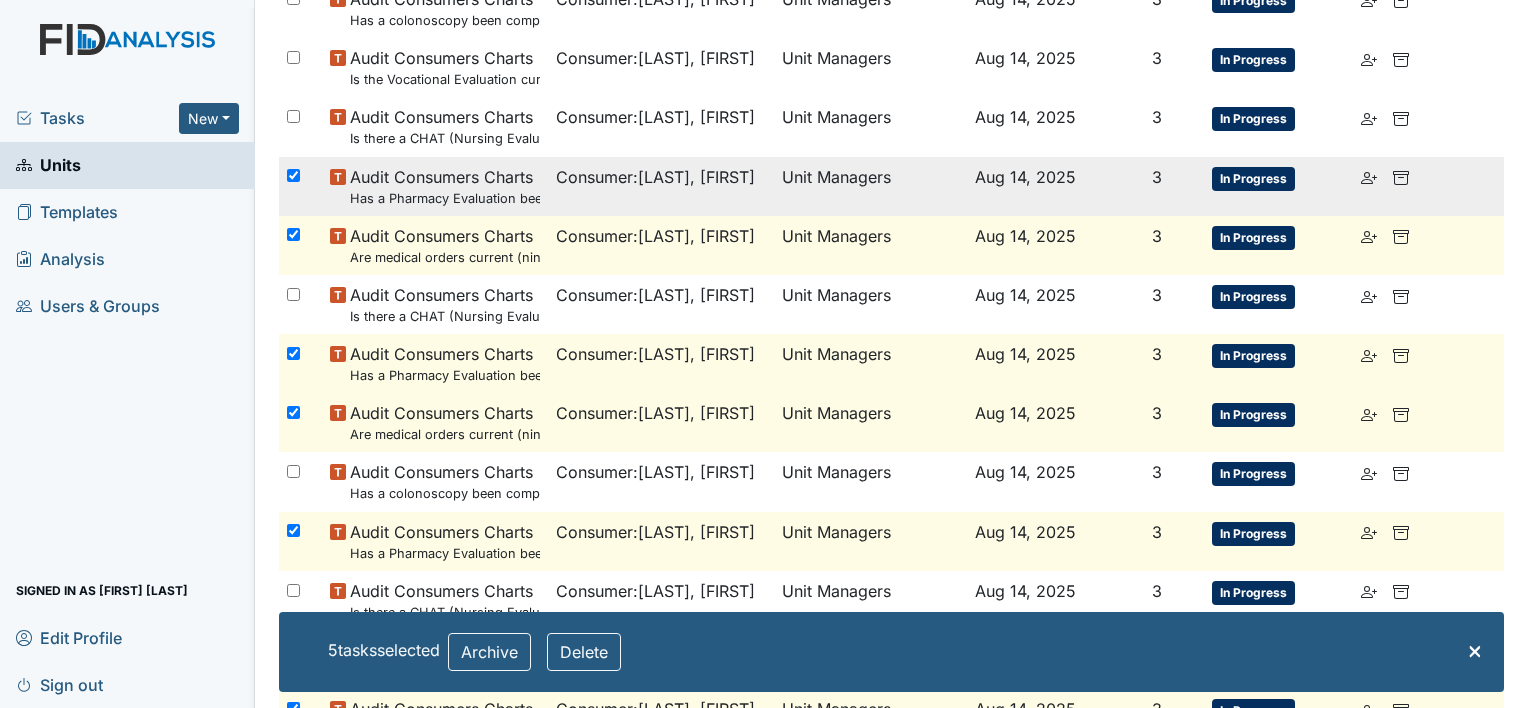 checkbox on "true" 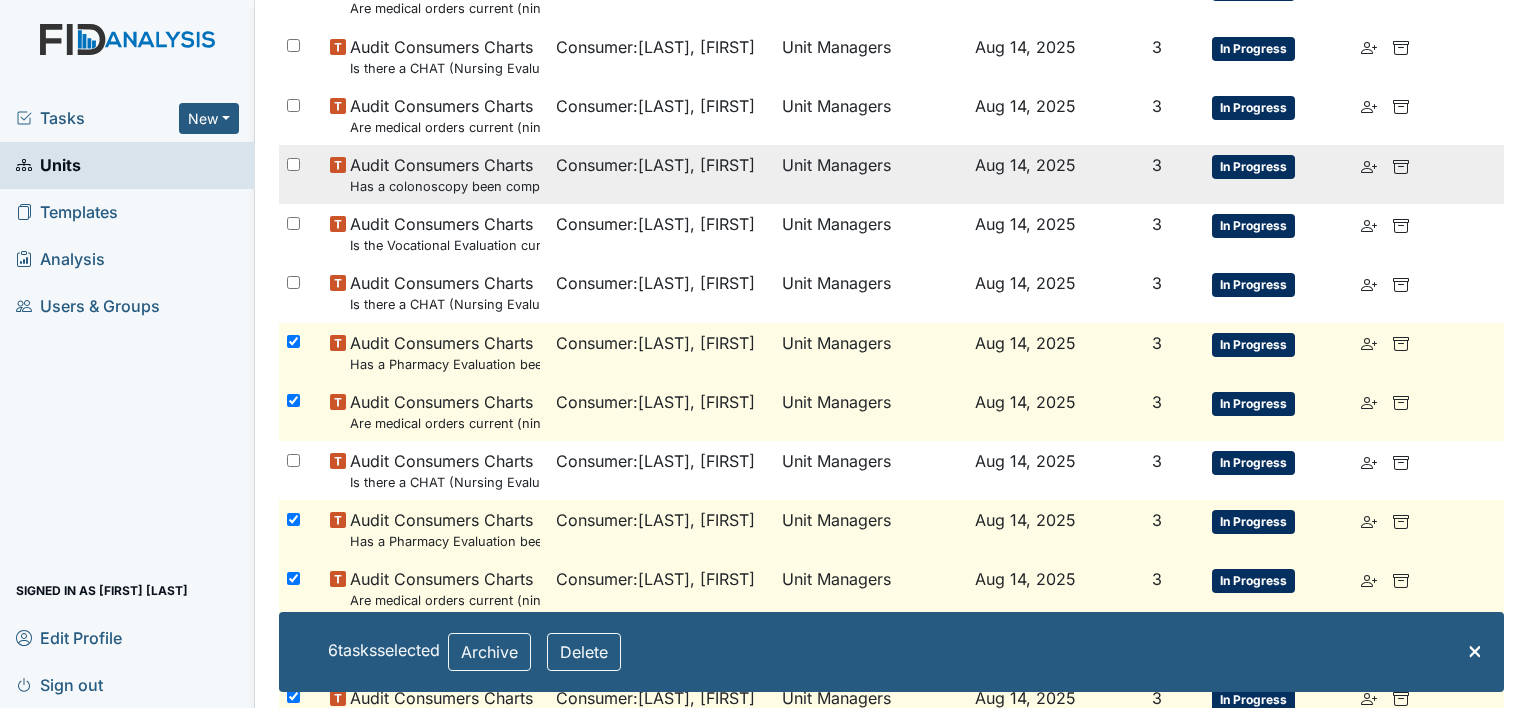 scroll, scrollTop: 423, scrollLeft: 0, axis: vertical 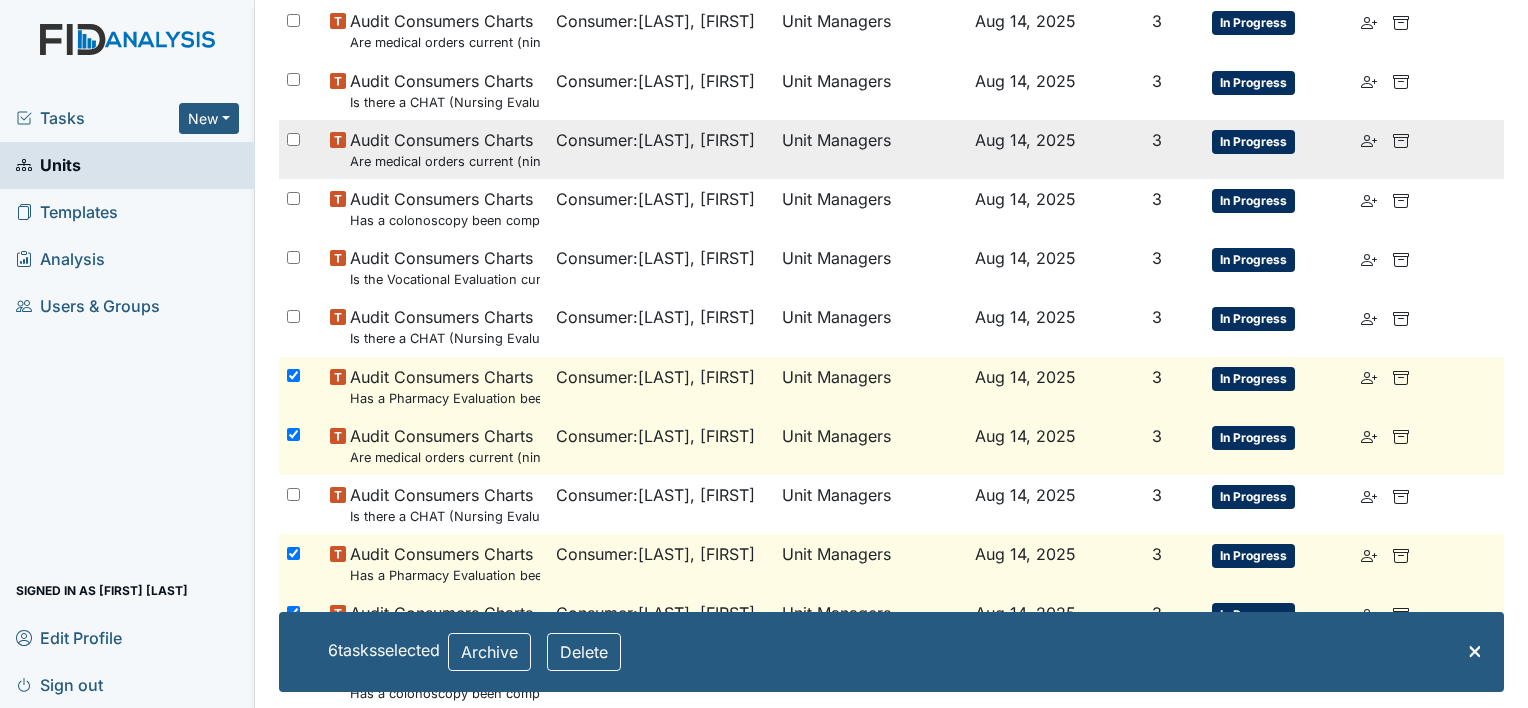 click at bounding box center (301, 140) 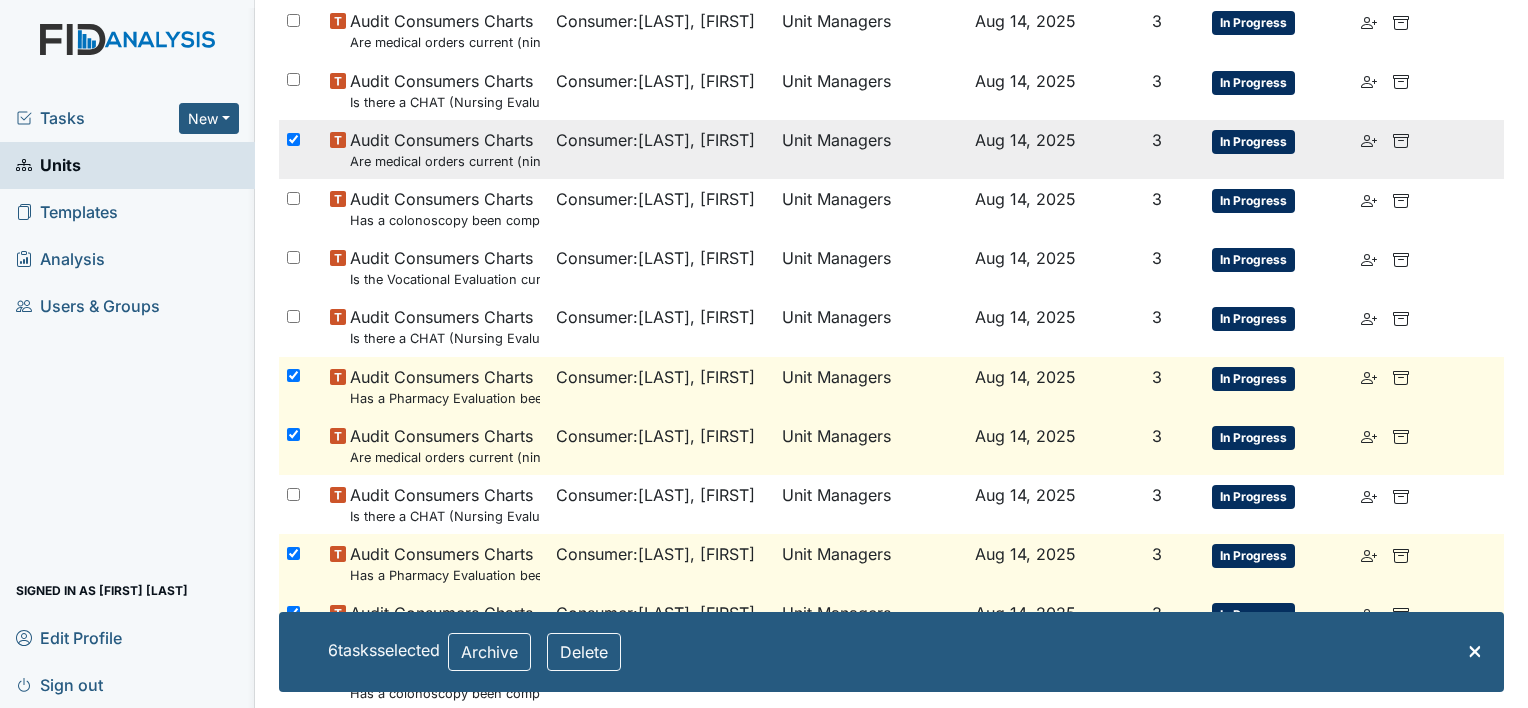 checkbox on "true" 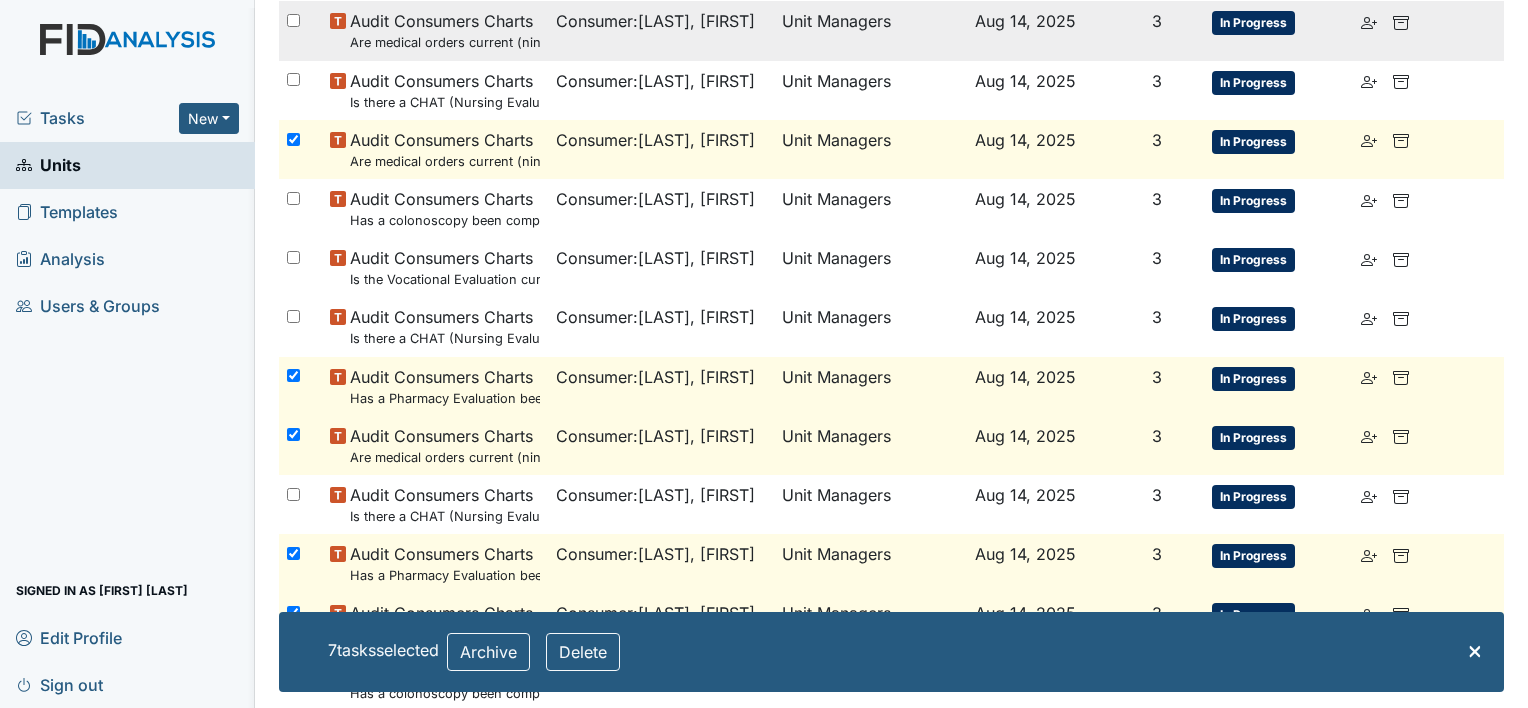 click at bounding box center [293, 20] 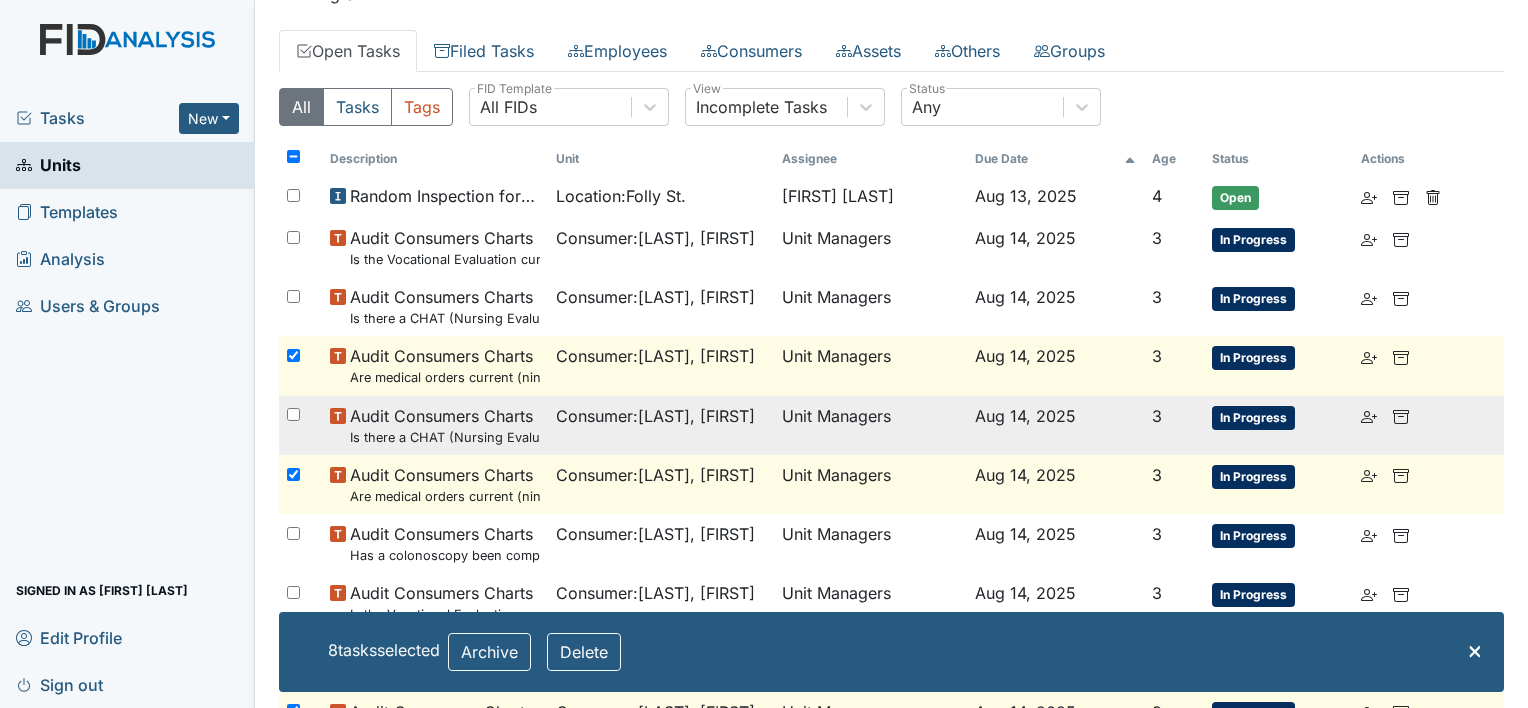 scroll, scrollTop: 123, scrollLeft: 0, axis: vertical 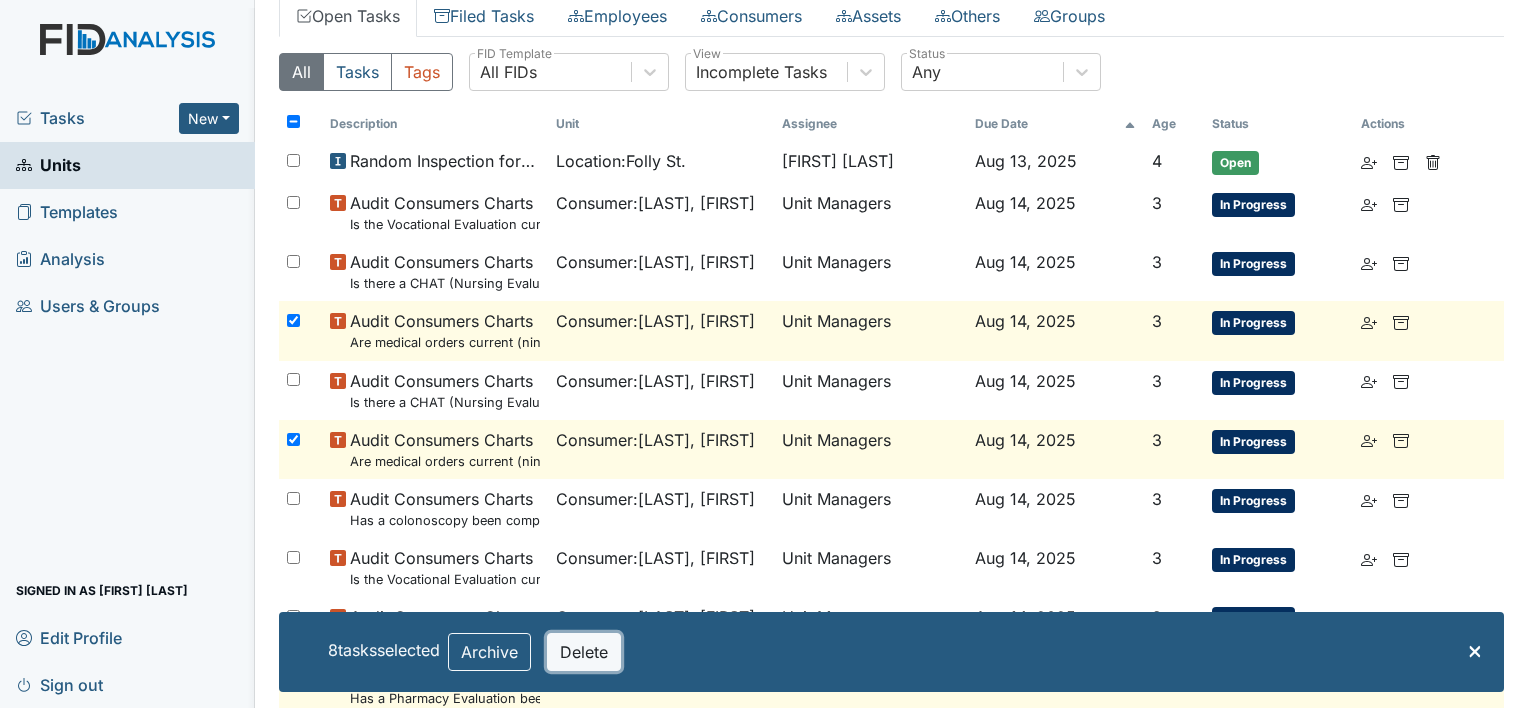 click on "Delete" at bounding box center [584, 652] 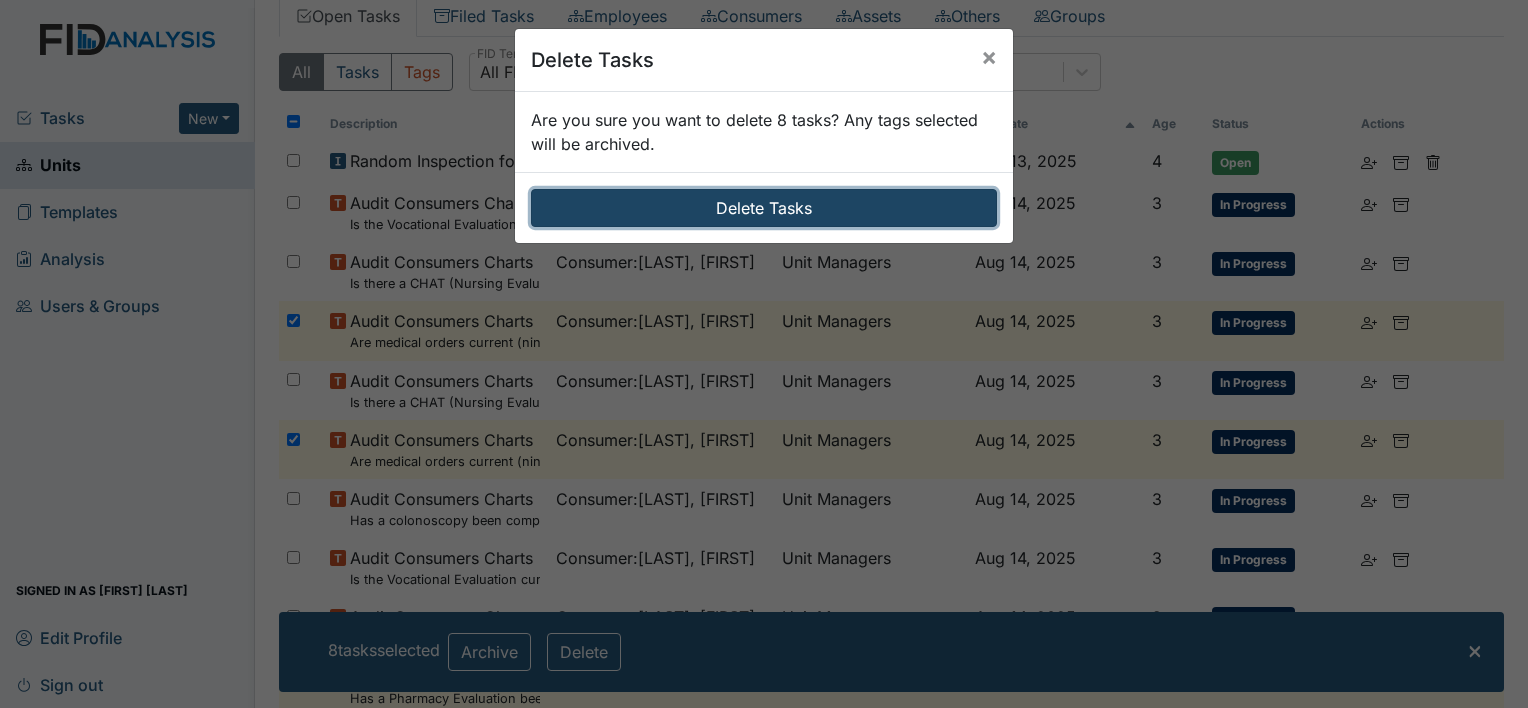 click on "Delete Tasks" at bounding box center [764, 208] 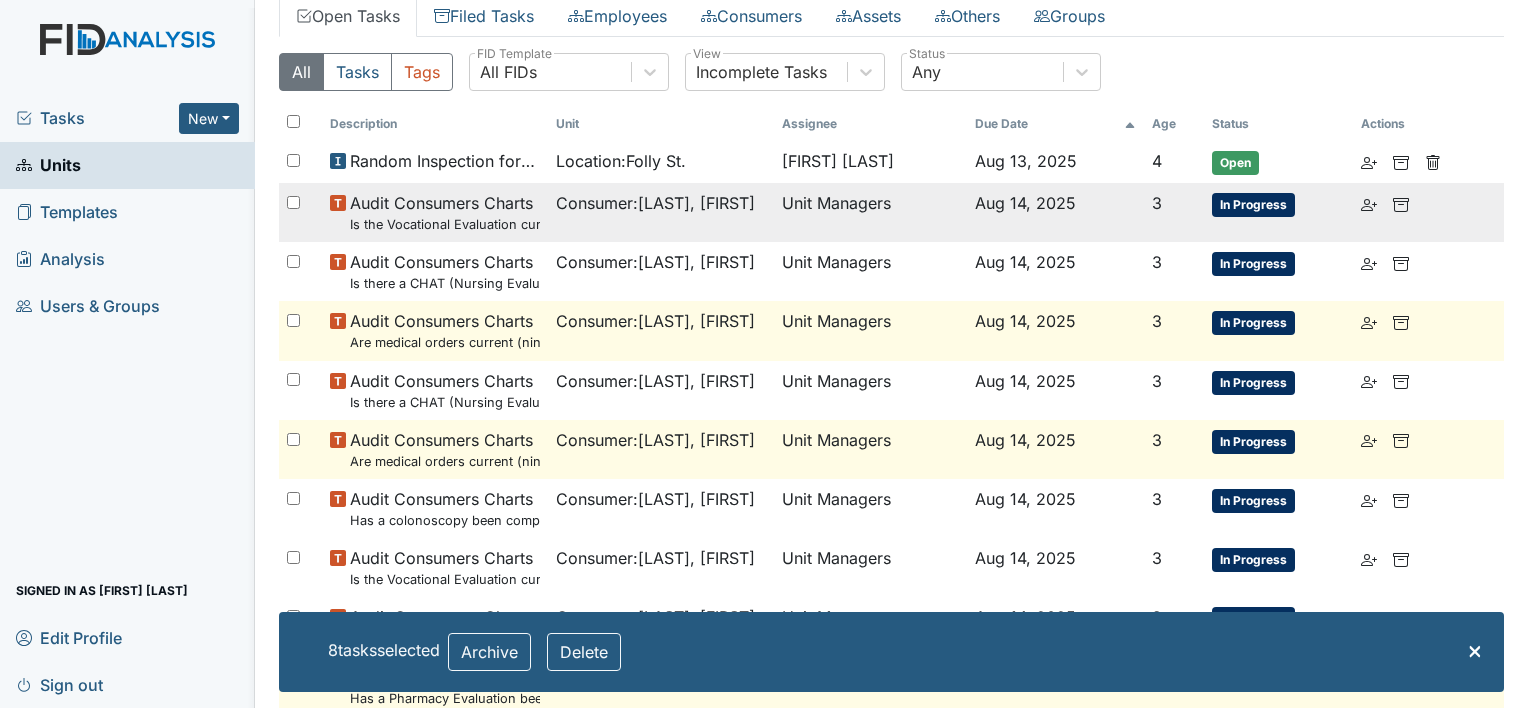 checkbox on "false" 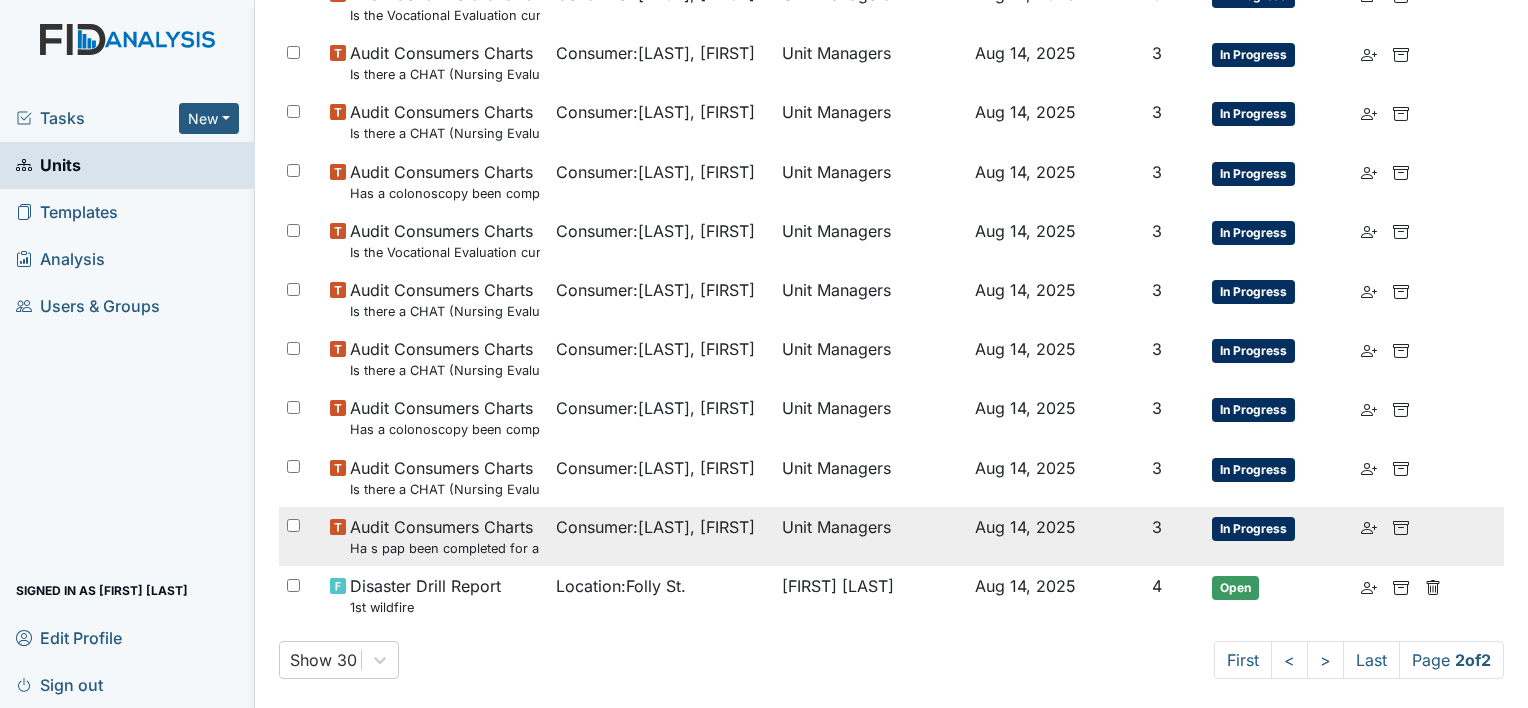 scroll, scrollTop: 349, scrollLeft: 0, axis: vertical 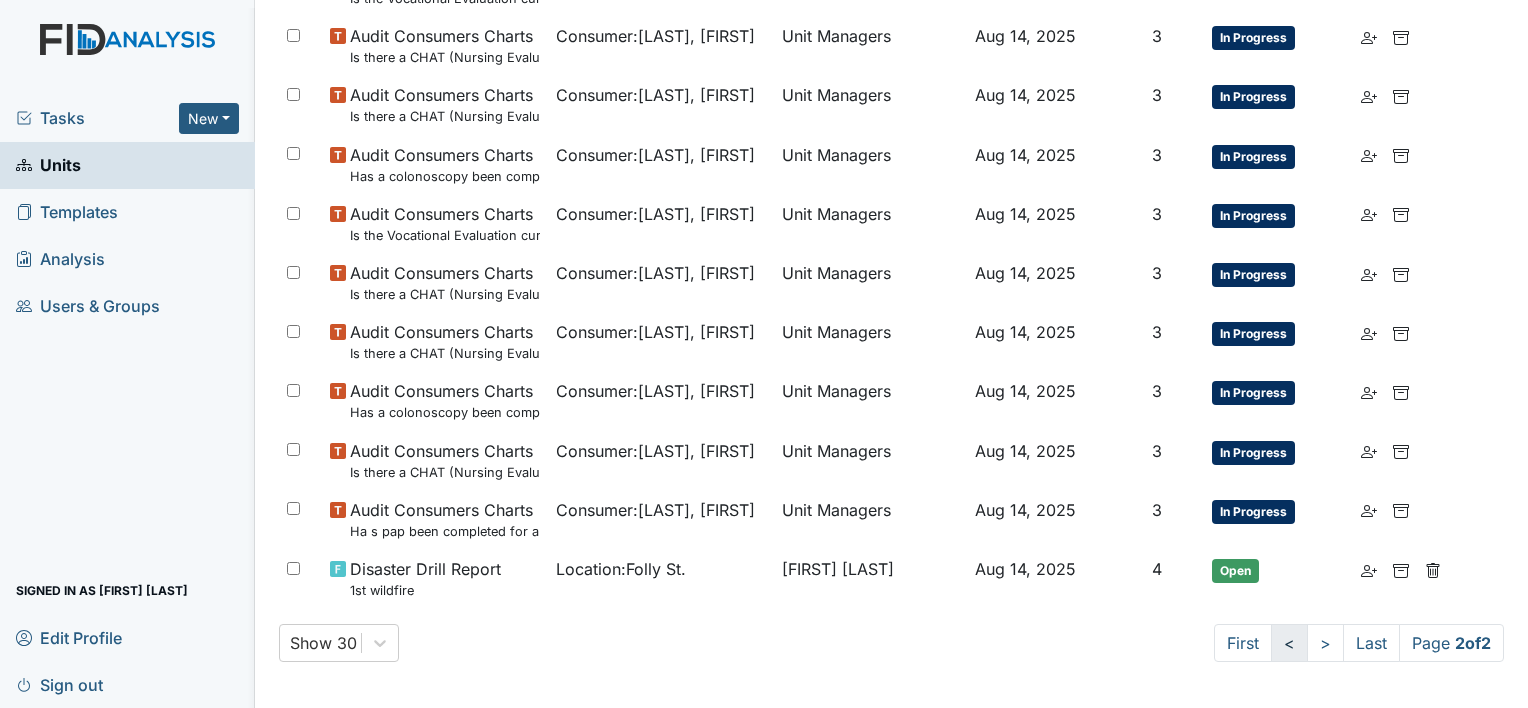 click on "<" at bounding box center (1289, 643) 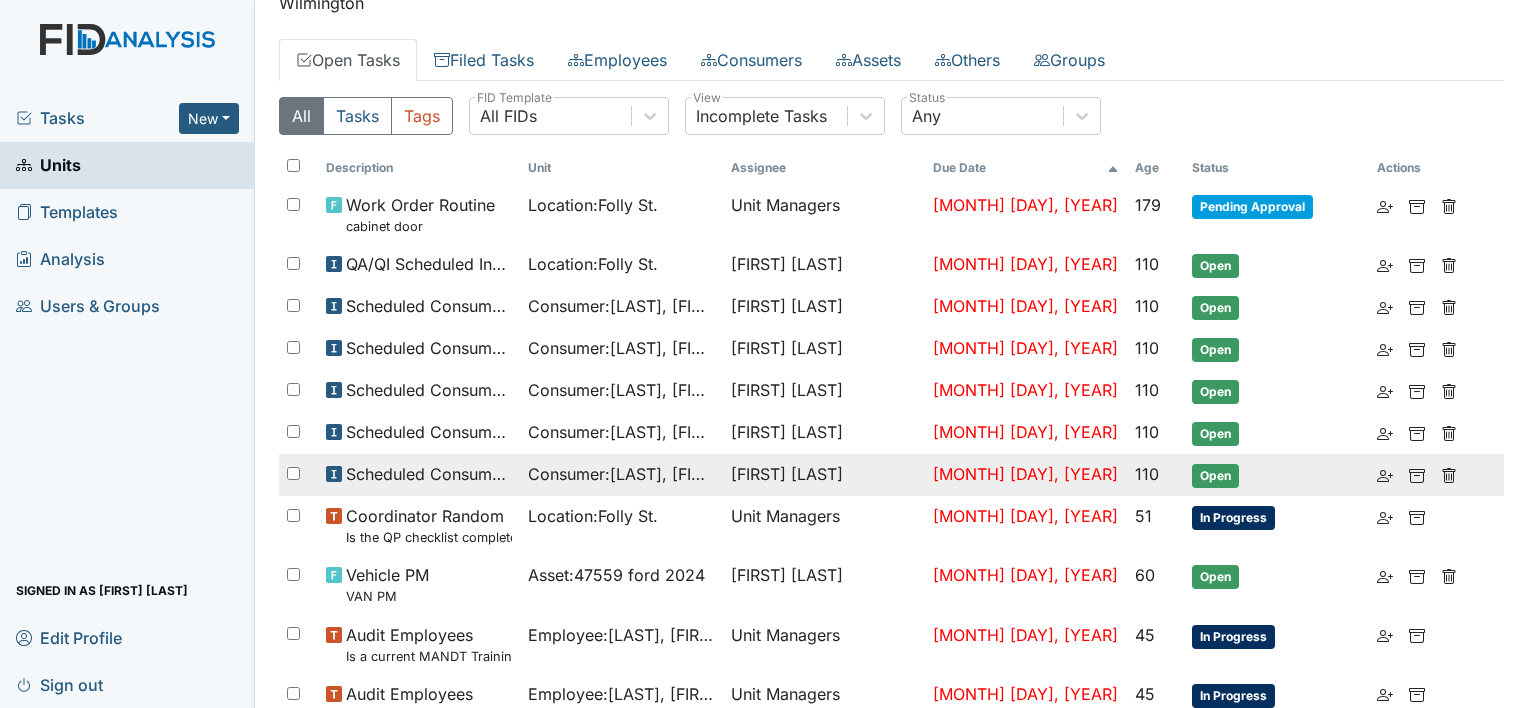 scroll, scrollTop: 0, scrollLeft: 0, axis: both 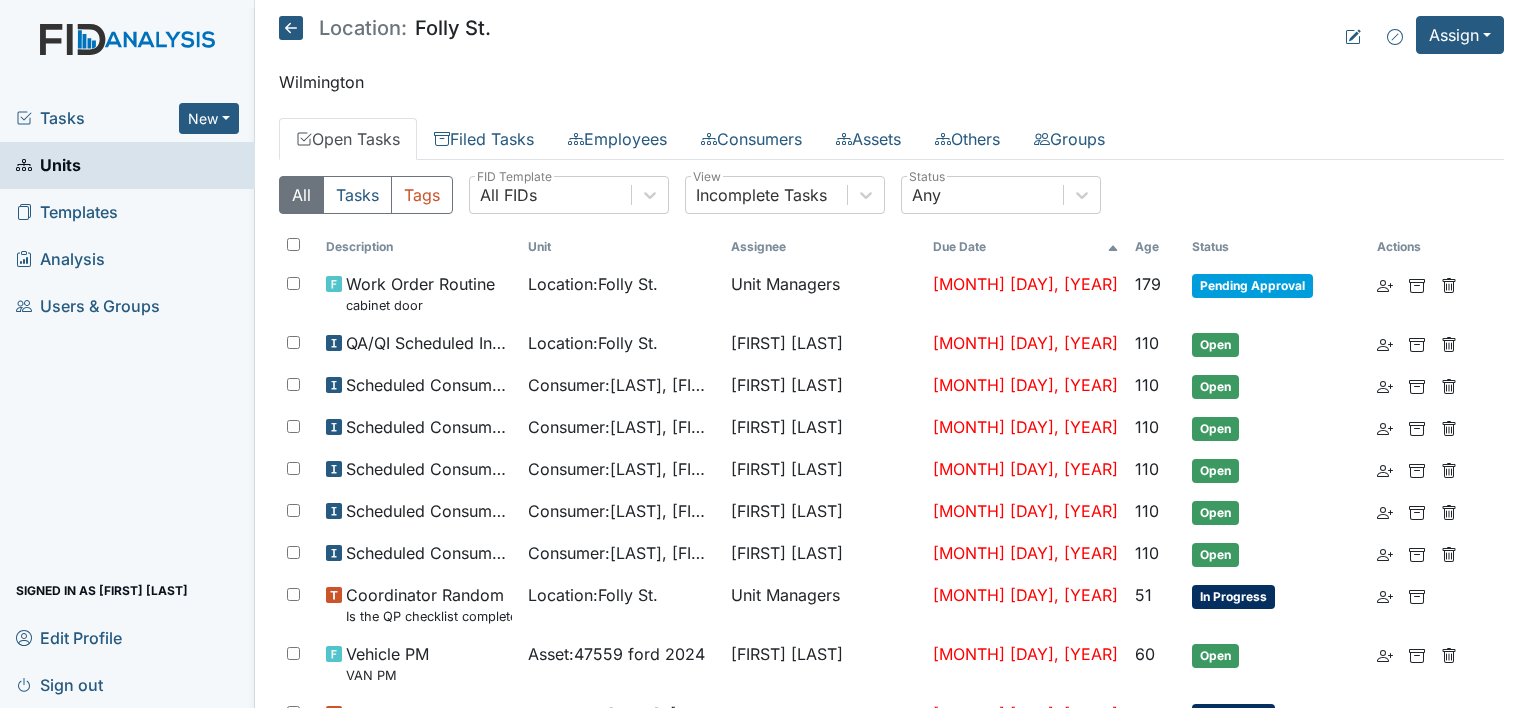 click 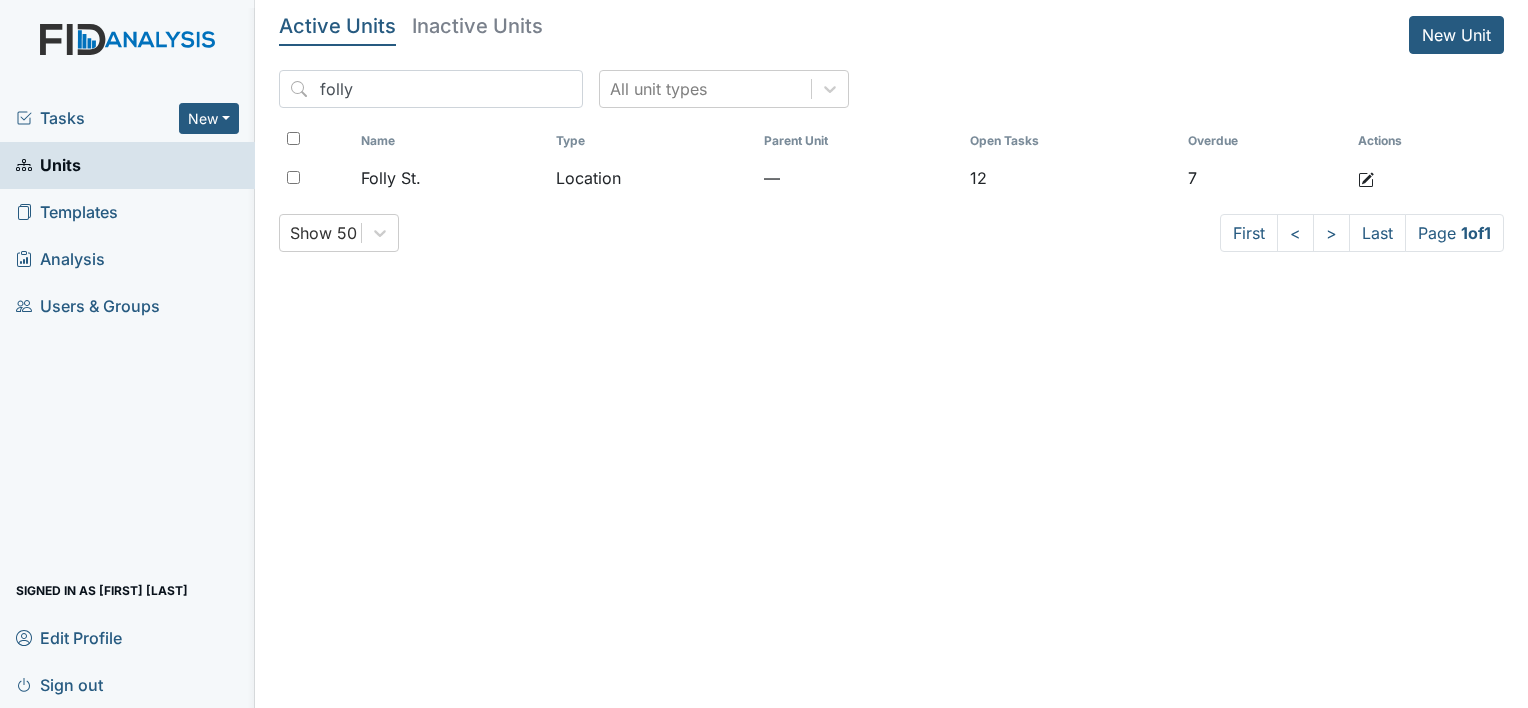 scroll, scrollTop: 0, scrollLeft: 0, axis: both 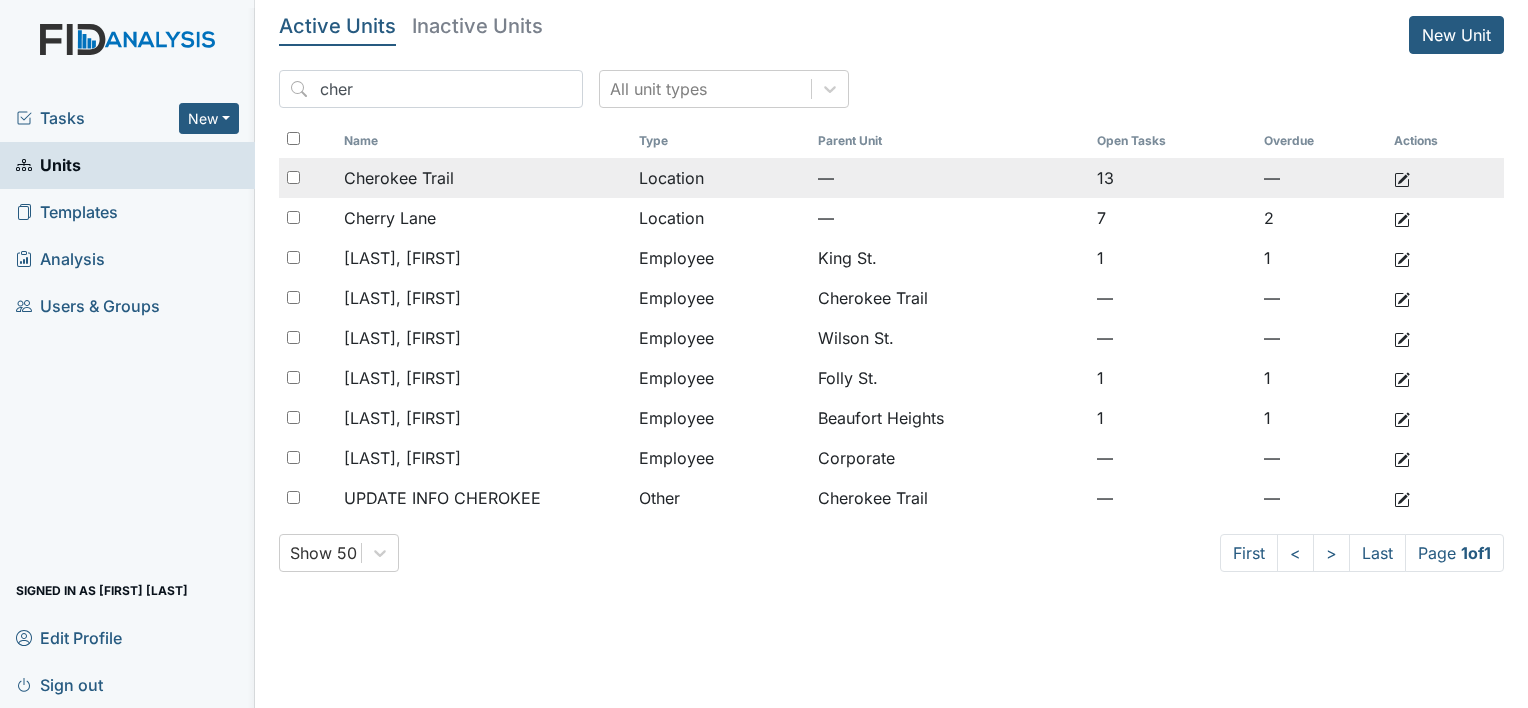 type on "cher" 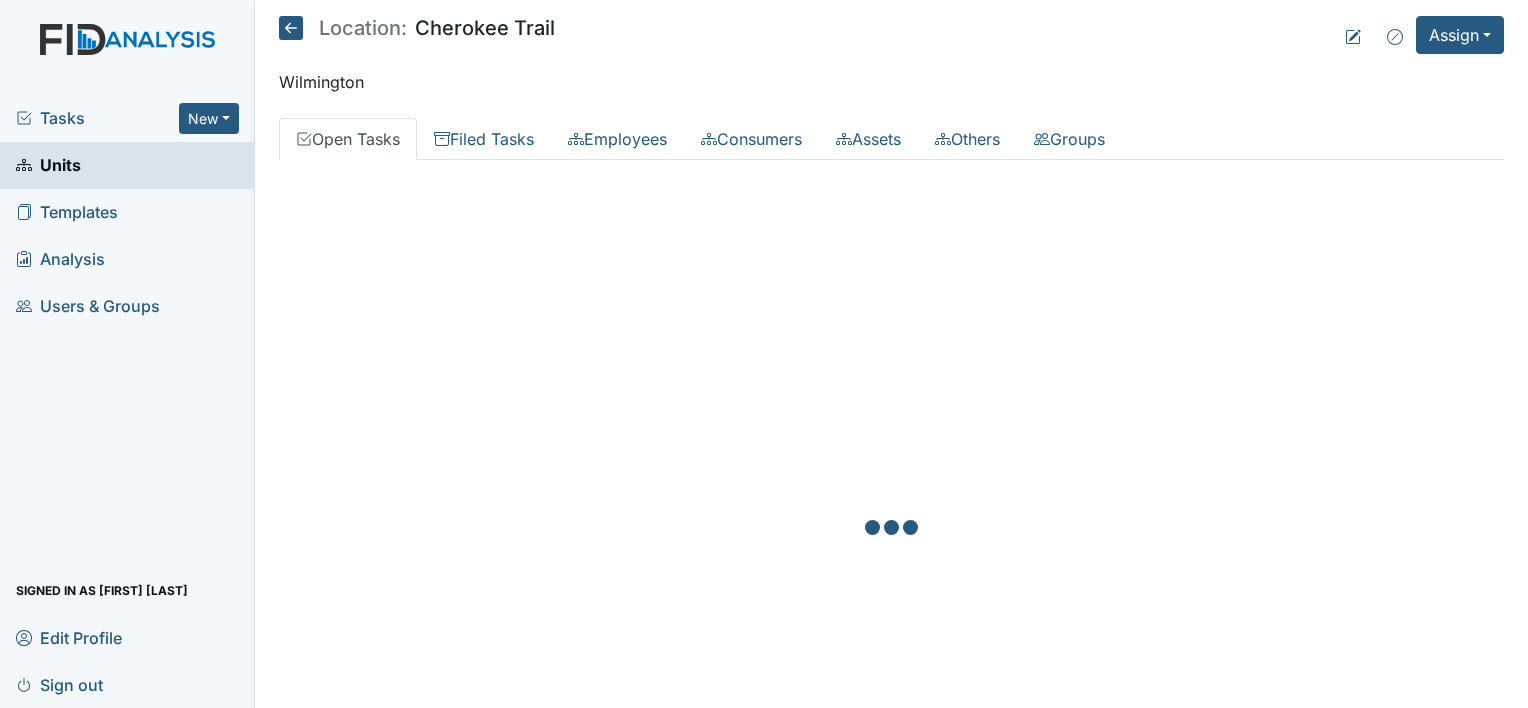scroll, scrollTop: 0, scrollLeft: 0, axis: both 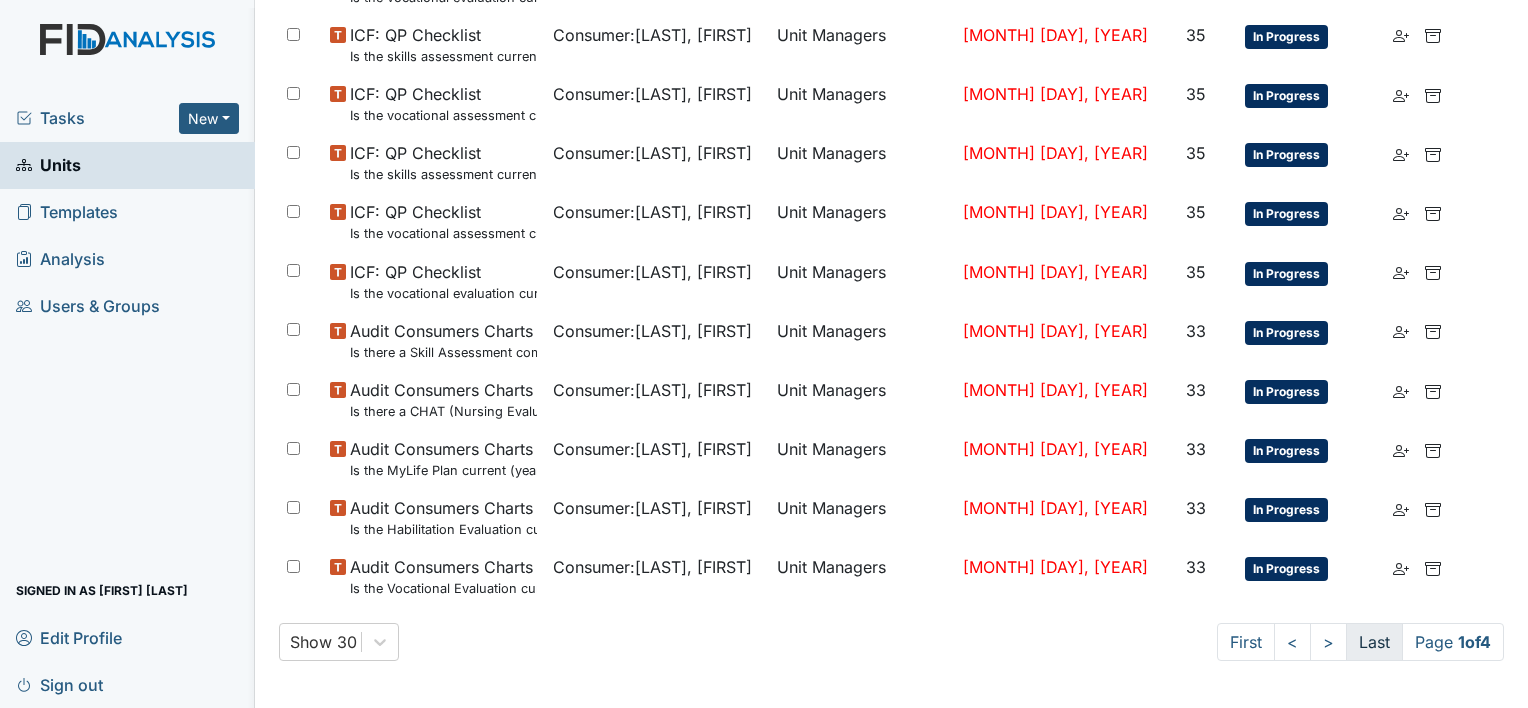 click on "Last" at bounding box center [1374, 642] 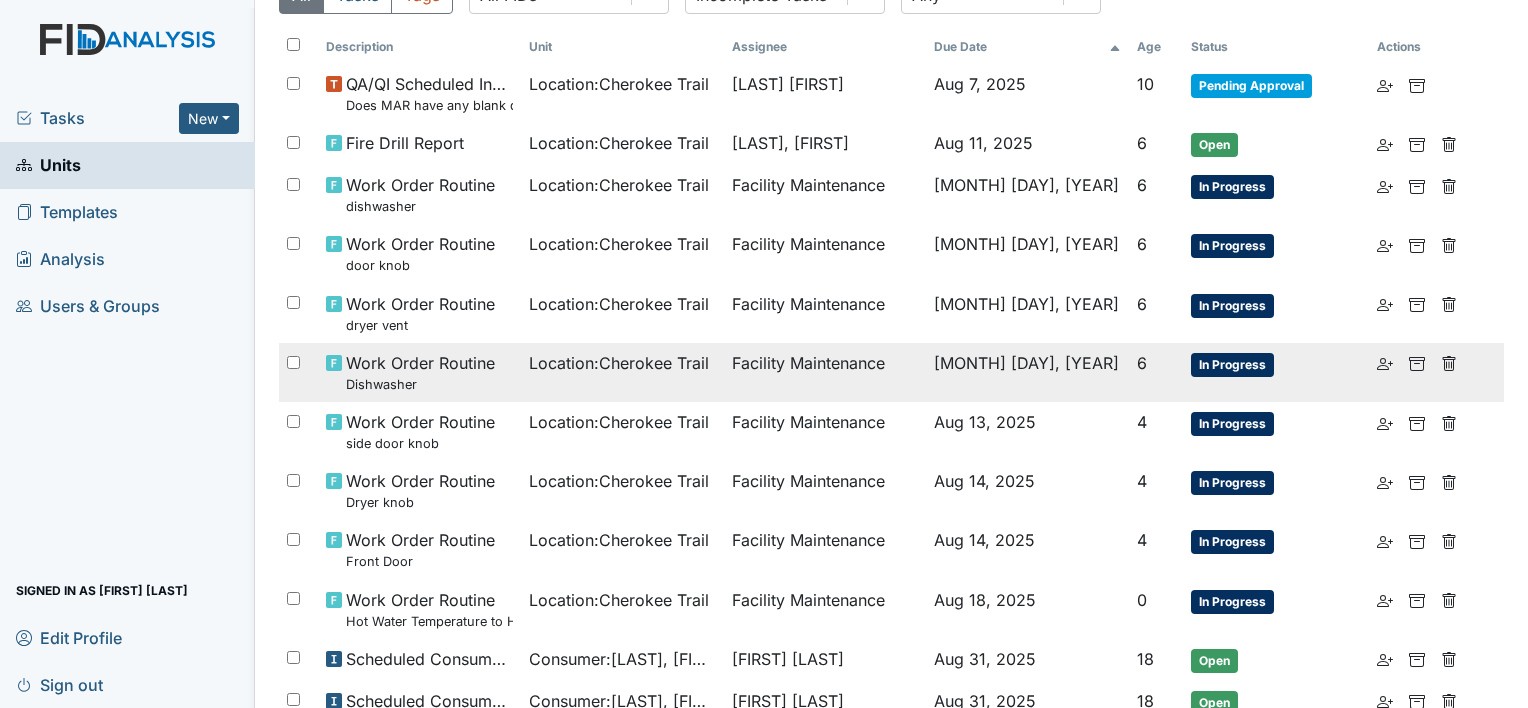 scroll, scrollTop: 478, scrollLeft: 0, axis: vertical 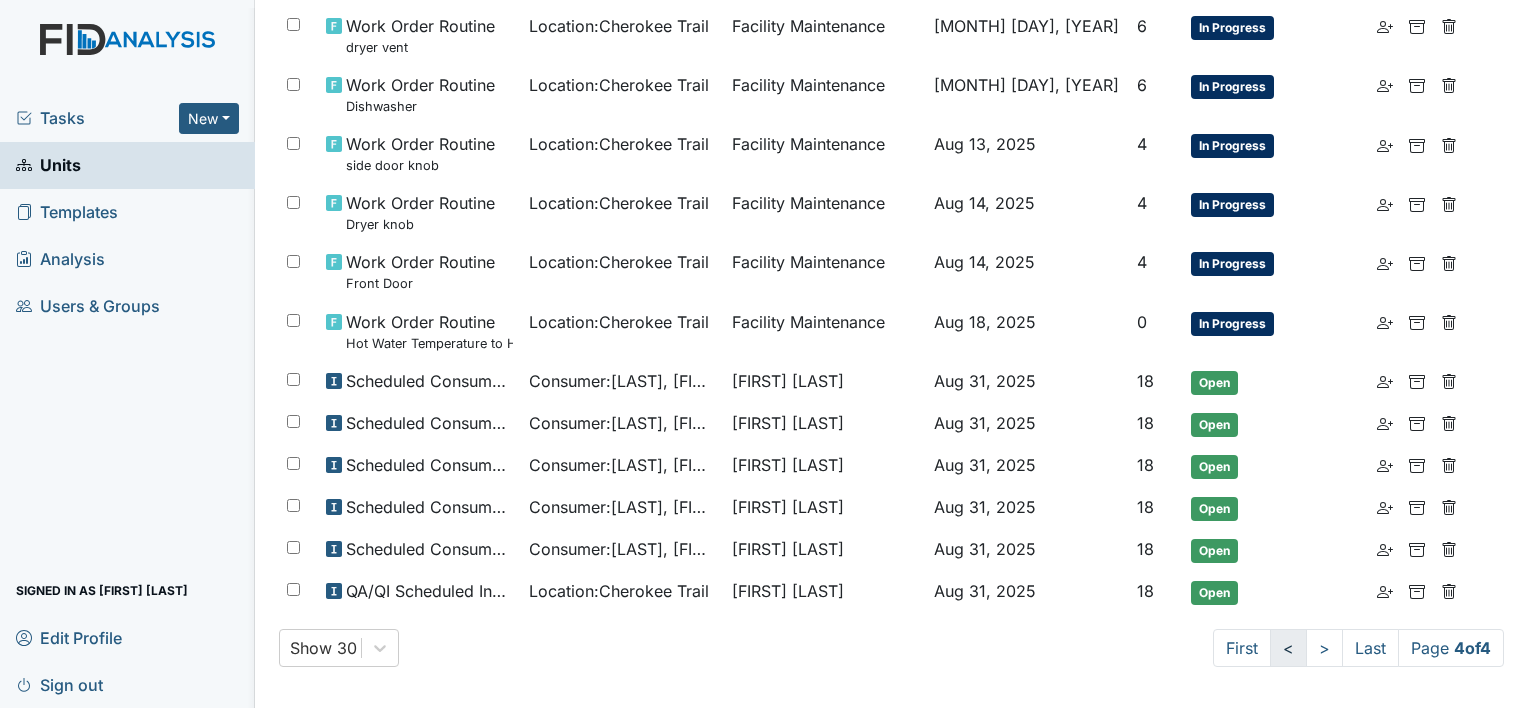 click on "<" at bounding box center (1288, 648) 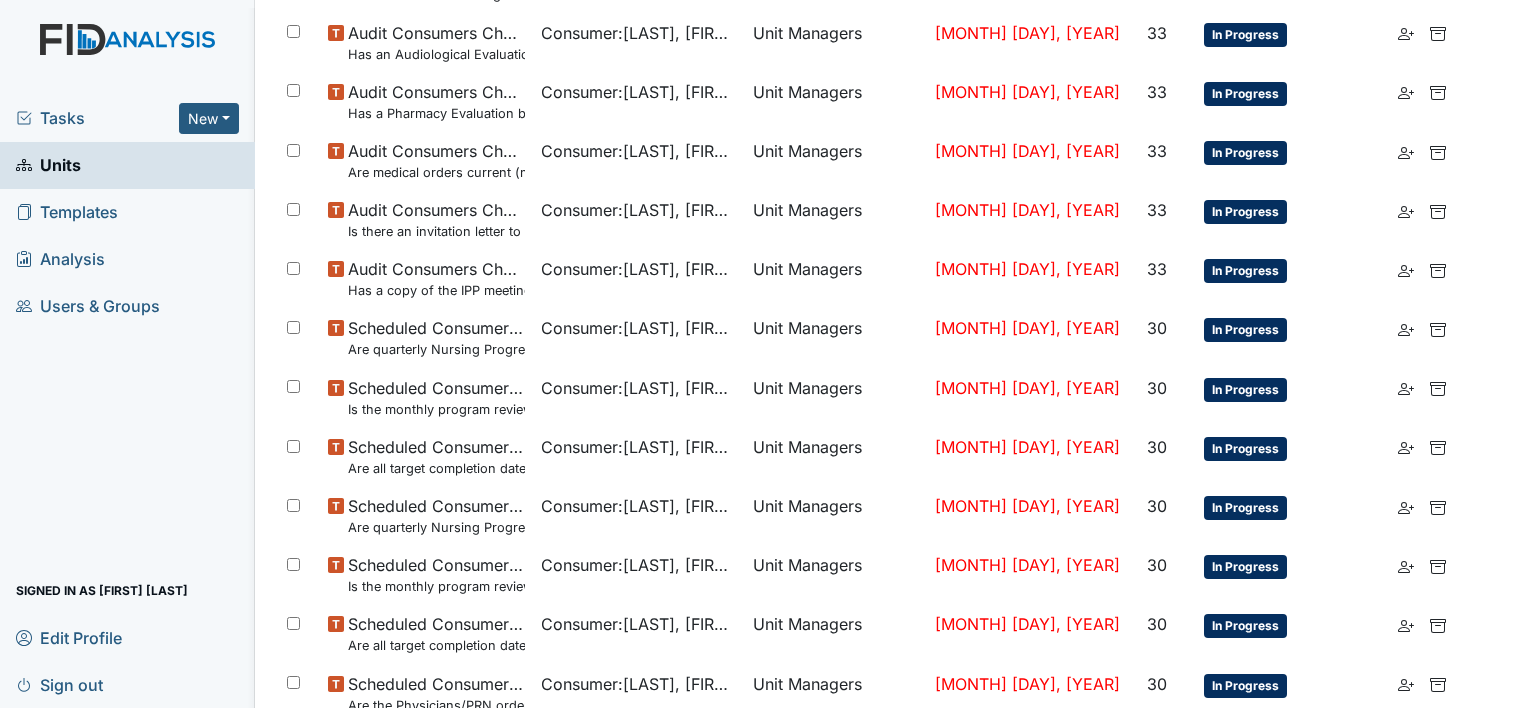 scroll, scrollTop: 633, scrollLeft: 0, axis: vertical 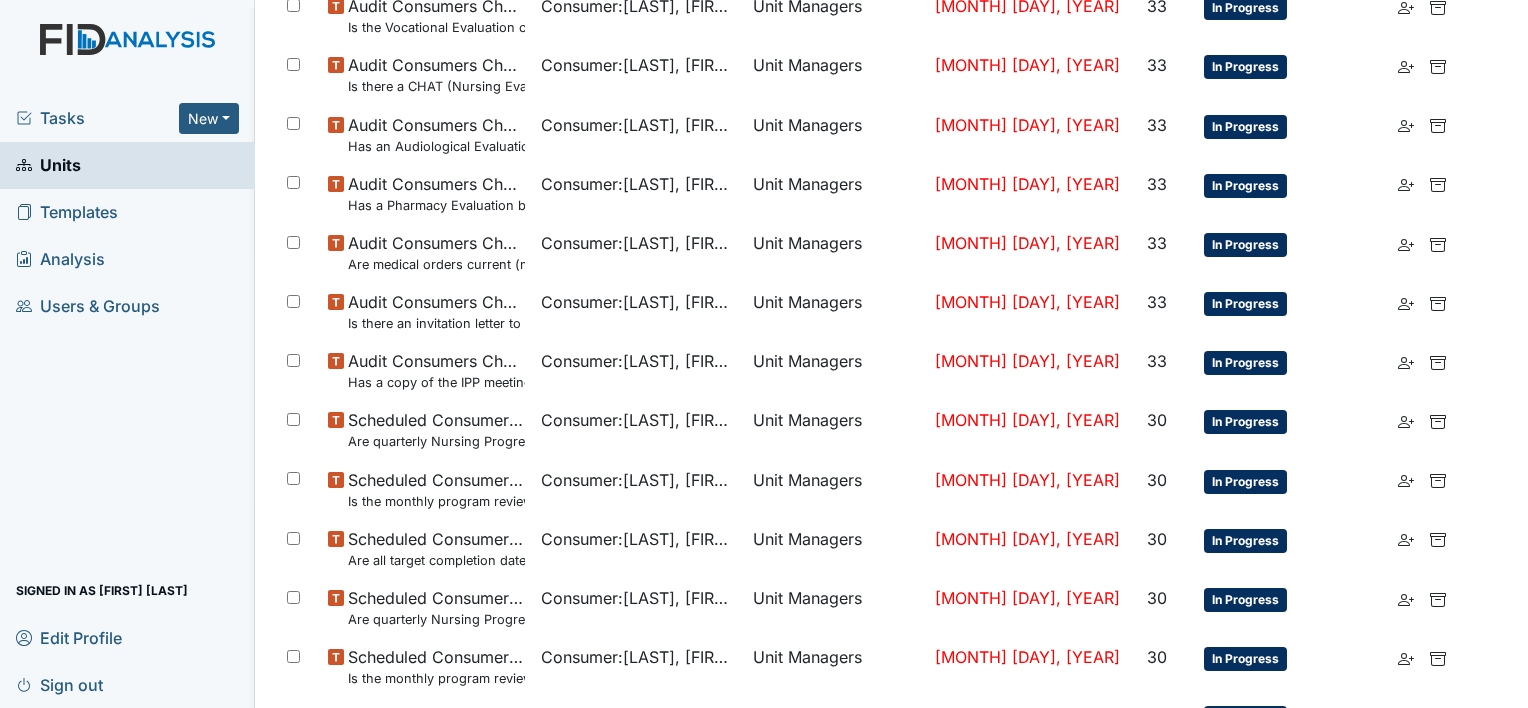 click at bounding box center [127, 59] 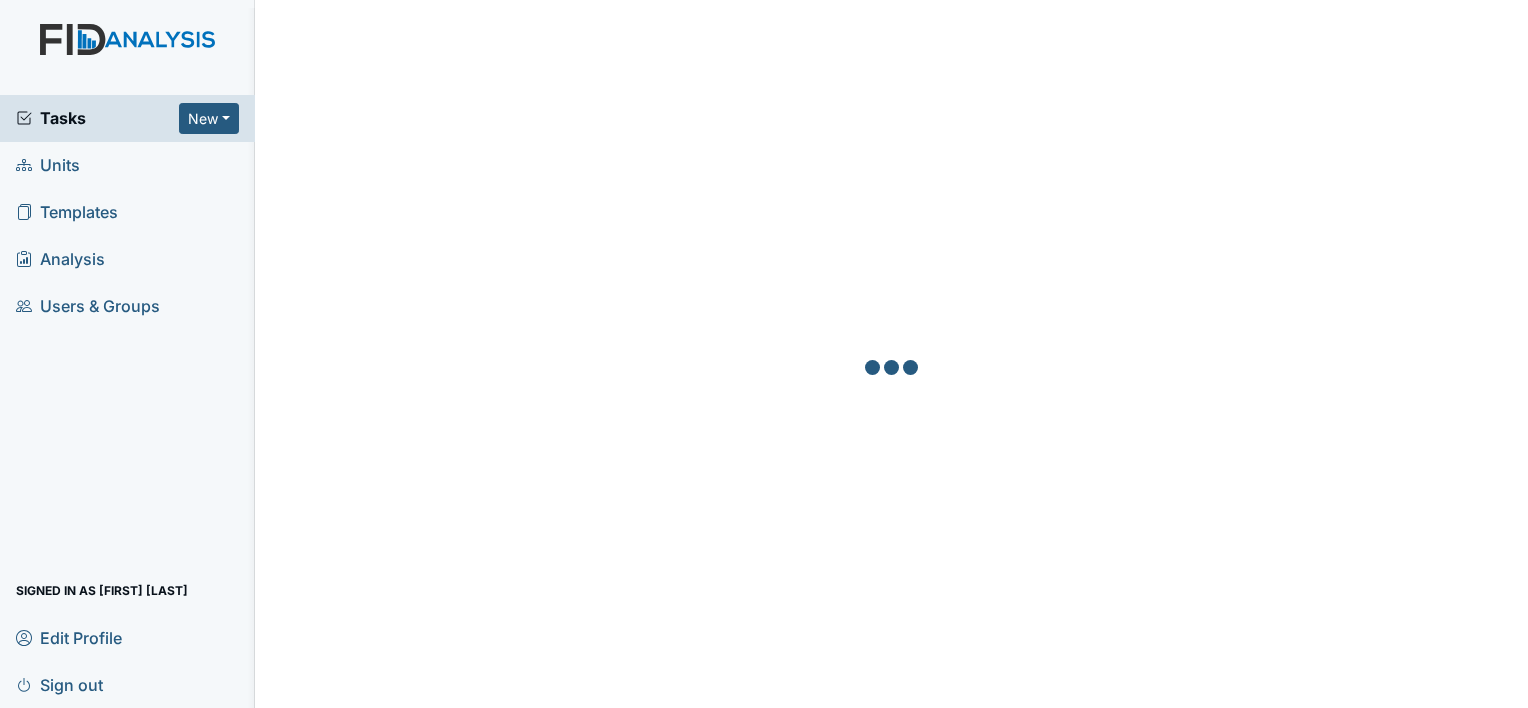 scroll, scrollTop: 0, scrollLeft: 0, axis: both 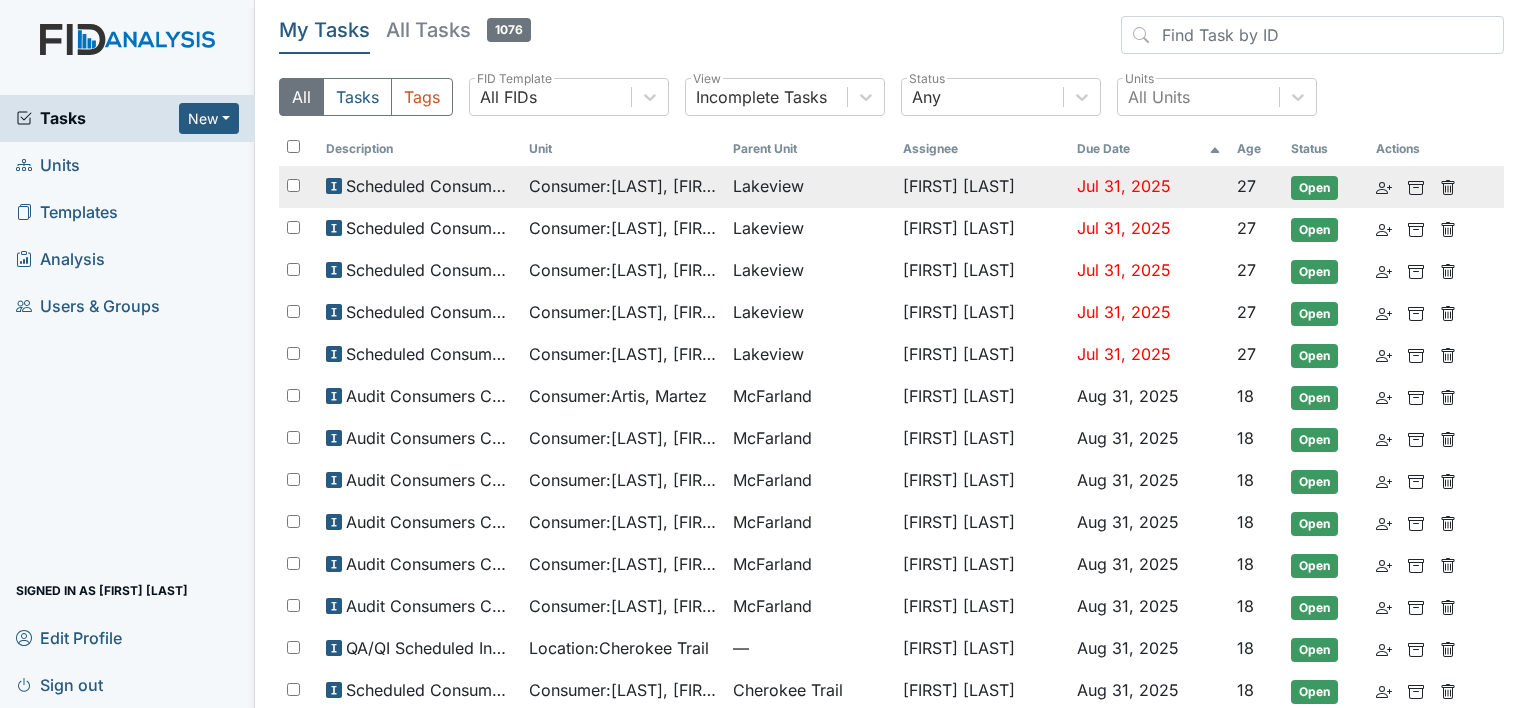 click on "Lakeview" at bounding box center (768, 186) 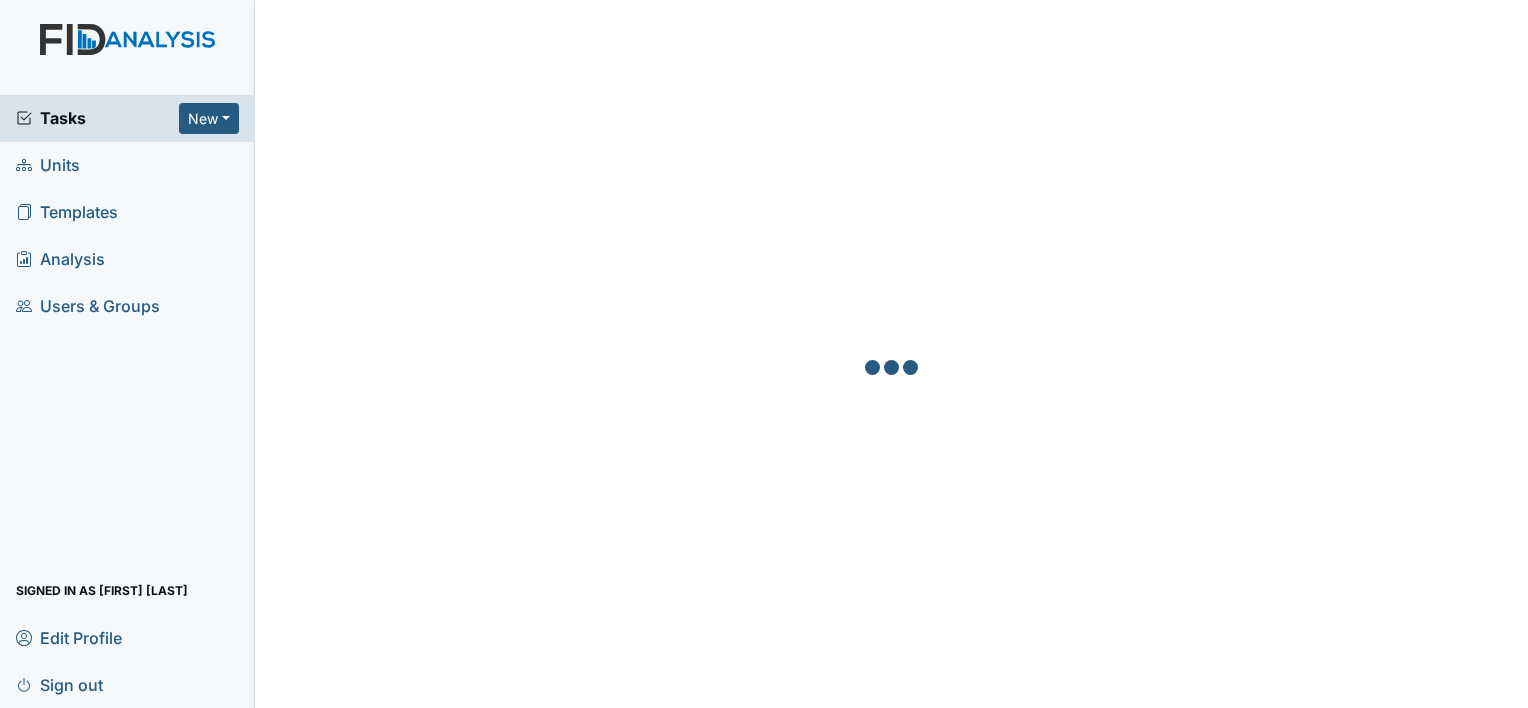 scroll, scrollTop: 0, scrollLeft: 0, axis: both 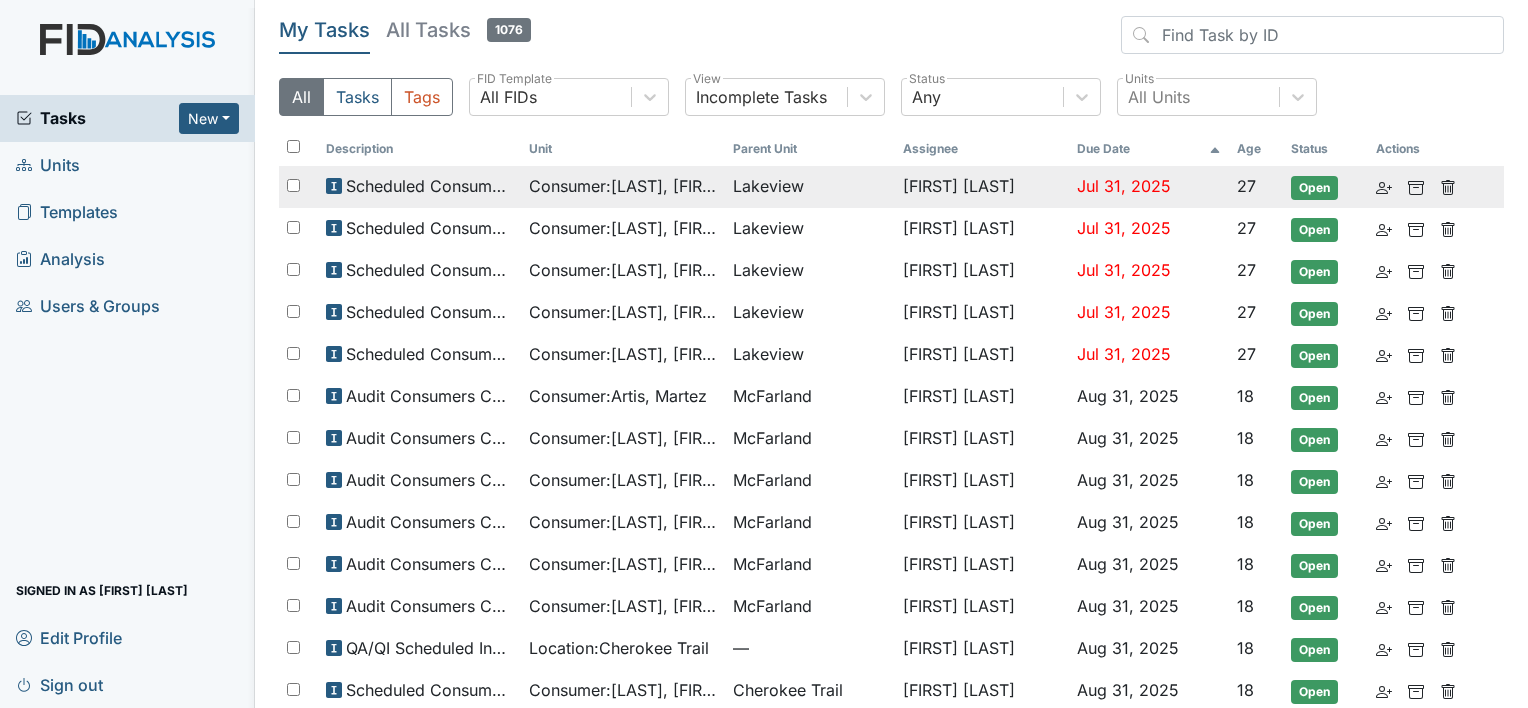 click on "Consumer :  Godinez, Adriana" at bounding box center [622, 187] 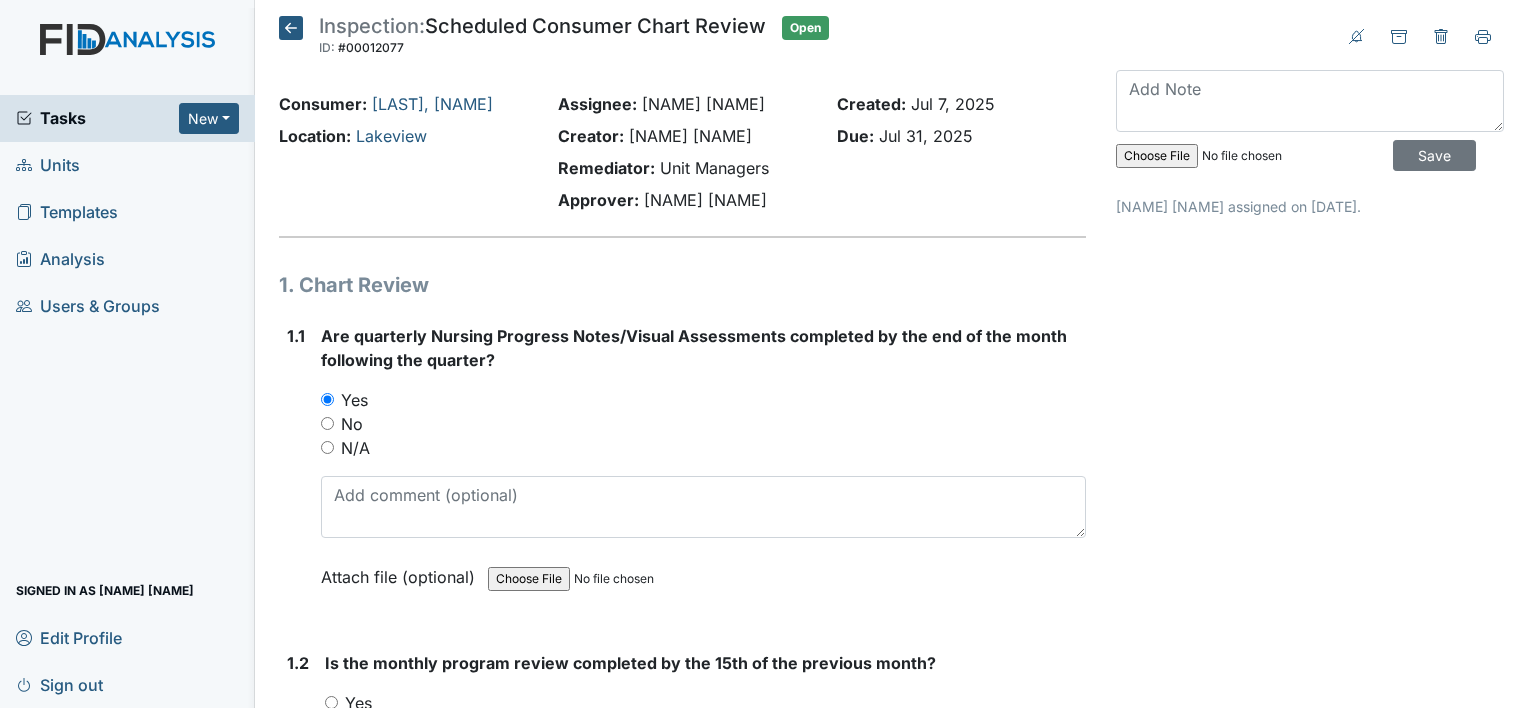 scroll, scrollTop: 0, scrollLeft: 0, axis: both 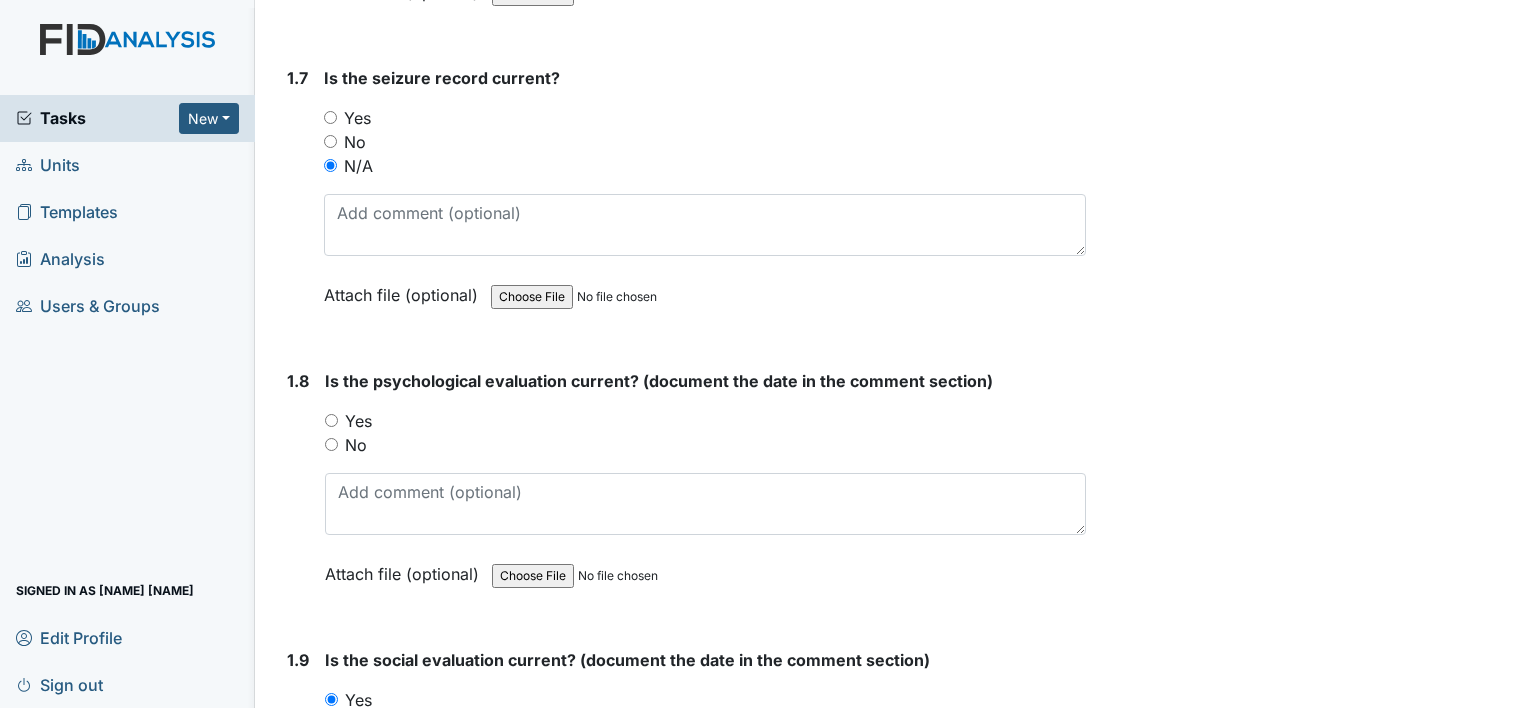 click on "Yes" at bounding box center [331, 420] 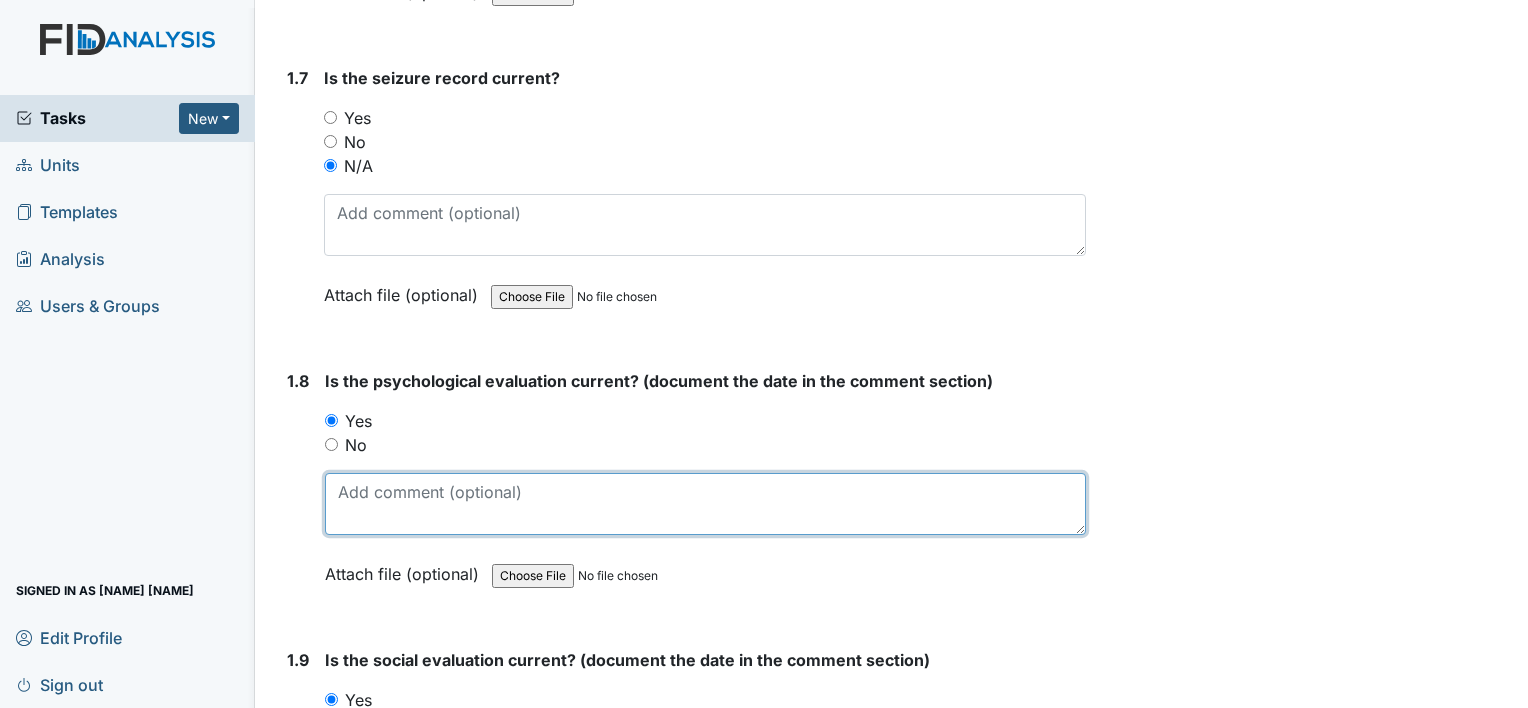 click at bounding box center [705, 504] 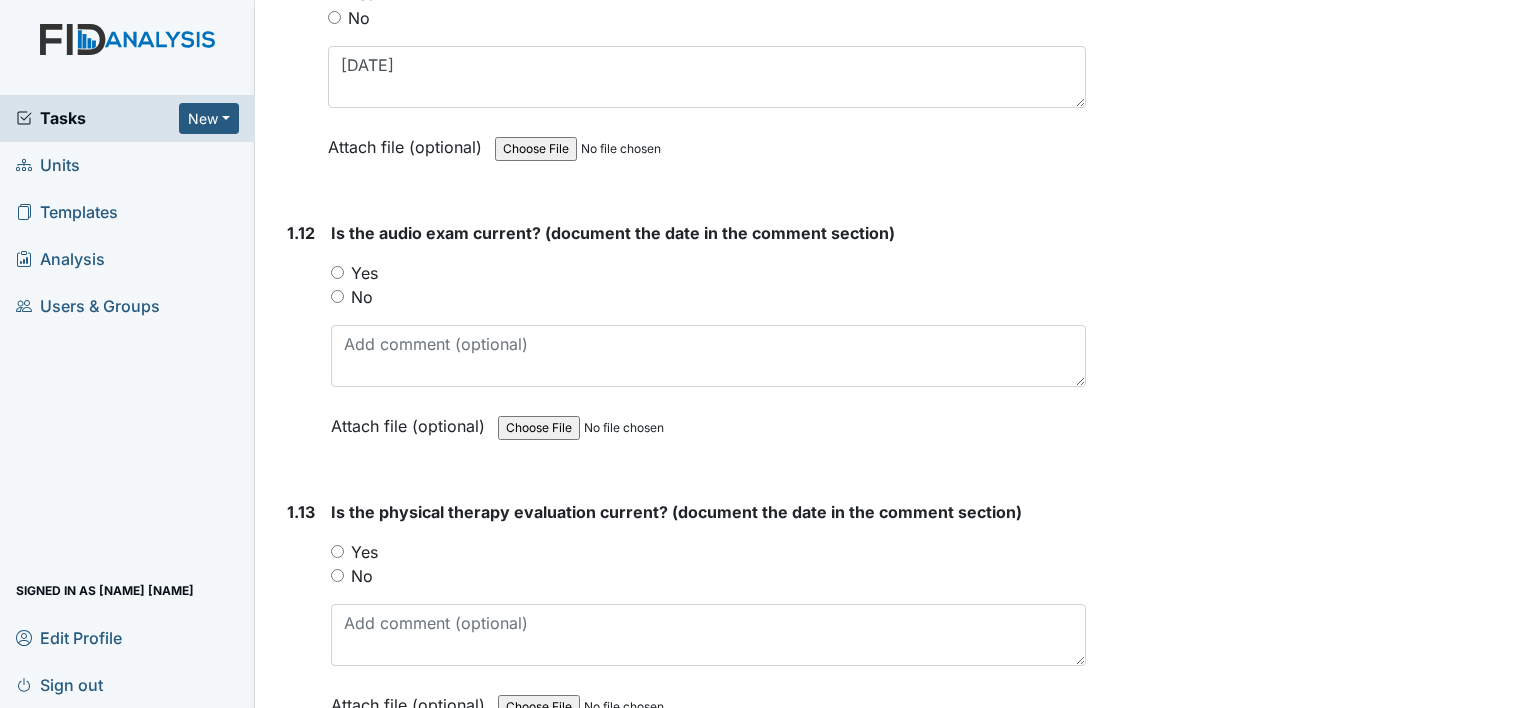 scroll, scrollTop: 3400, scrollLeft: 0, axis: vertical 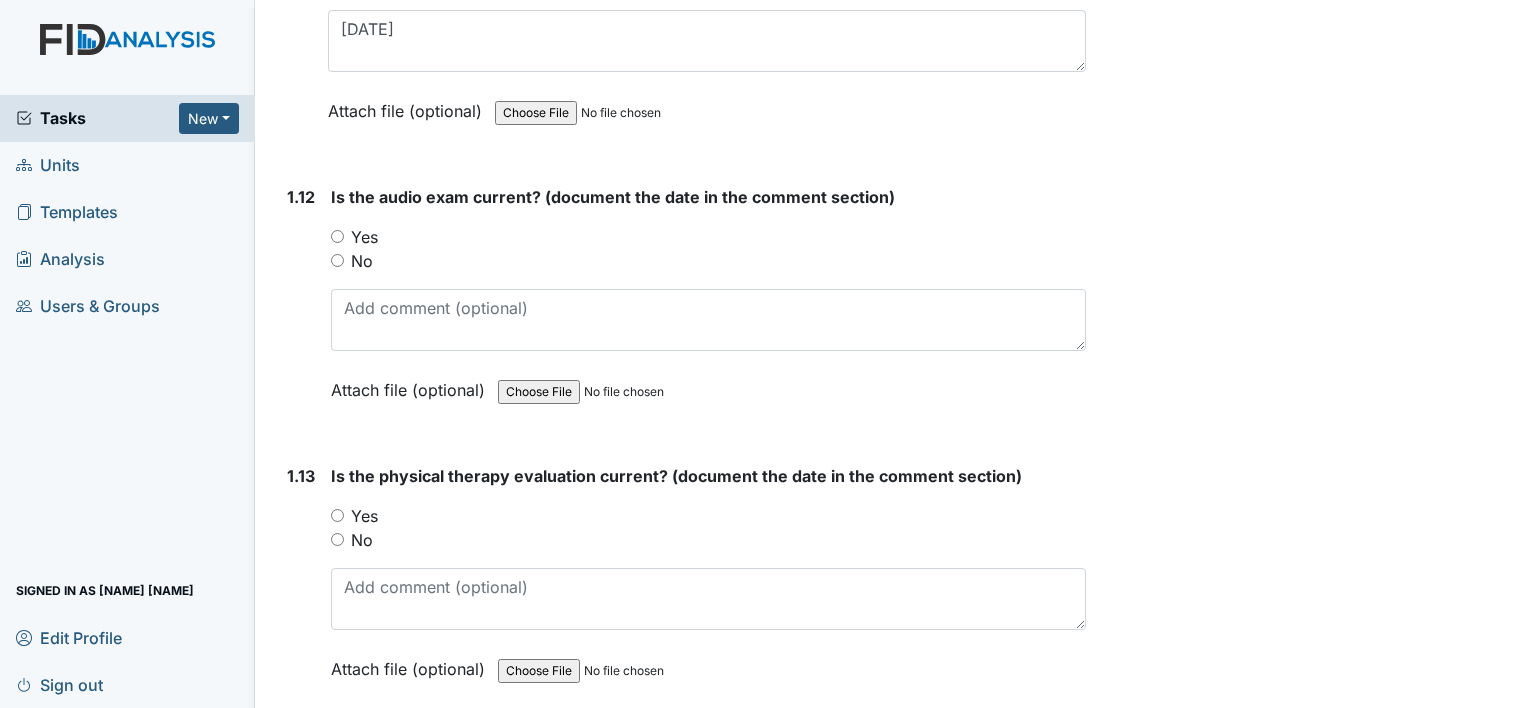 type on "04/05/03" 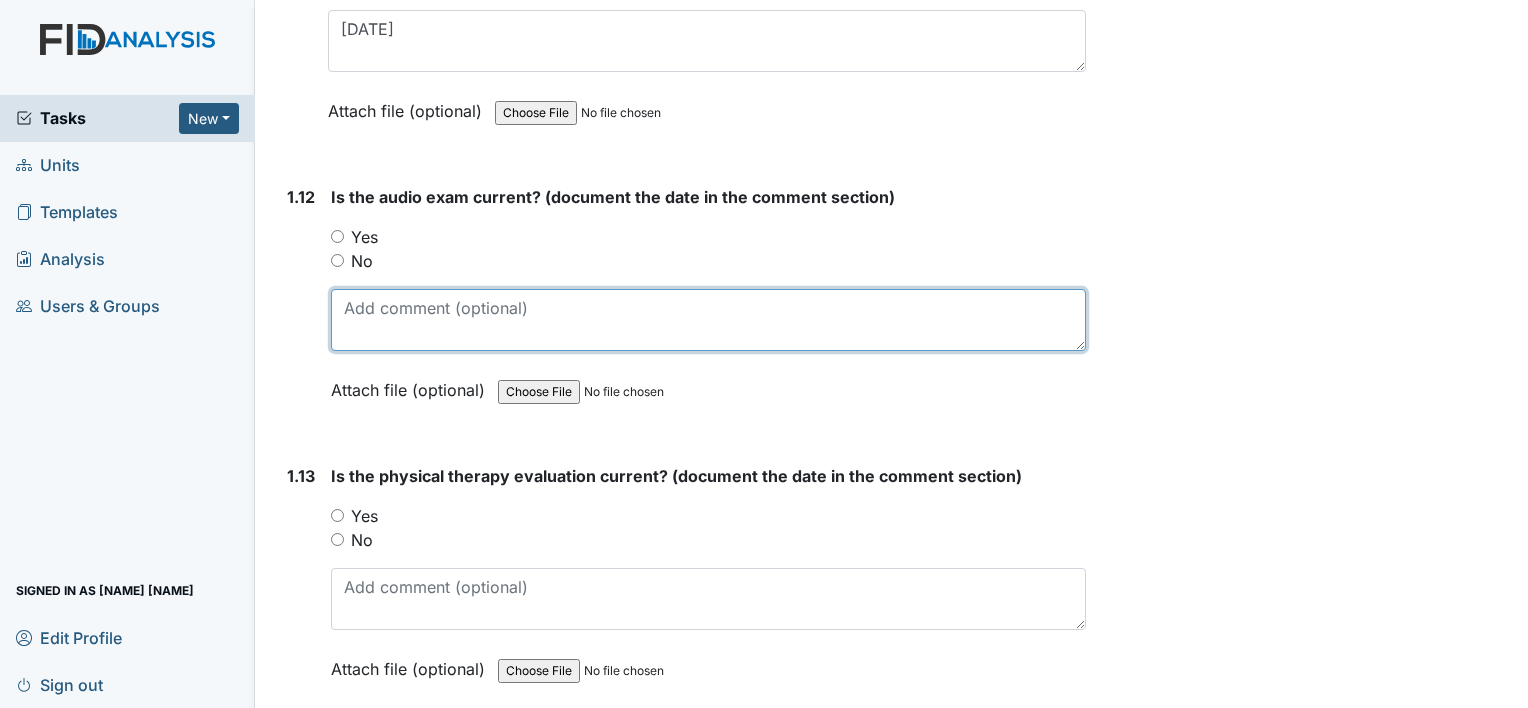 click at bounding box center (708, 320) 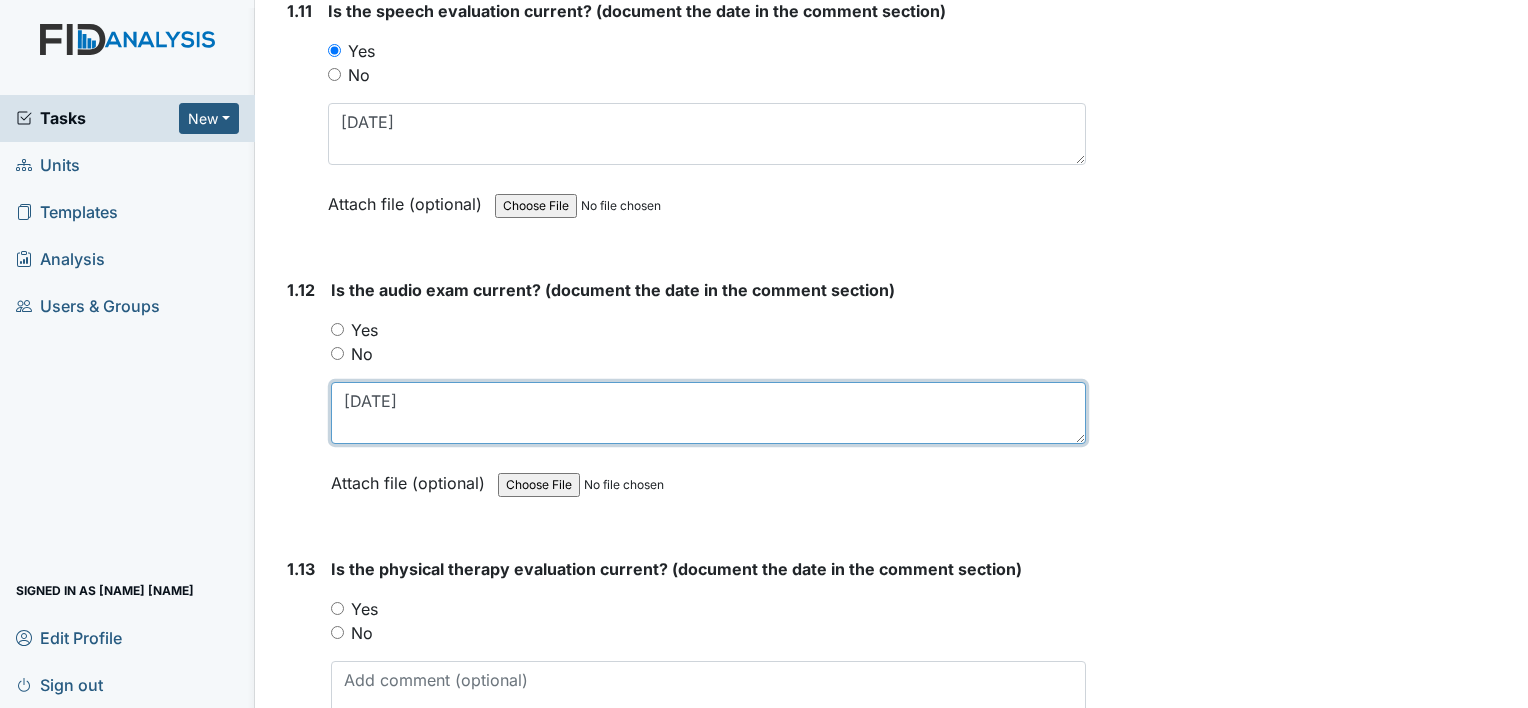 scroll, scrollTop: 3200, scrollLeft: 0, axis: vertical 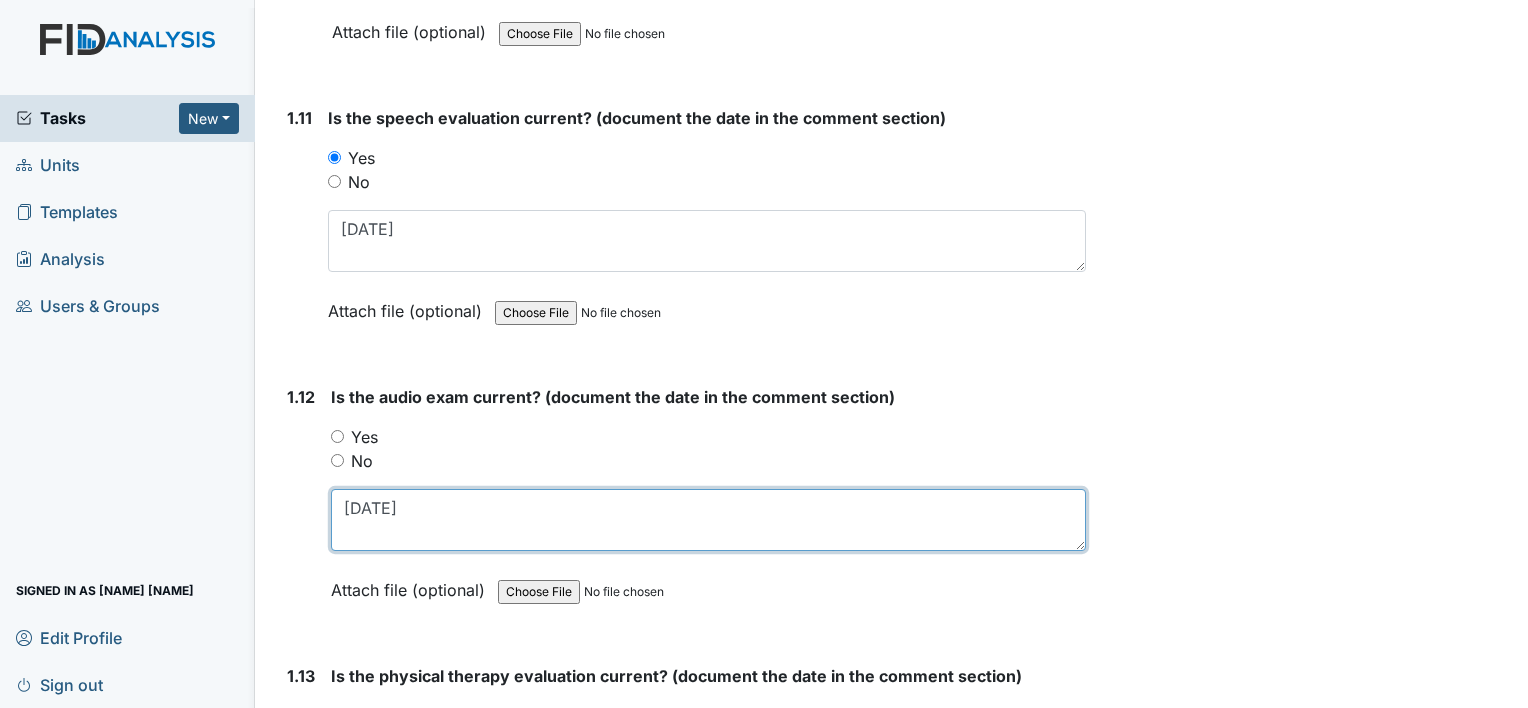 type on "10/19/15" 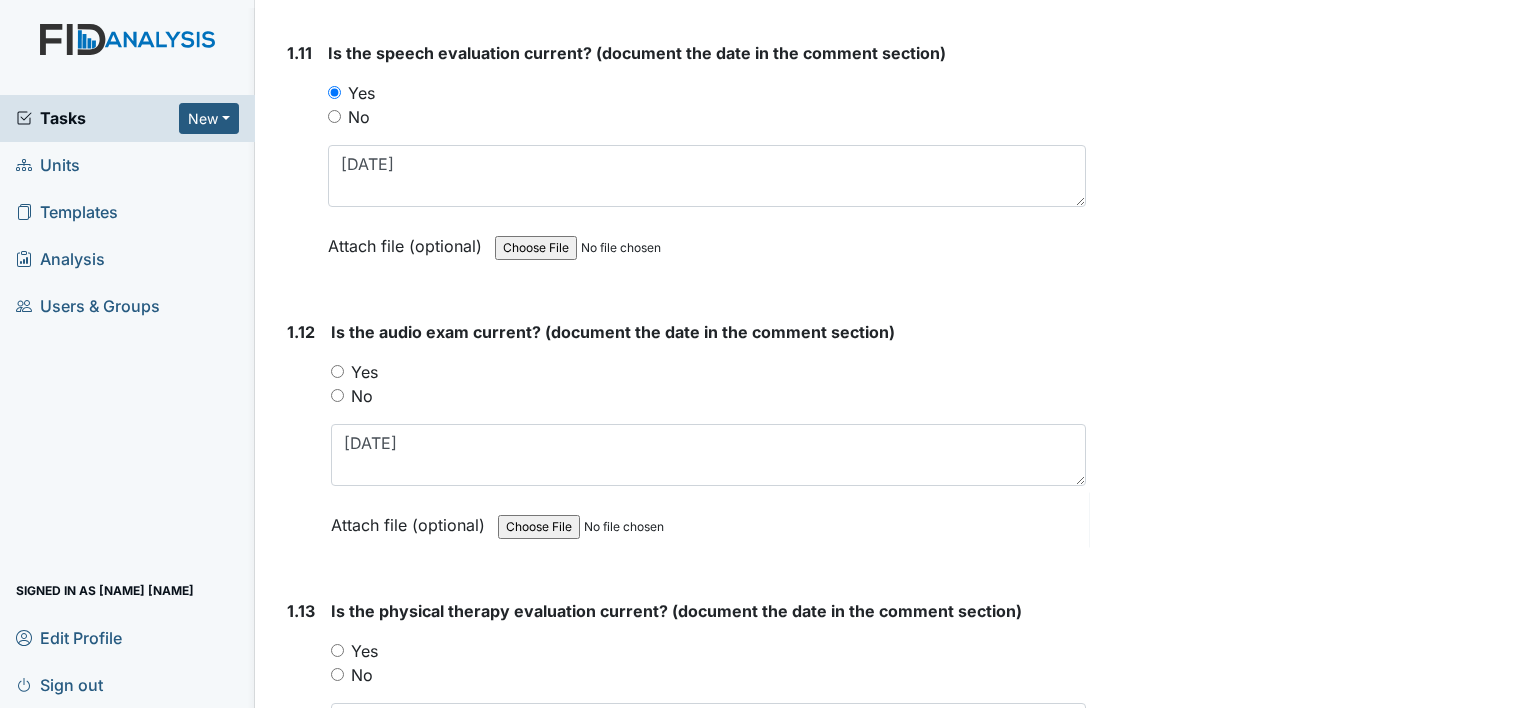 scroll, scrollTop: 3300, scrollLeft: 0, axis: vertical 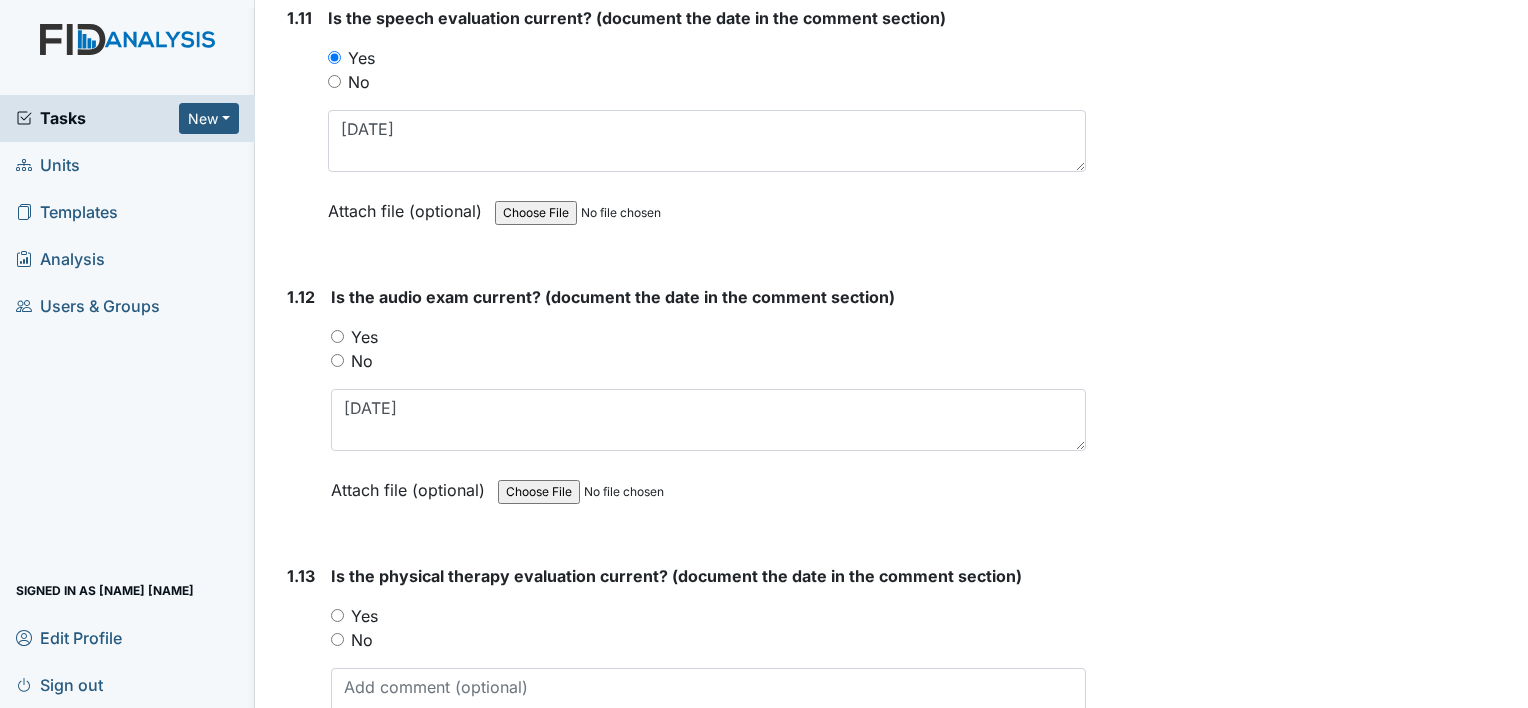 click on "Yes" at bounding box center [337, 336] 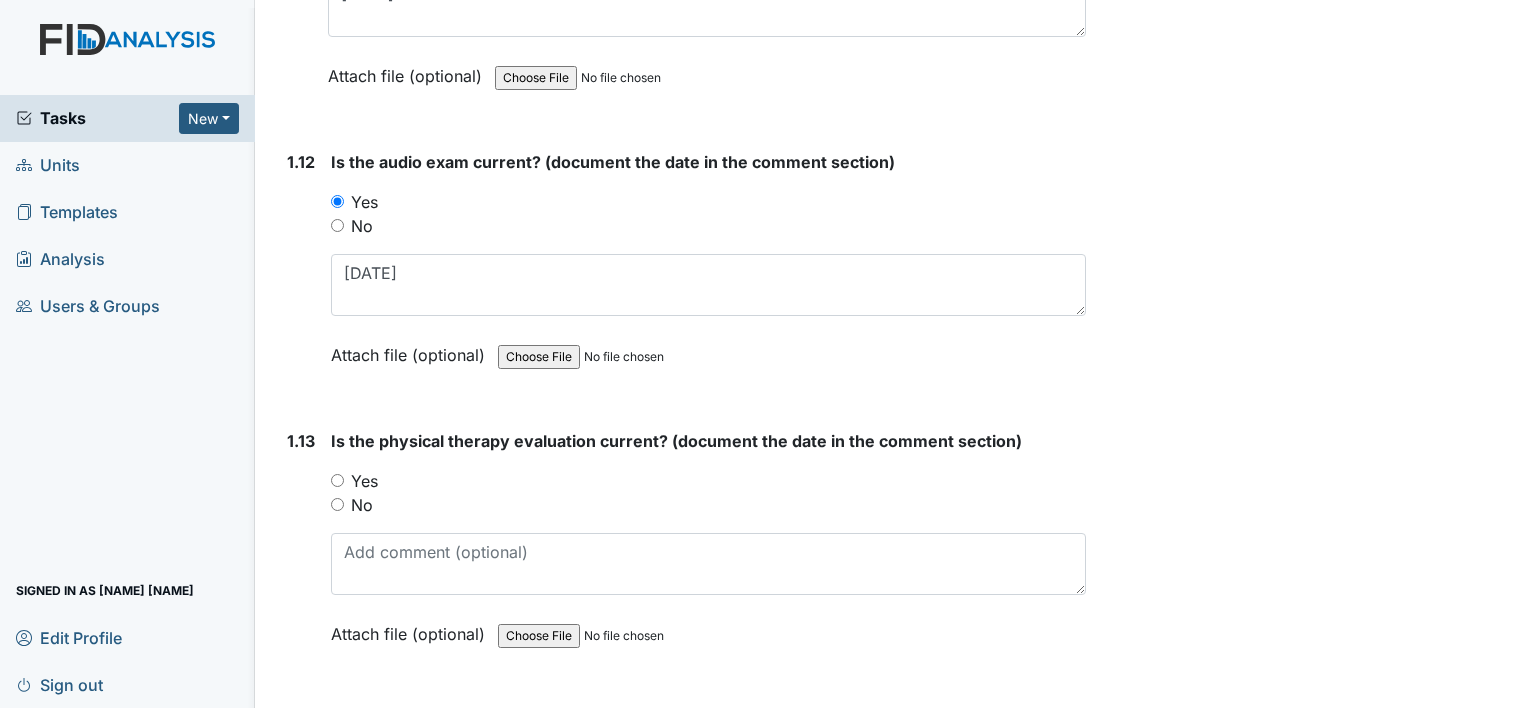 scroll, scrollTop: 3500, scrollLeft: 0, axis: vertical 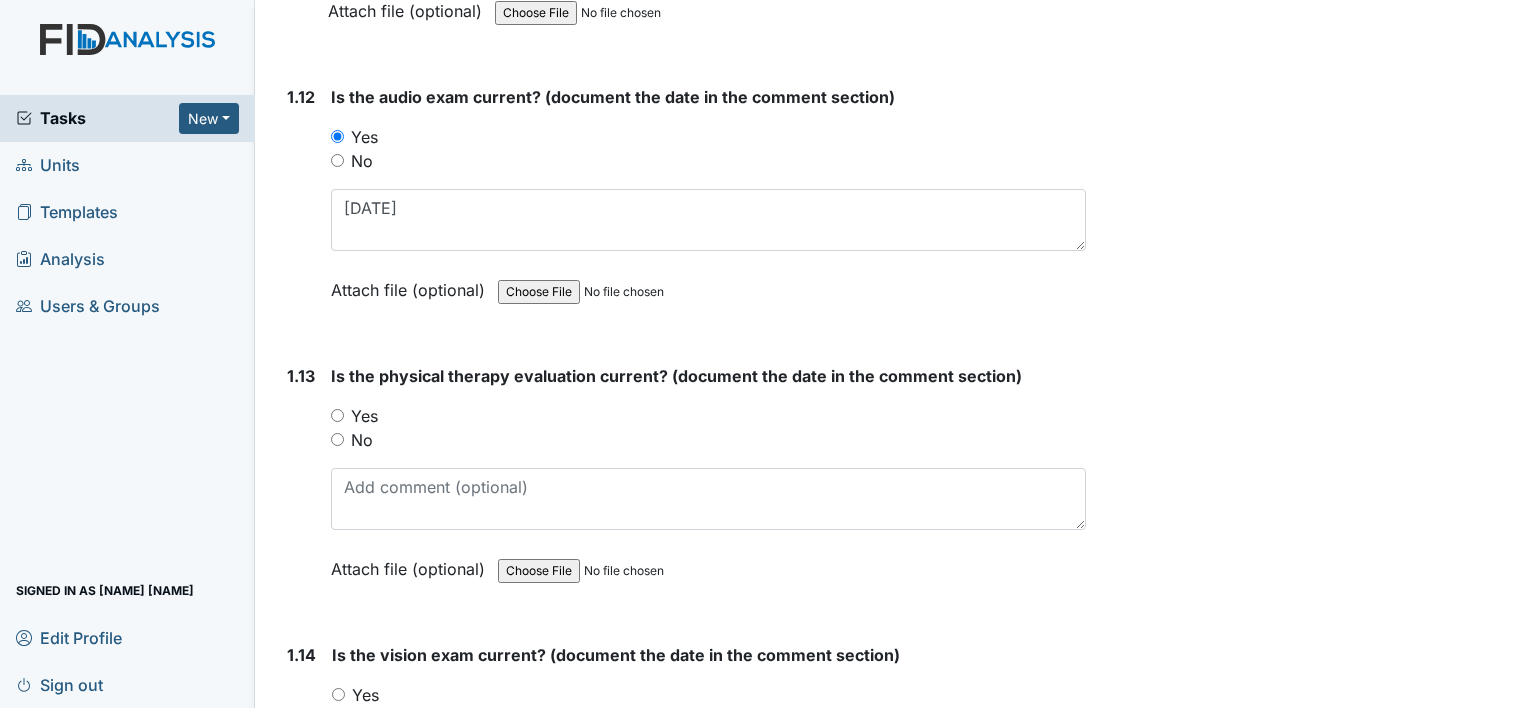 click on "Yes" at bounding box center [337, 415] 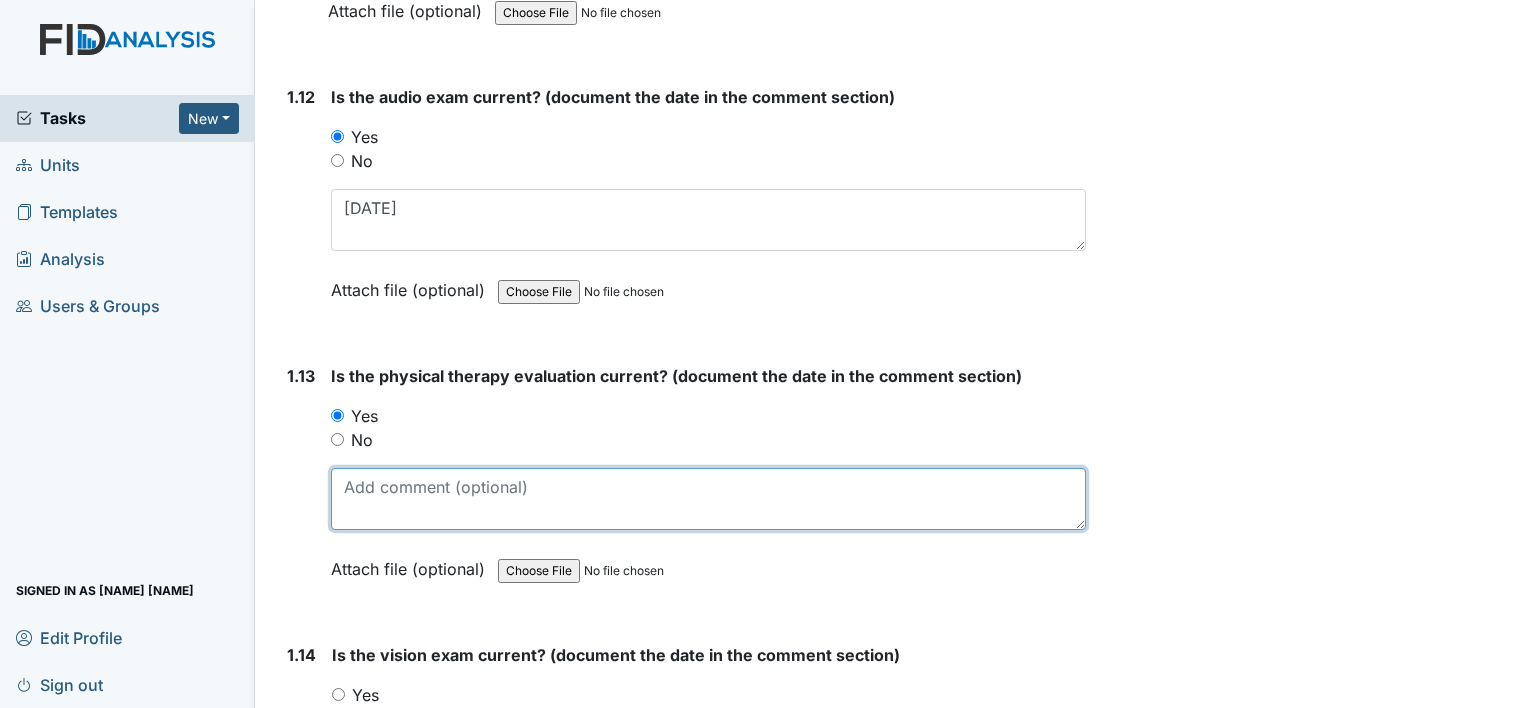 click at bounding box center (708, 499) 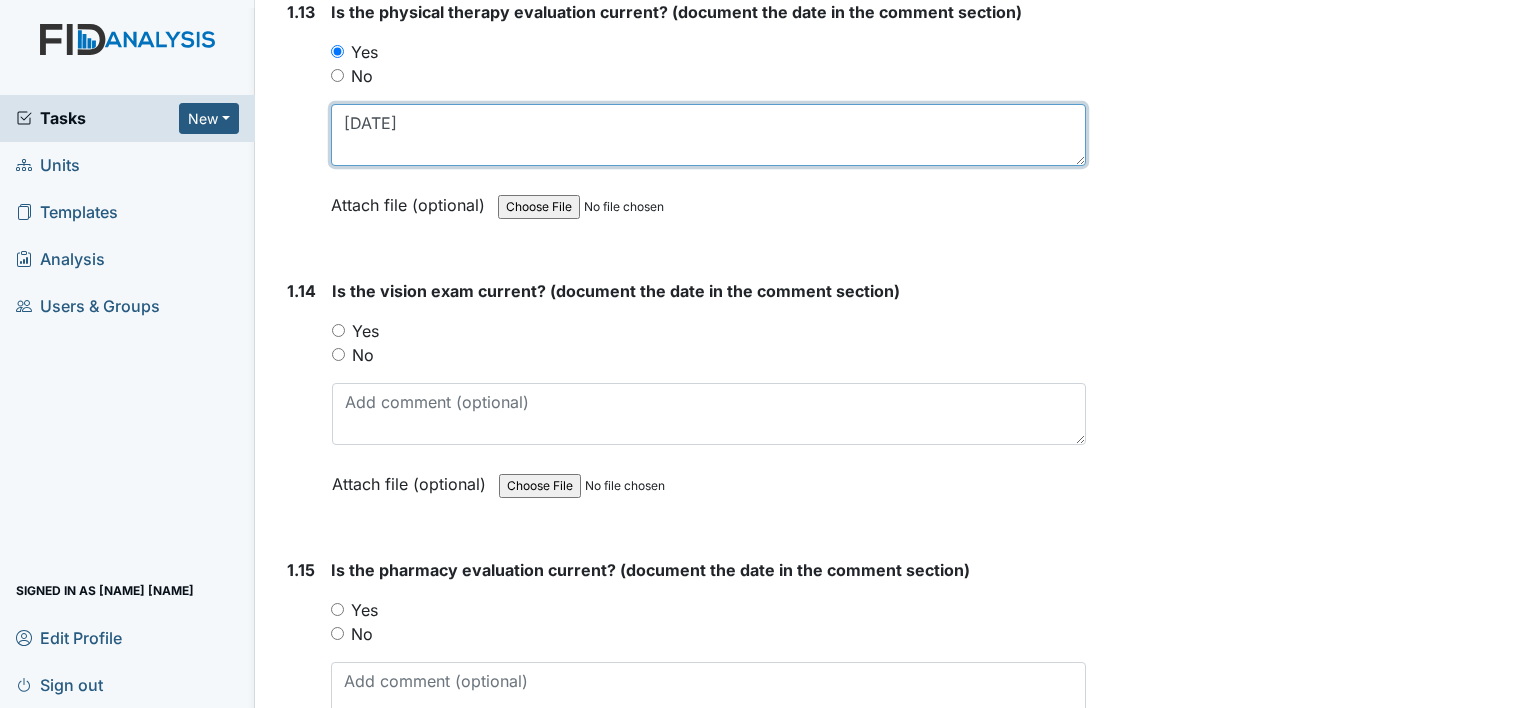scroll, scrollTop: 3900, scrollLeft: 0, axis: vertical 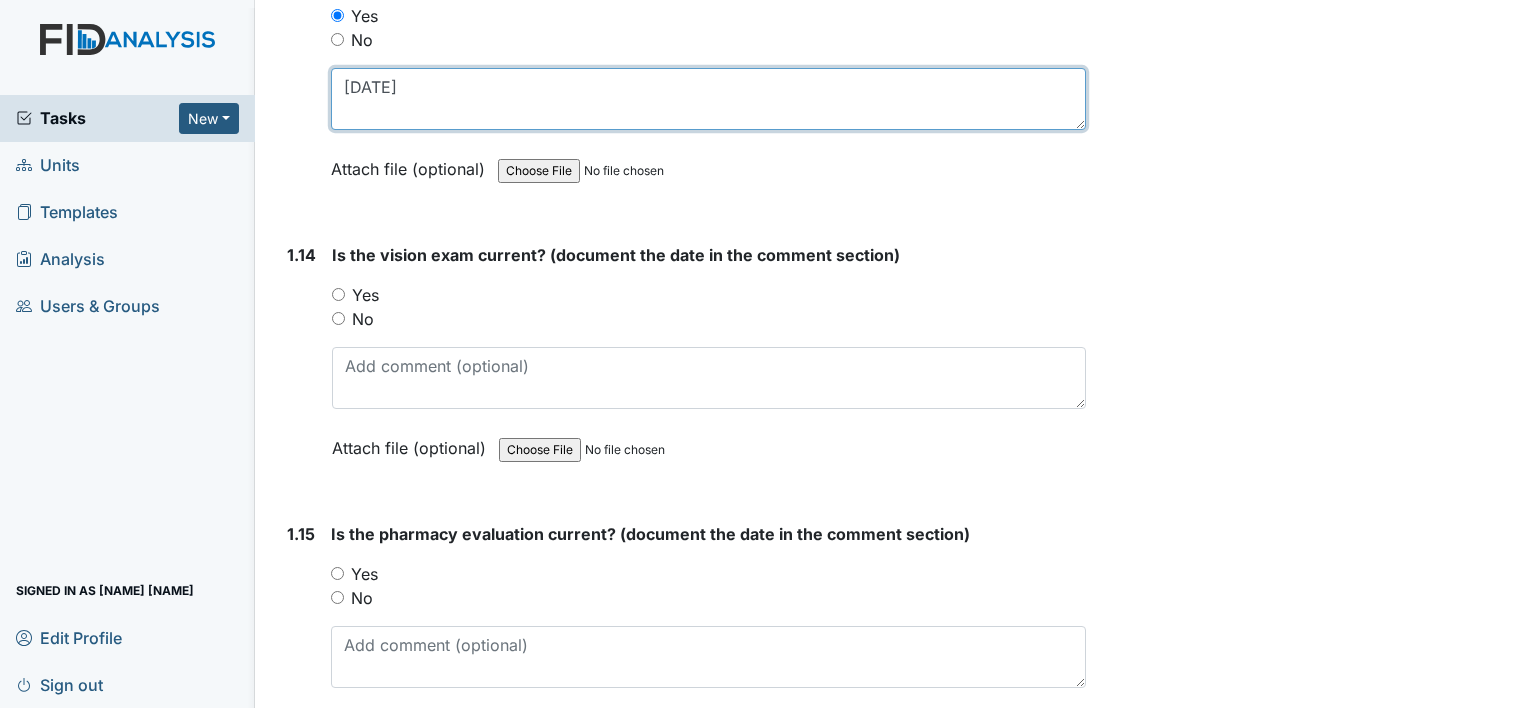 type on "08/09/23" 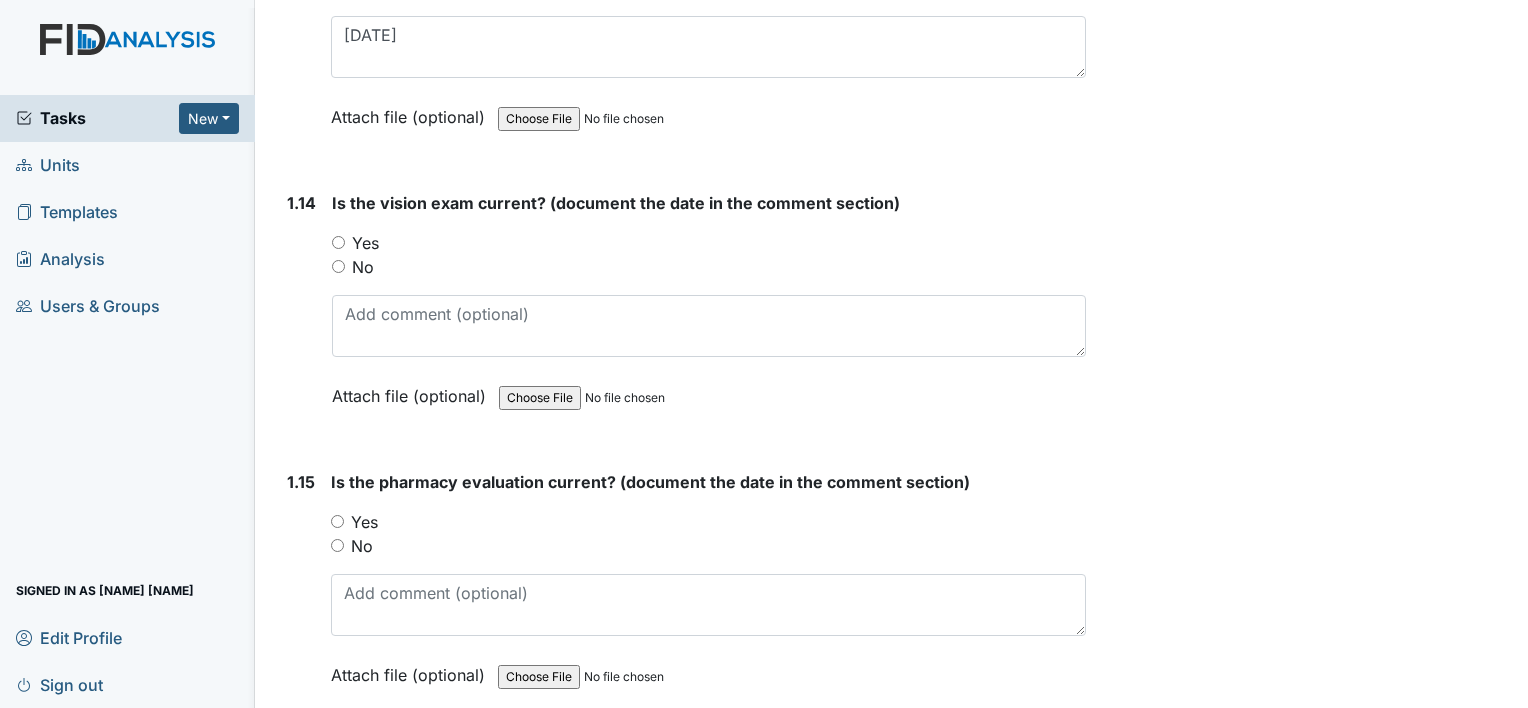 scroll, scrollTop: 3951, scrollLeft: 0, axis: vertical 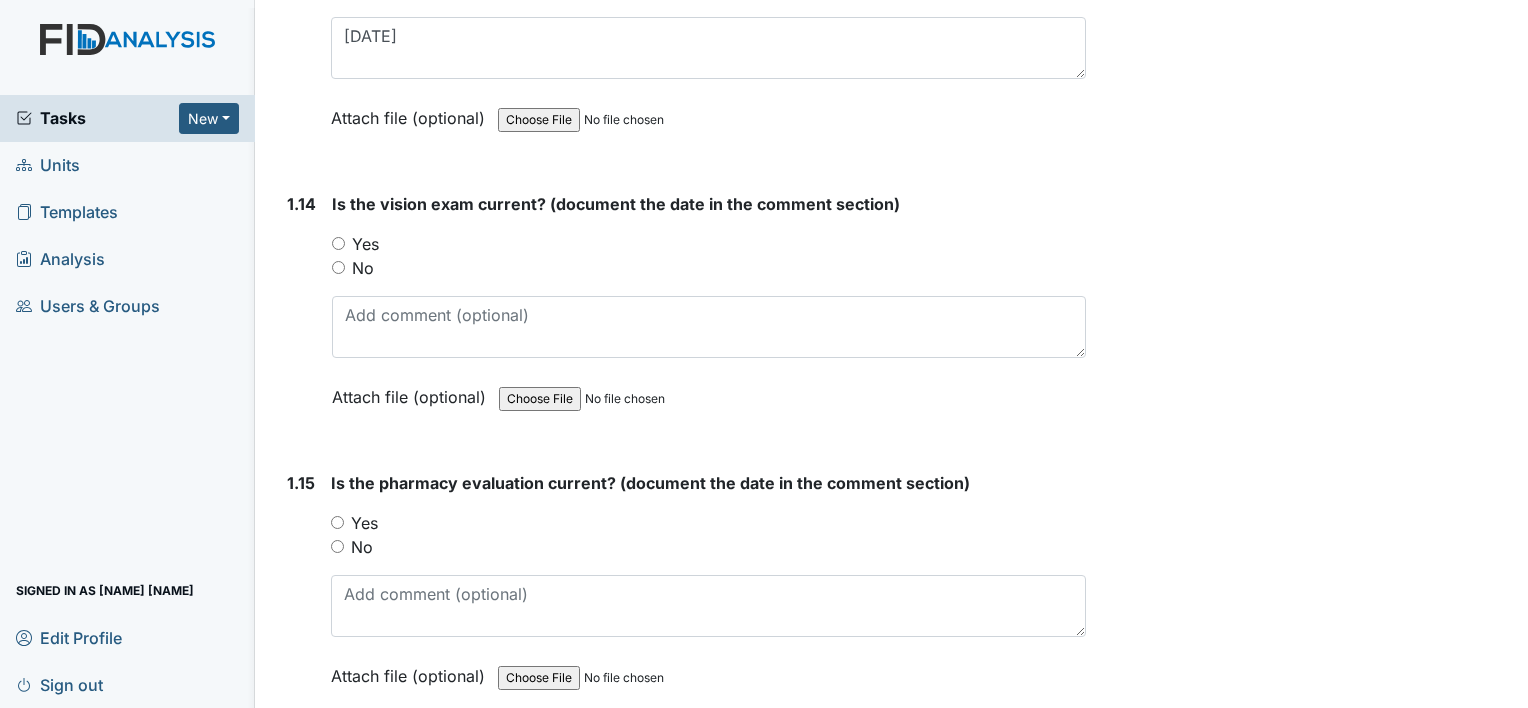 click on "Yes" at bounding box center (338, 243) 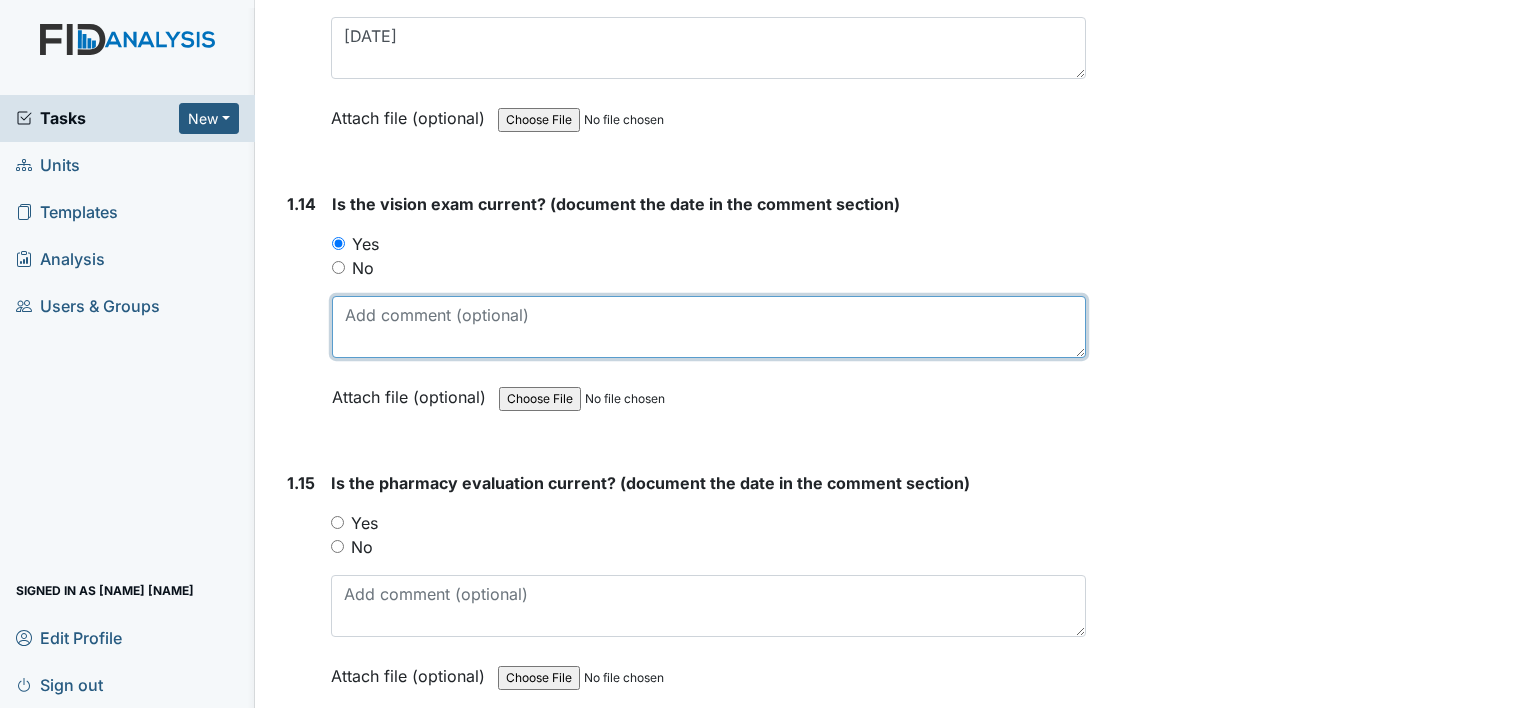 click at bounding box center (709, 327) 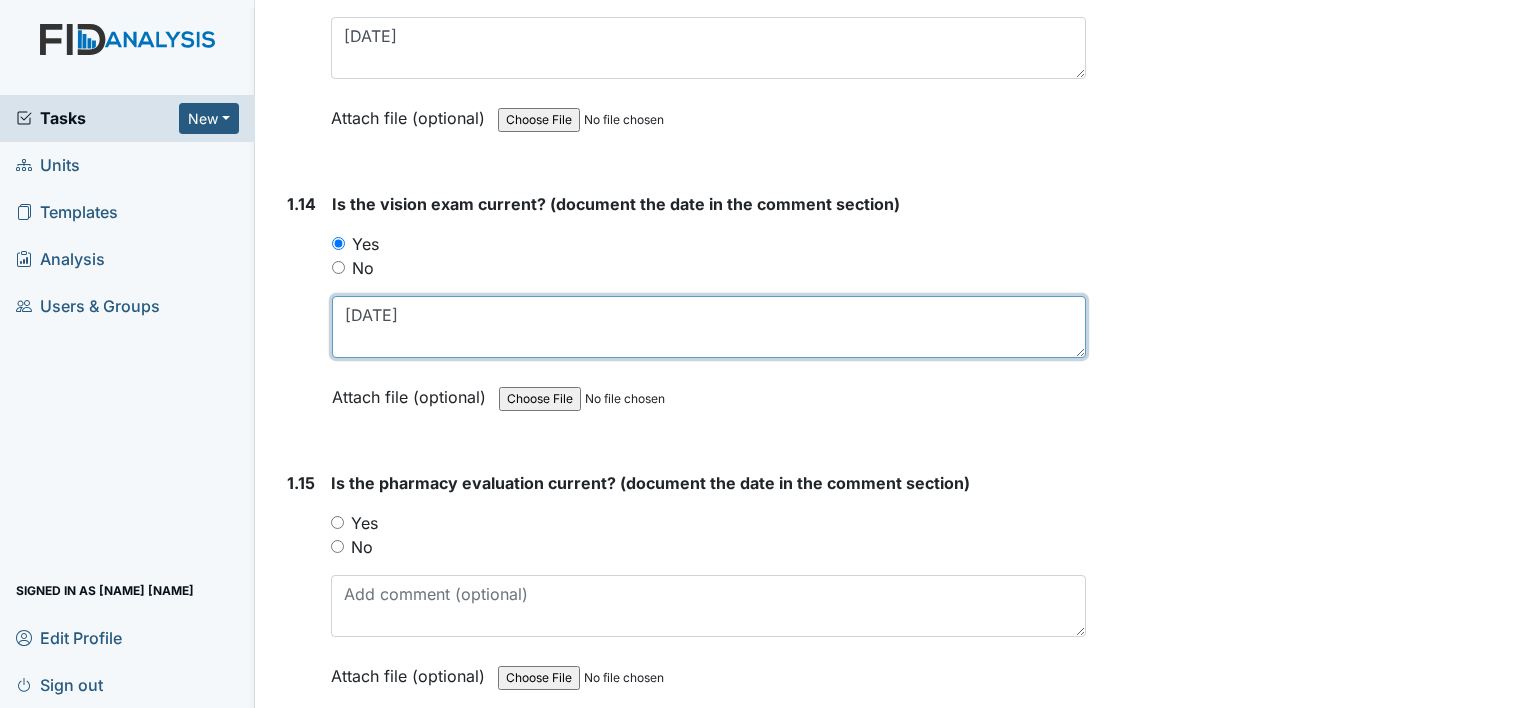 type on "12/20/23" 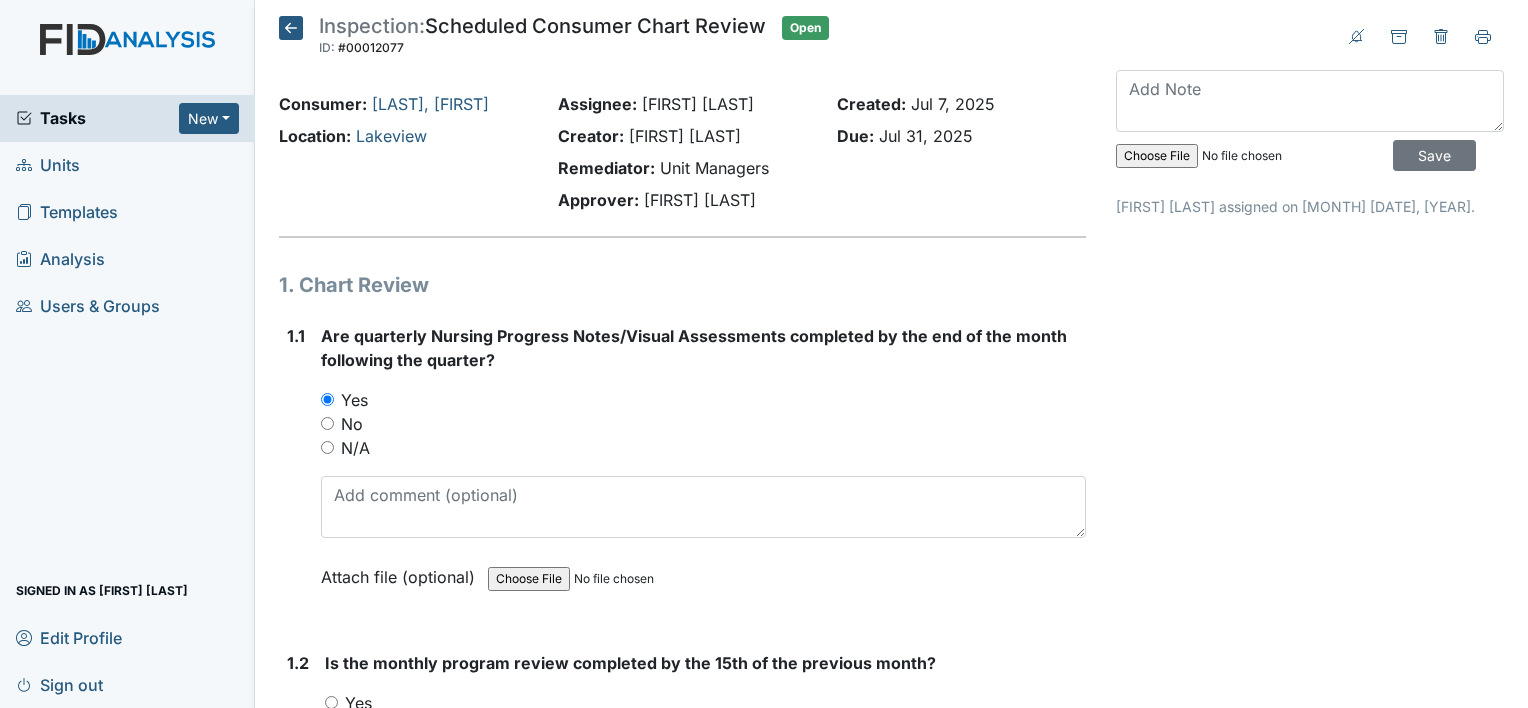 scroll, scrollTop: 0, scrollLeft: 0, axis: both 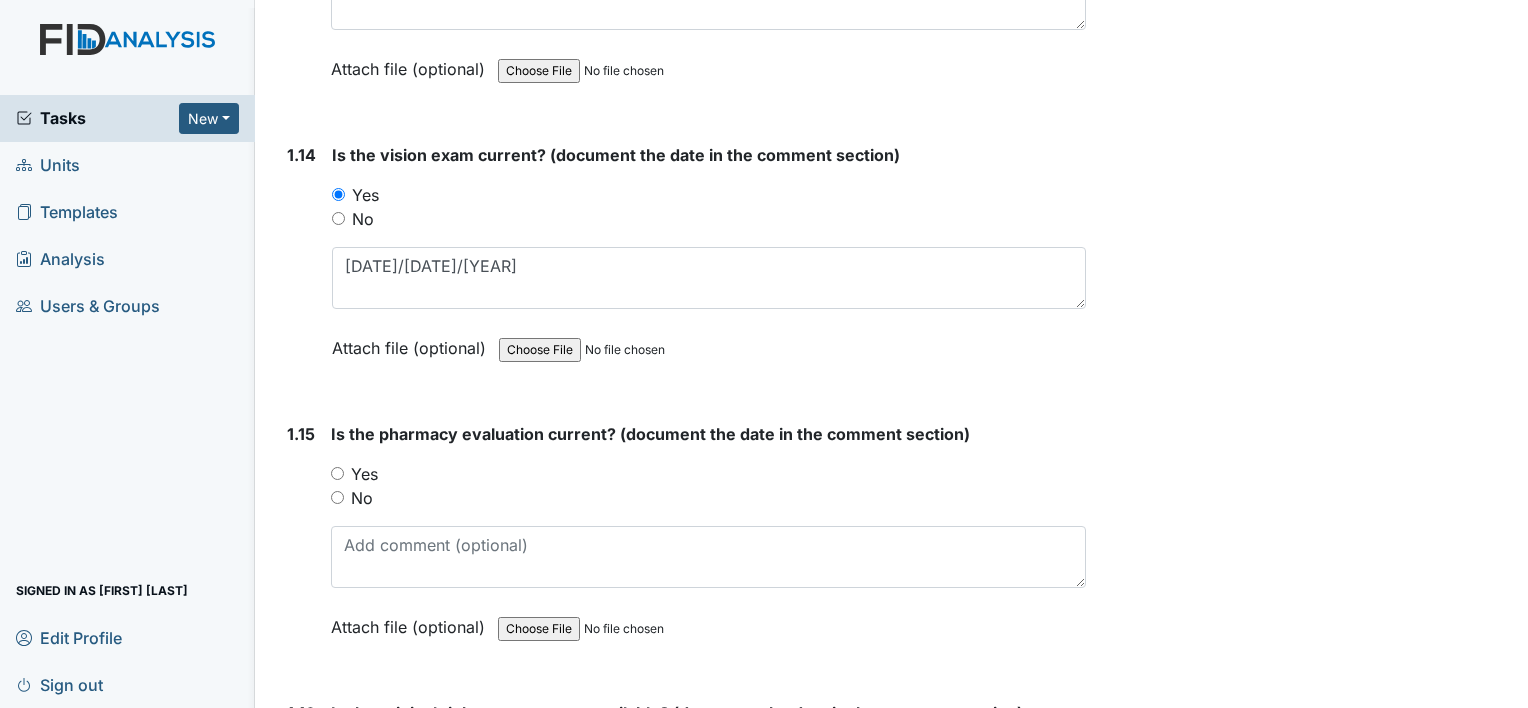 click on "No" at bounding box center (337, 497) 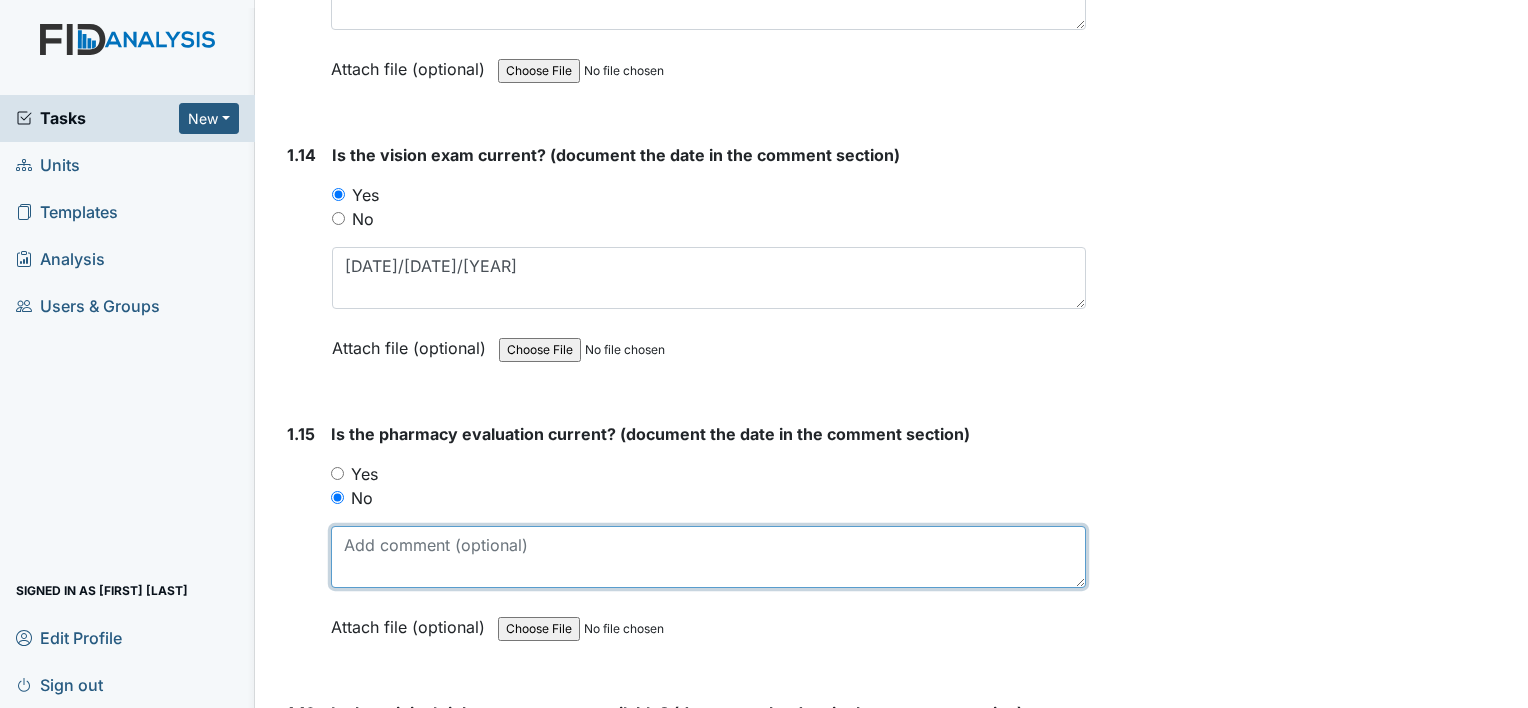 click at bounding box center (708, 557) 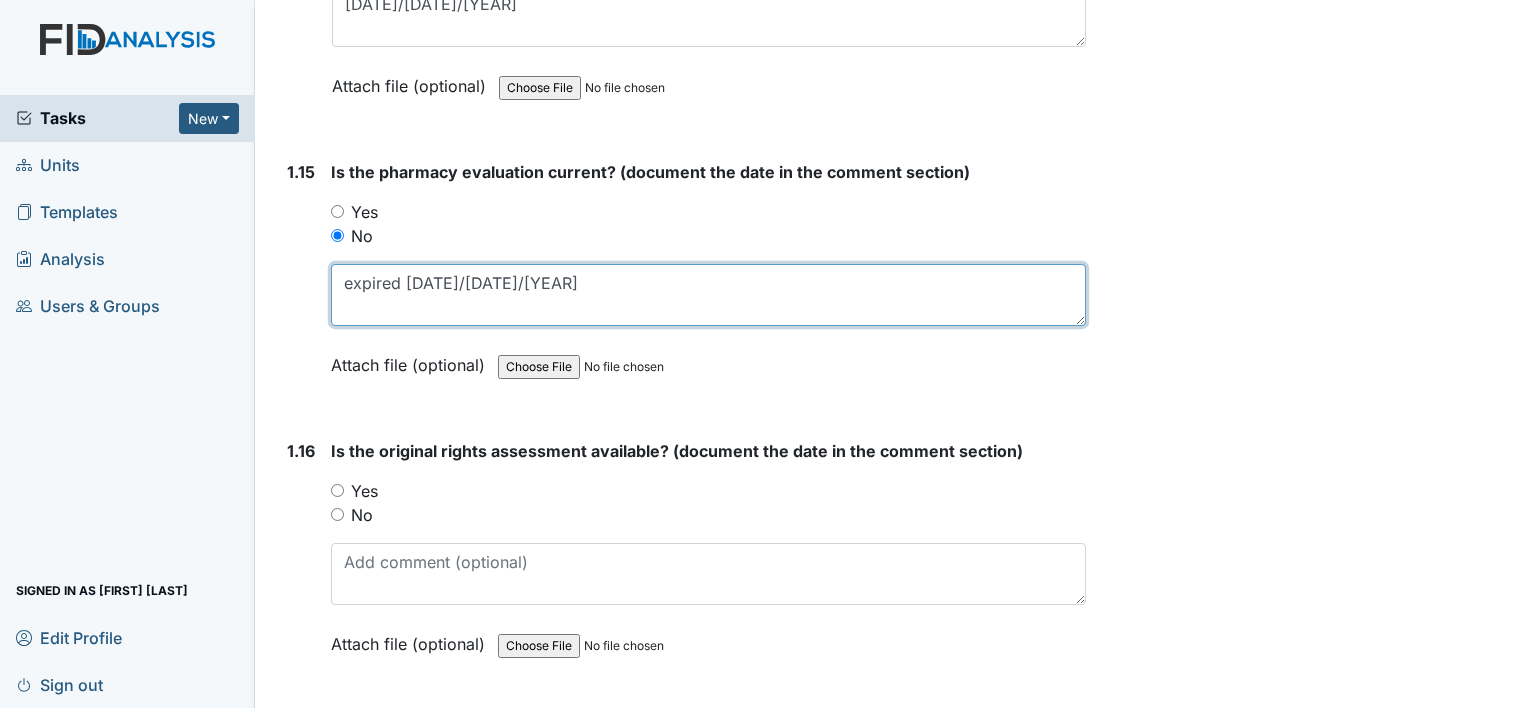 scroll, scrollTop: 4300, scrollLeft: 0, axis: vertical 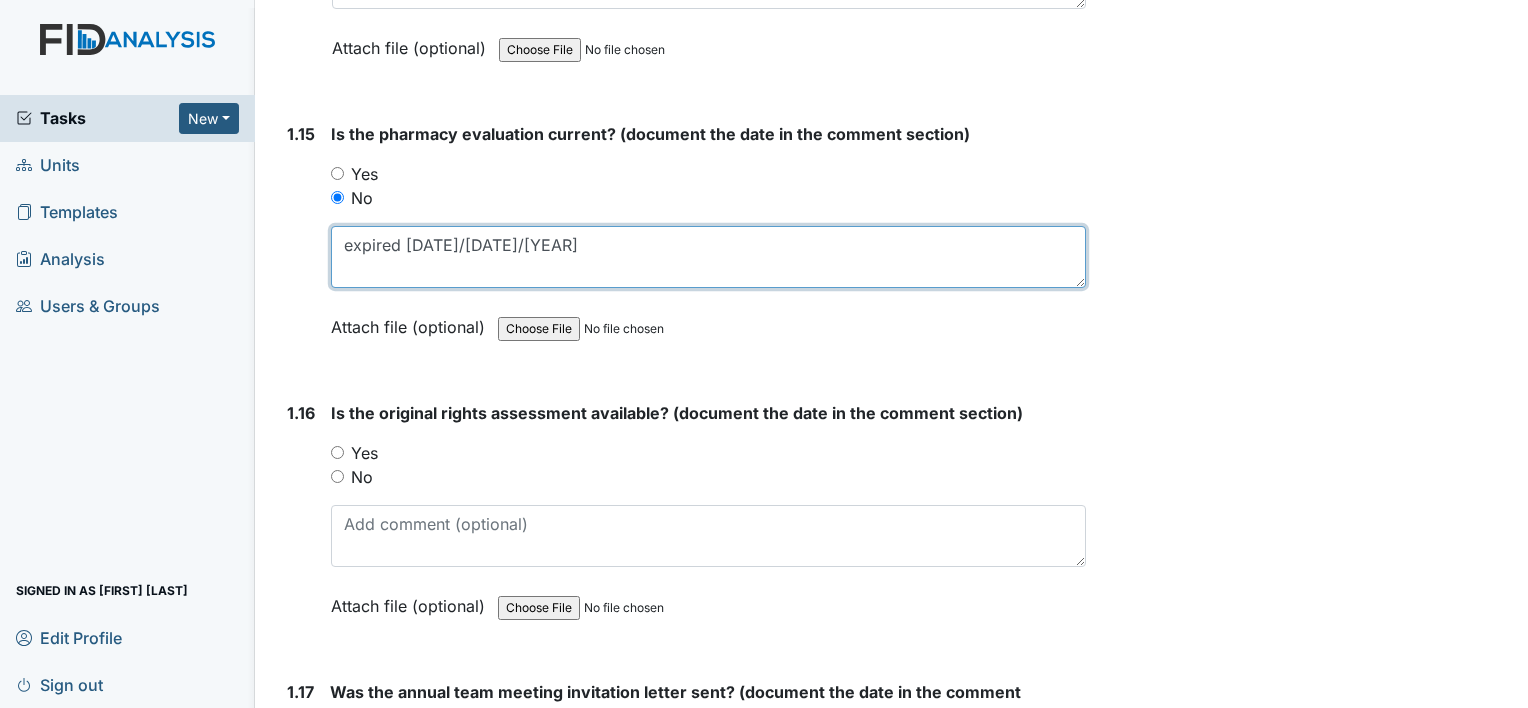 type on "expired 07/31/25" 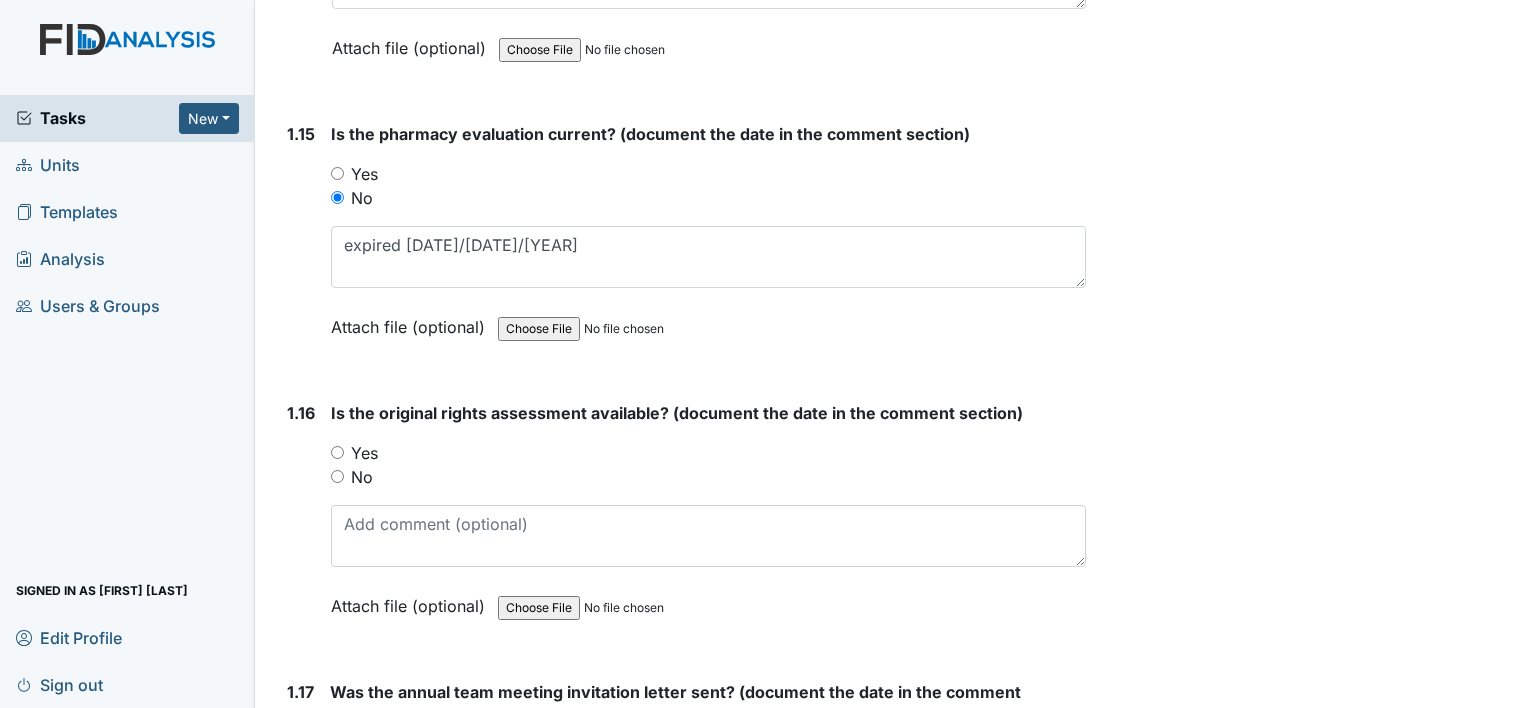 click on "Yes" at bounding box center [337, 452] 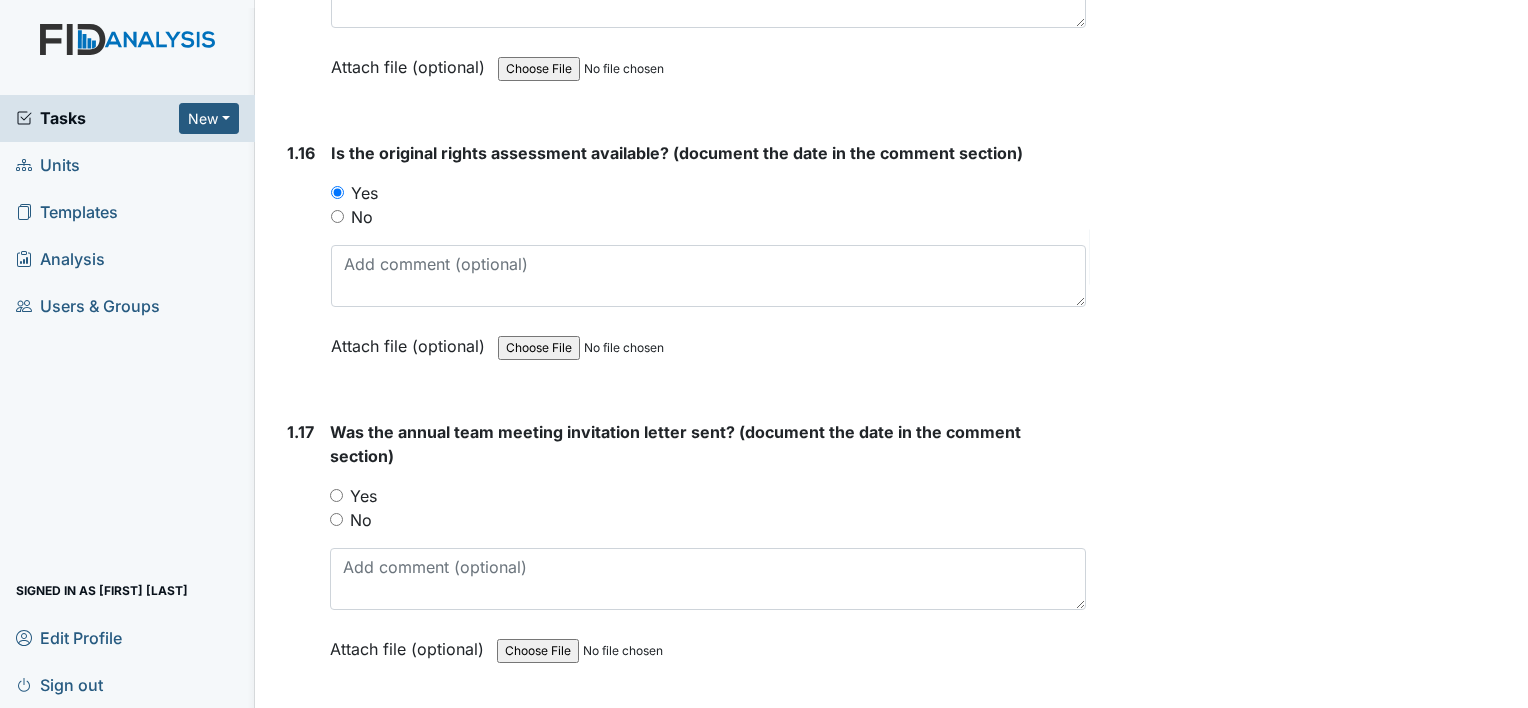 scroll, scrollTop: 4600, scrollLeft: 0, axis: vertical 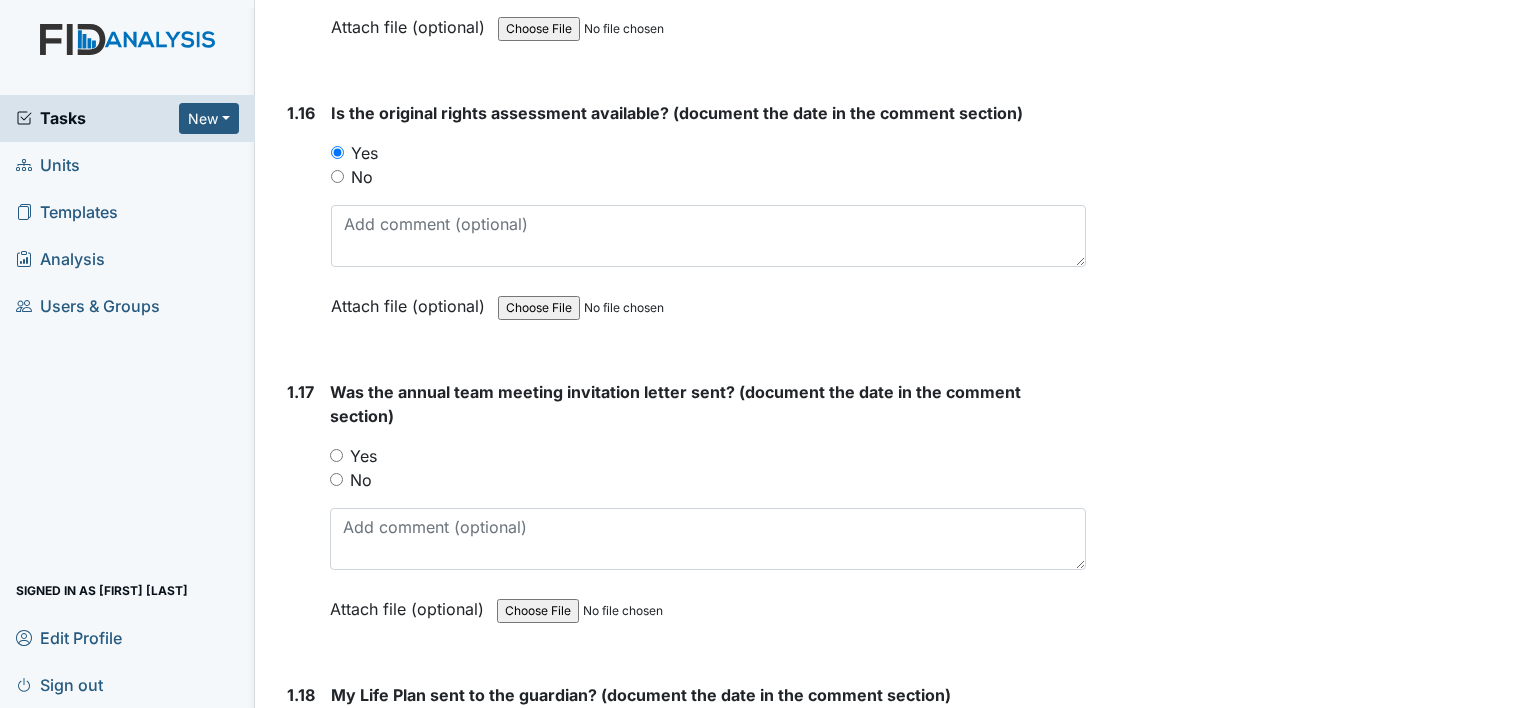 click on "Yes" at bounding box center [336, 455] 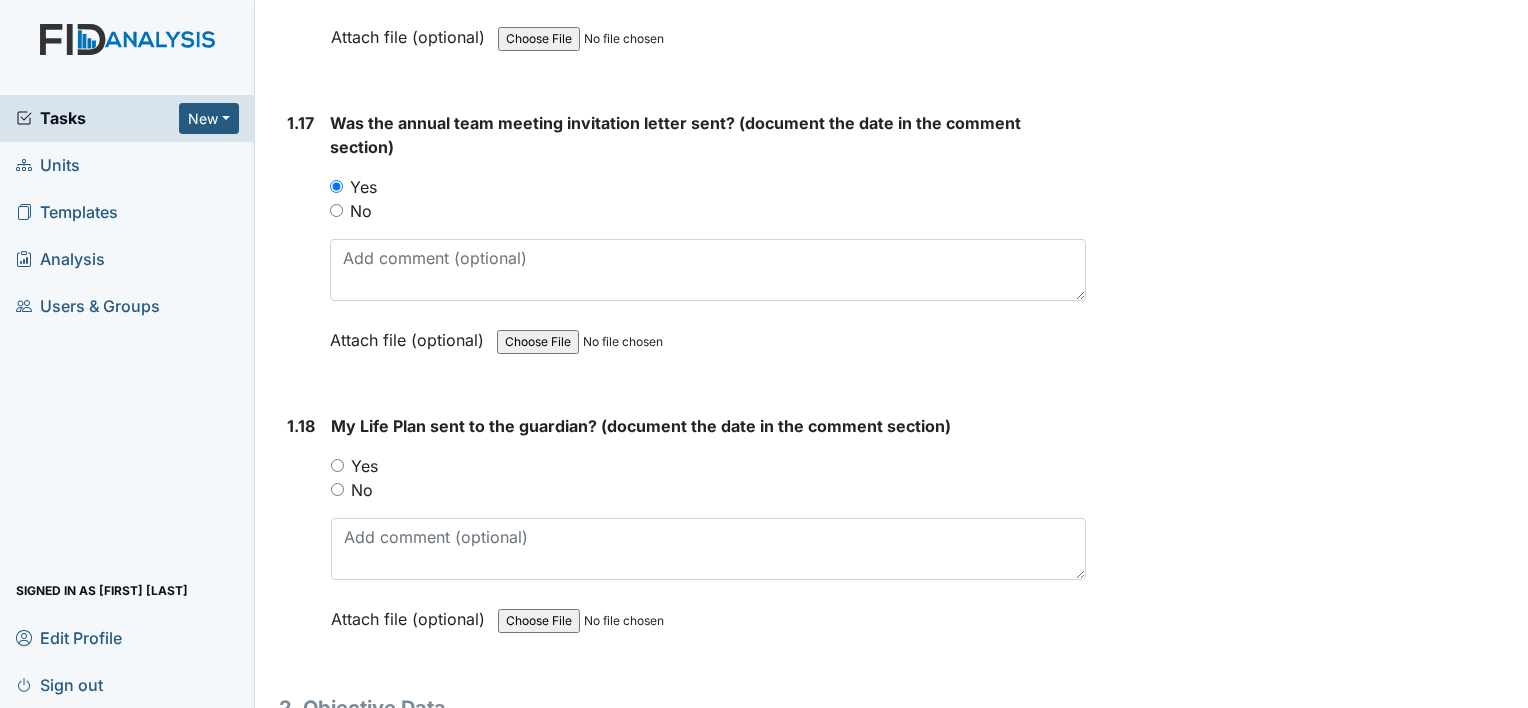 scroll, scrollTop: 4951, scrollLeft: 0, axis: vertical 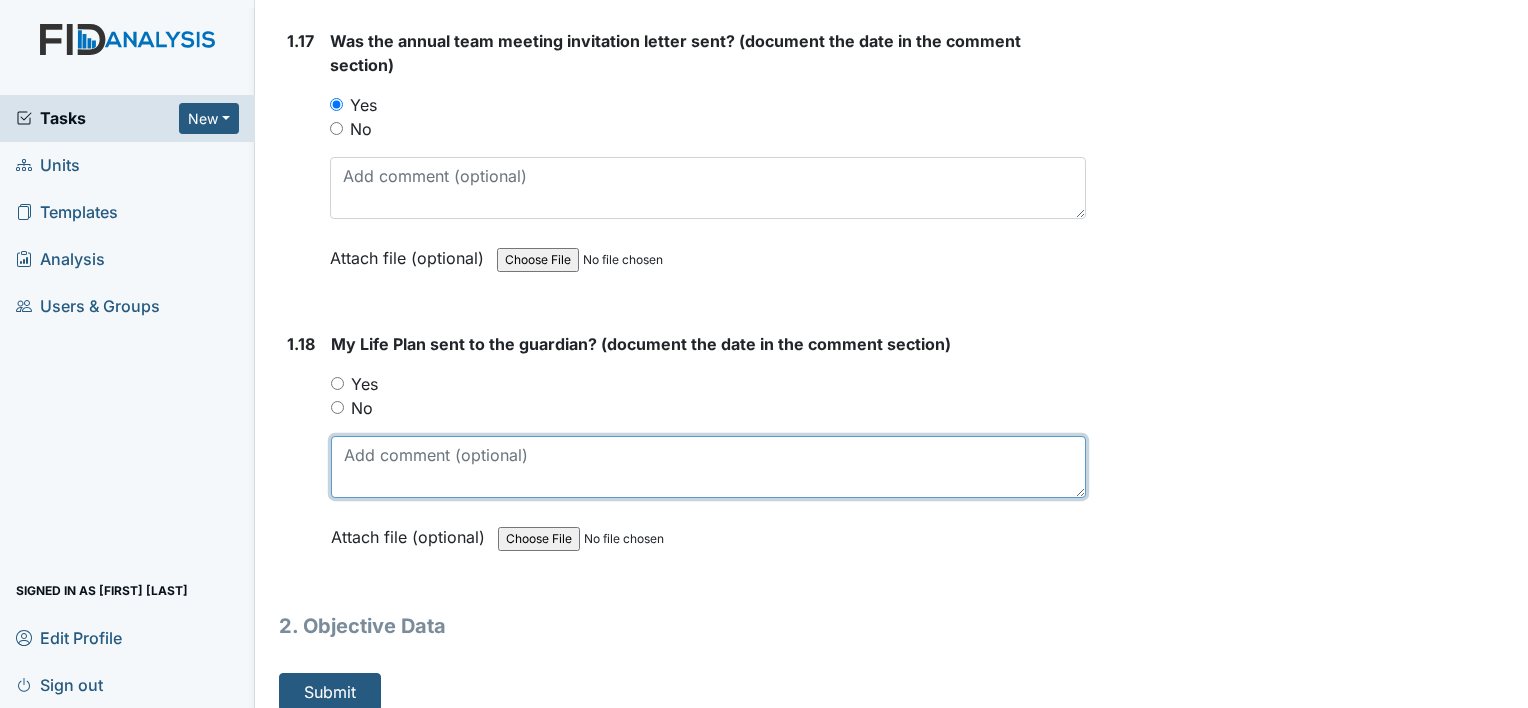 click at bounding box center [708, 467] 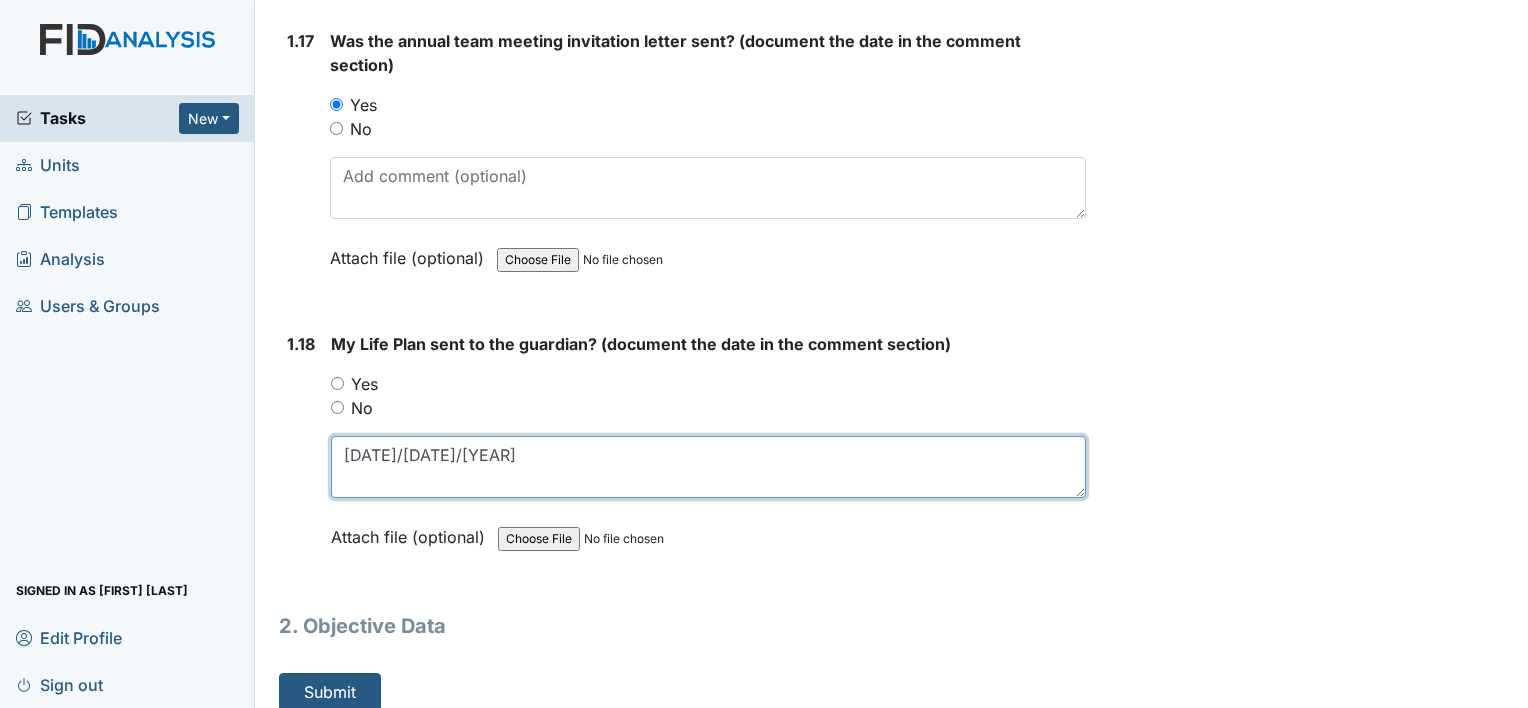 type on "10/31/24" 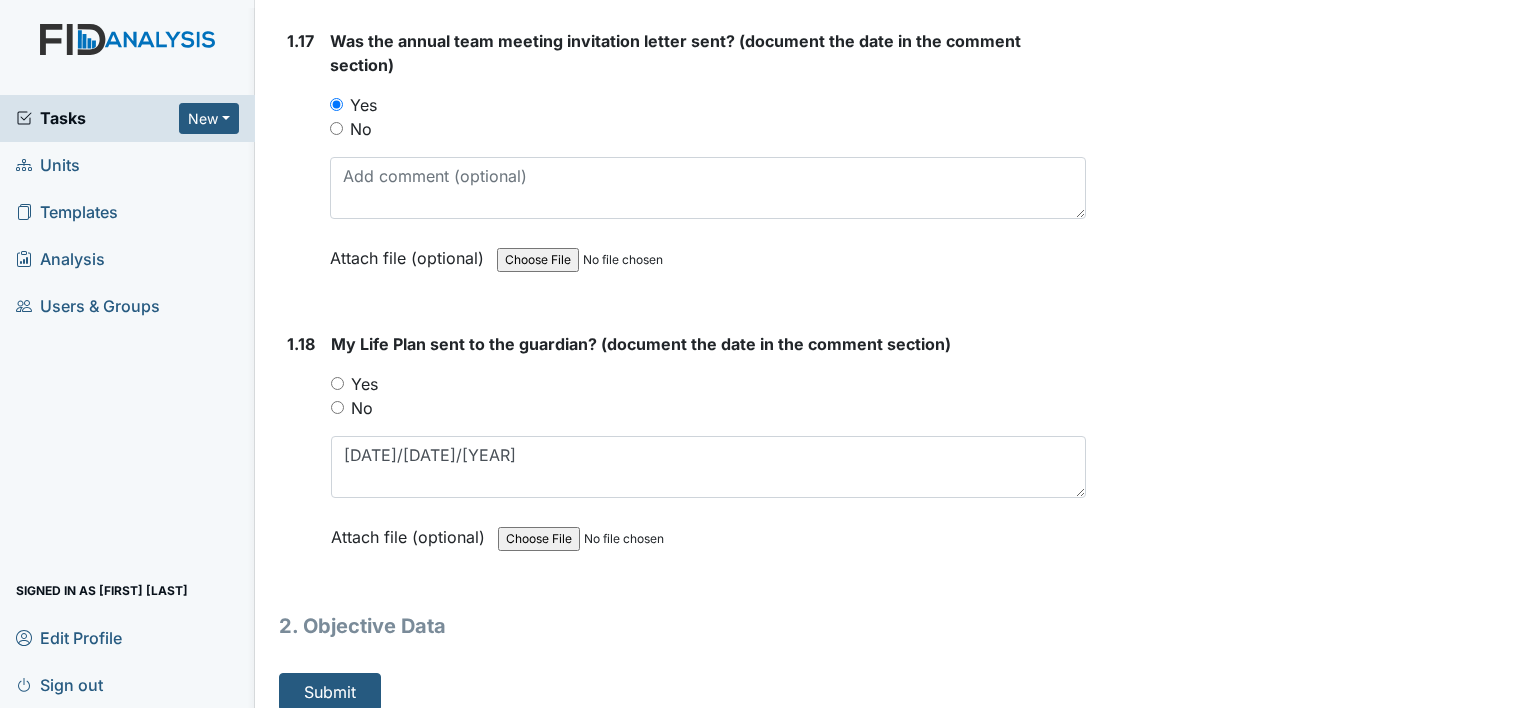 click on "Yes" at bounding box center [337, 383] 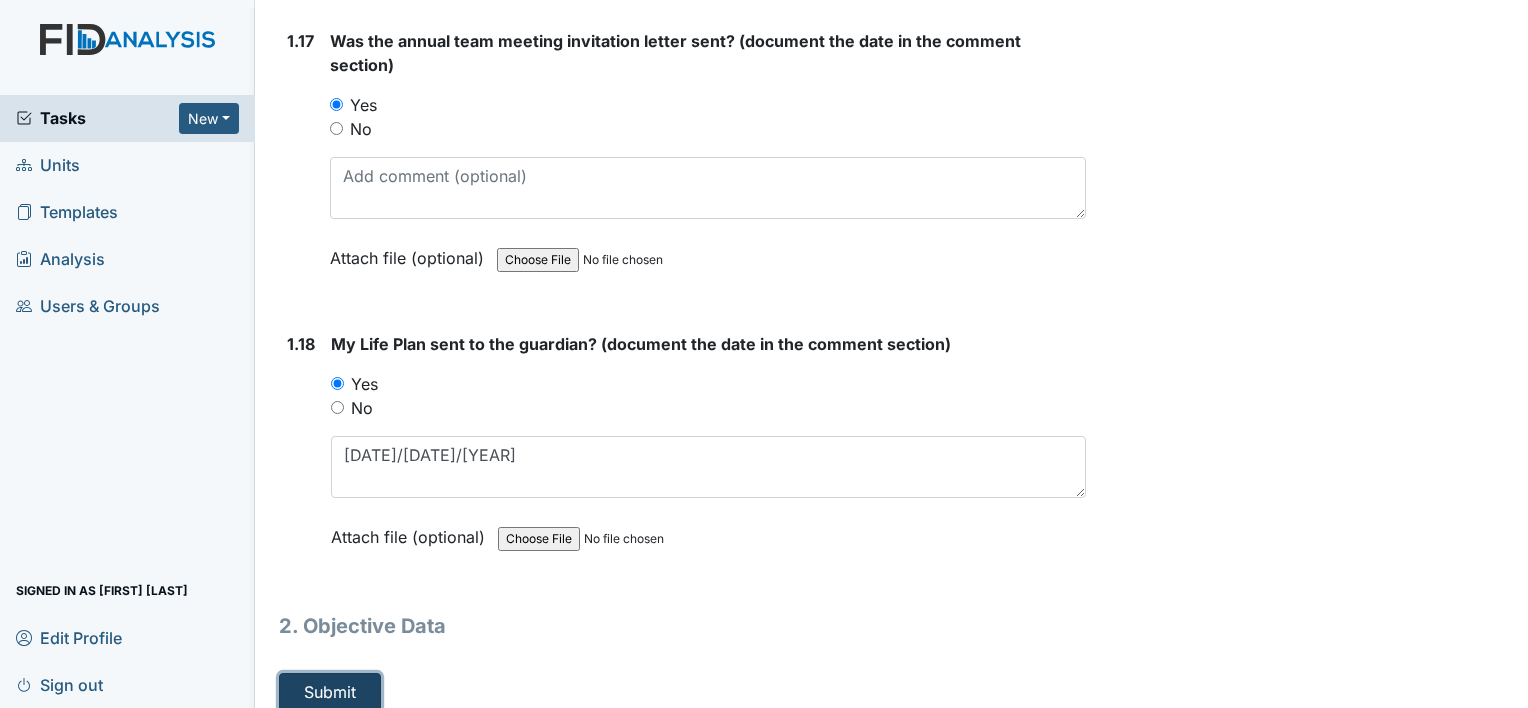 click on "Submit" at bounding box center [330, 692] 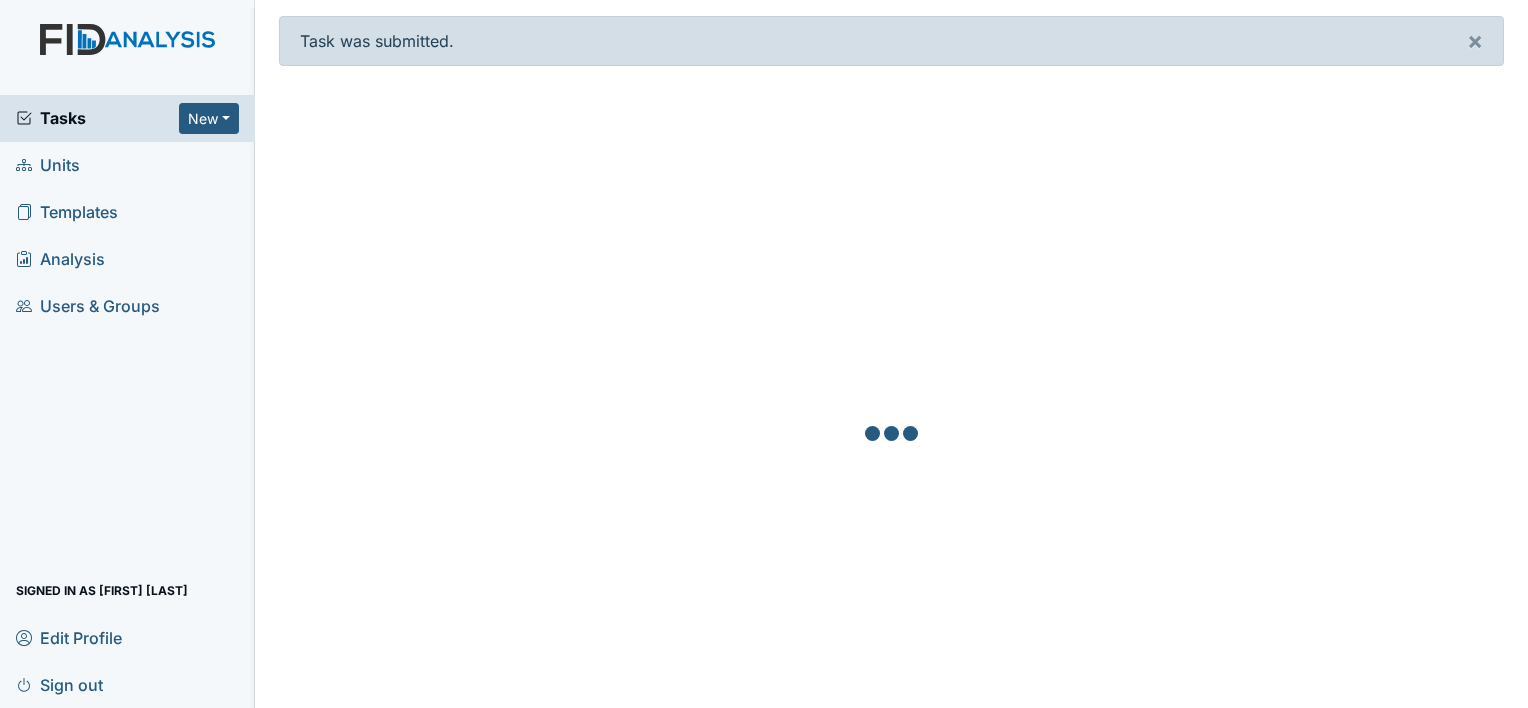scroll, scrollTop: 0, scrollLeft: 0, axis: both 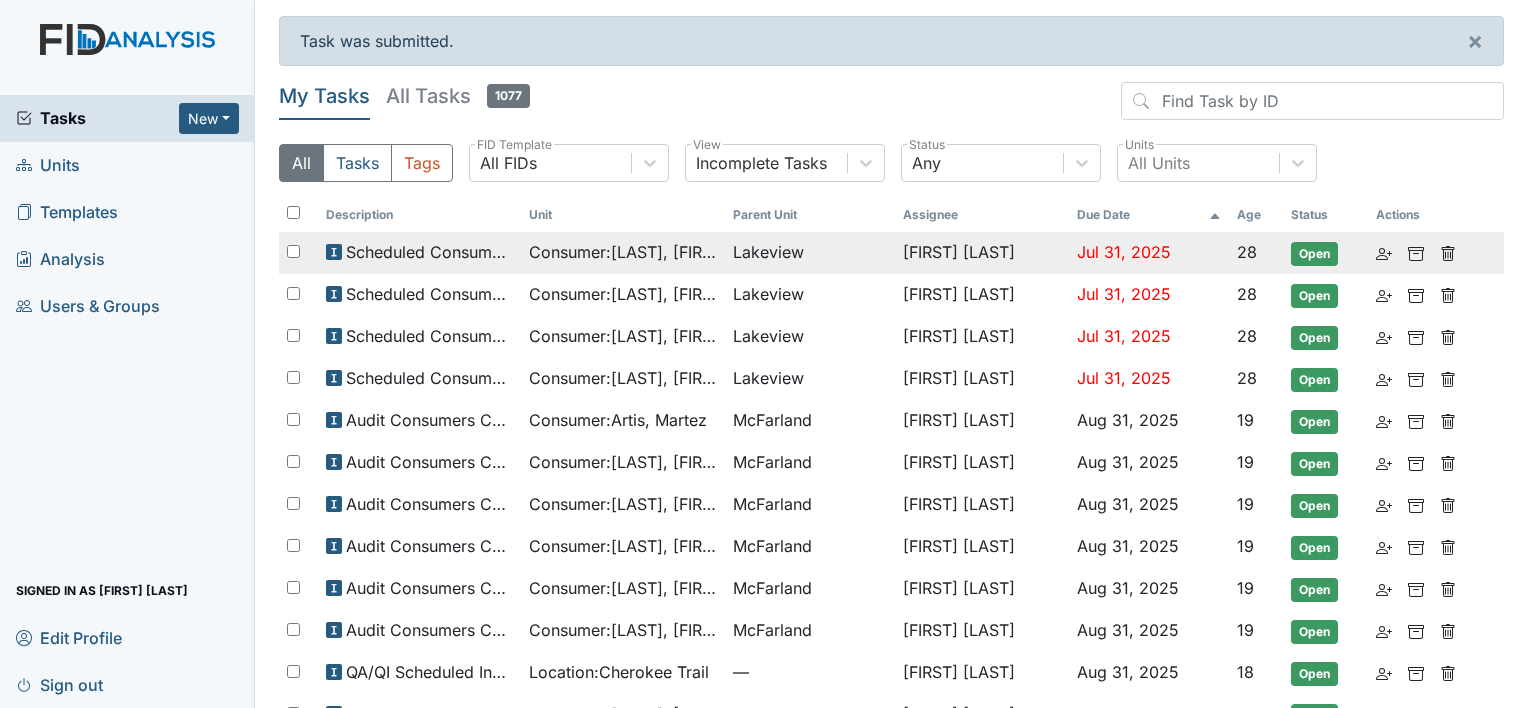 click on "Lakeview" at bounding box center [810, 252] 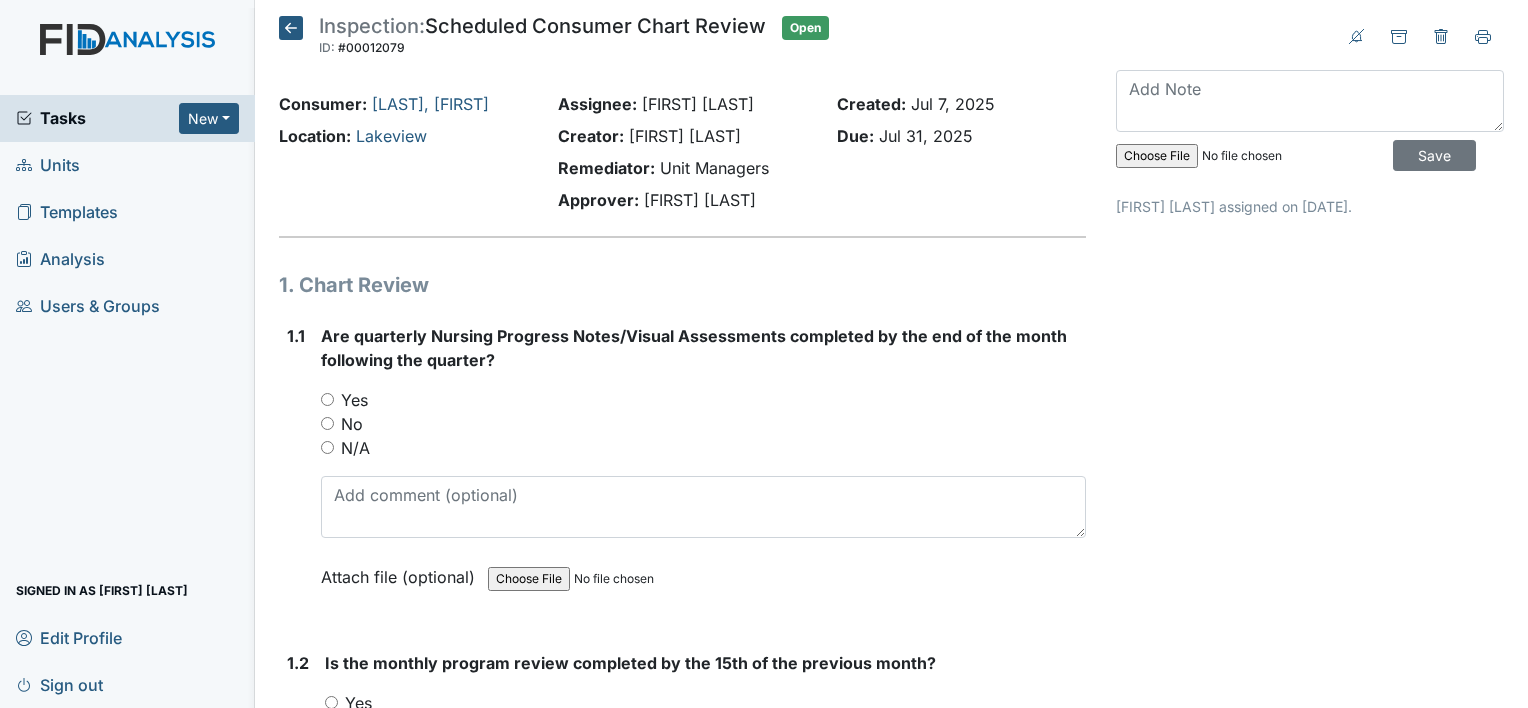 scroll, scrollTop: 0, scrollLeft: 0, axis: both 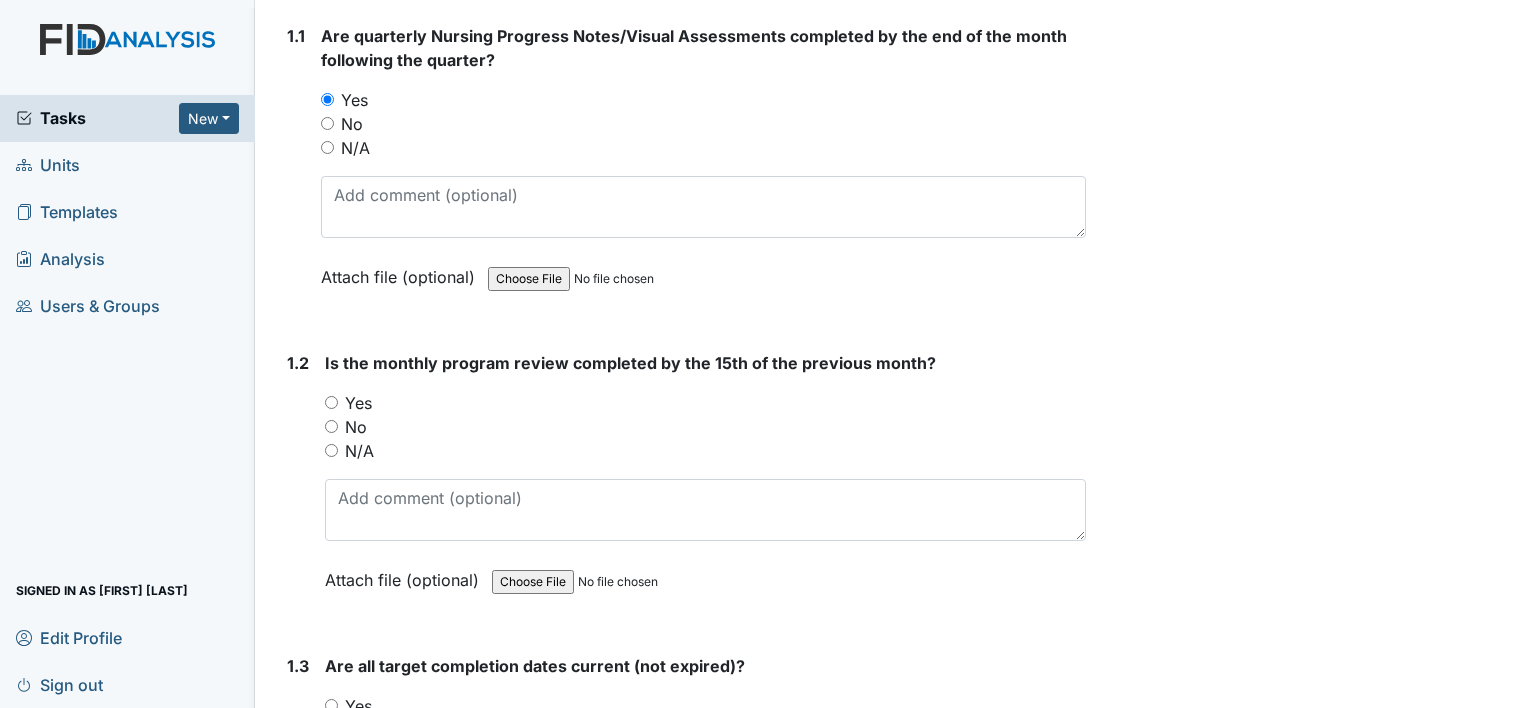 click on "Yes" at bounding box center (331, 402) 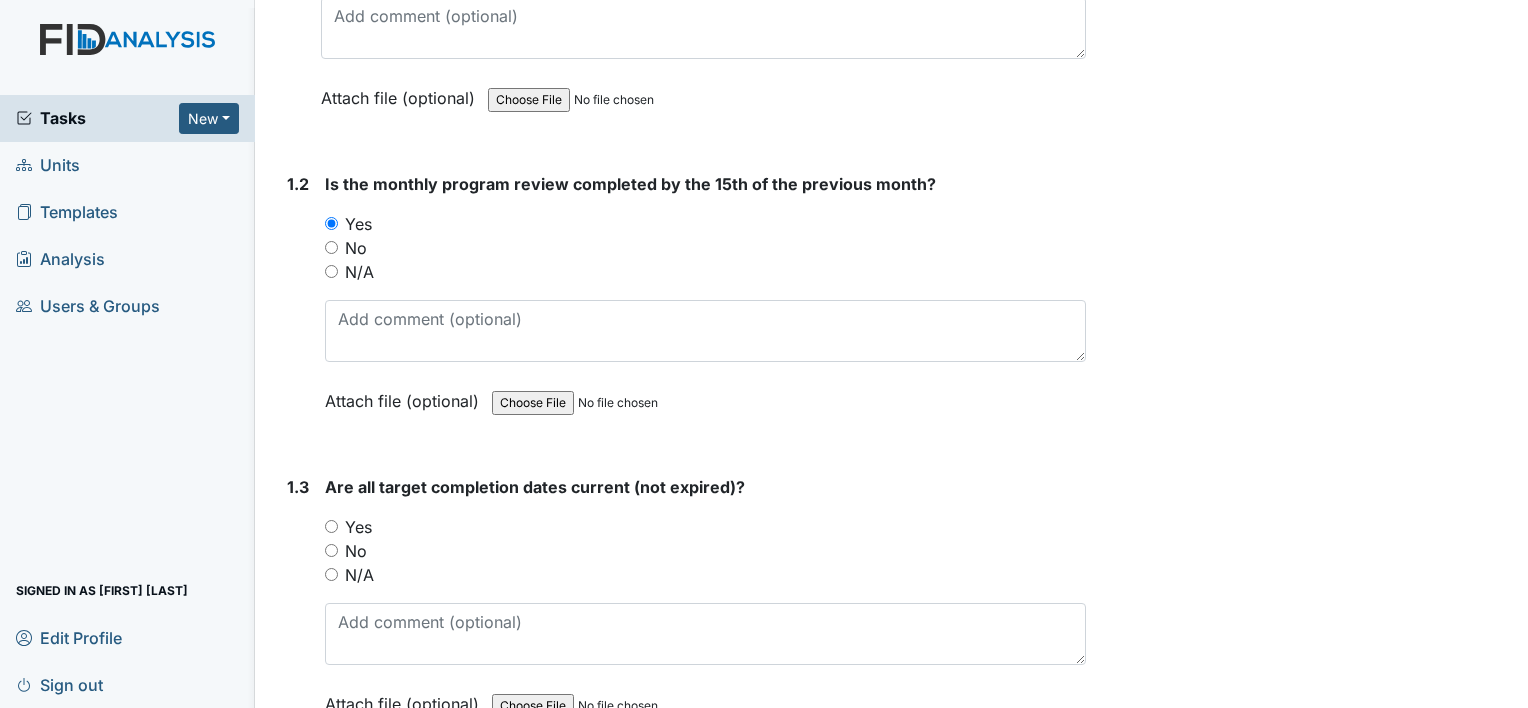 scroll, scrollTop: 500, scrollLeft: 0, axis: vertical 